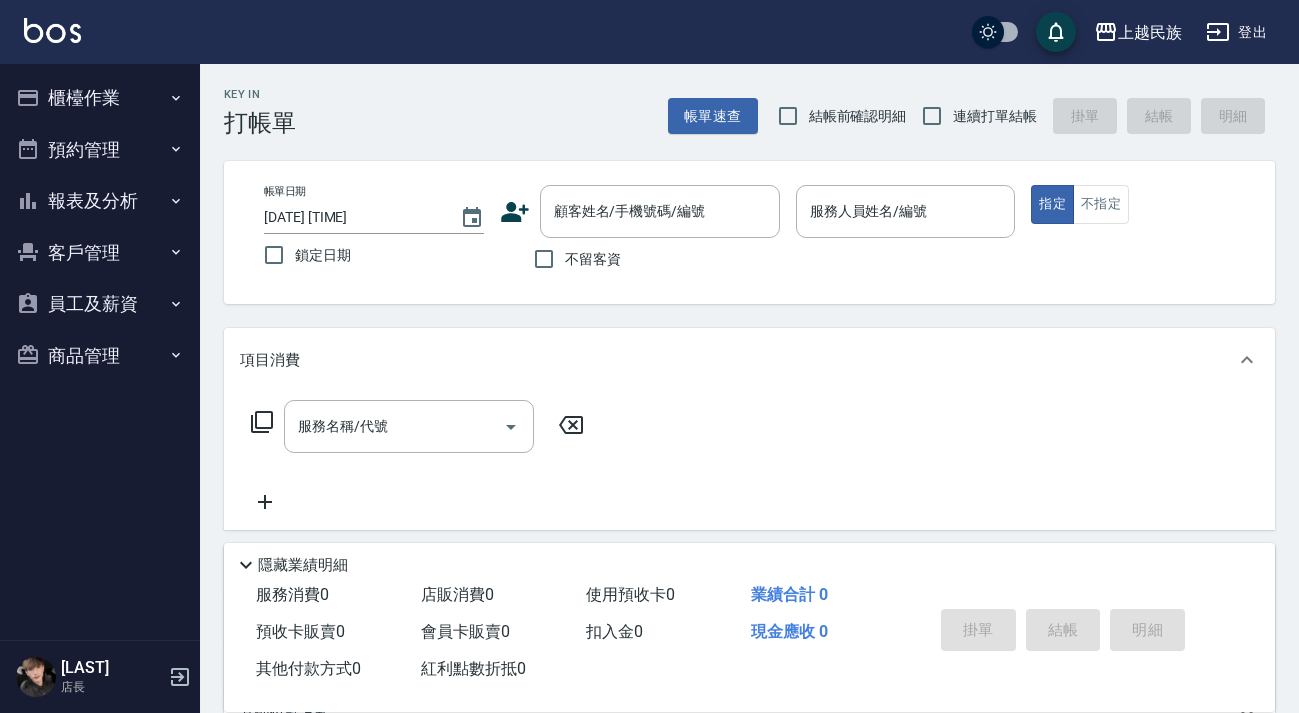 scroll, scrollTop: 0, scrollLeft: 0, axis: both 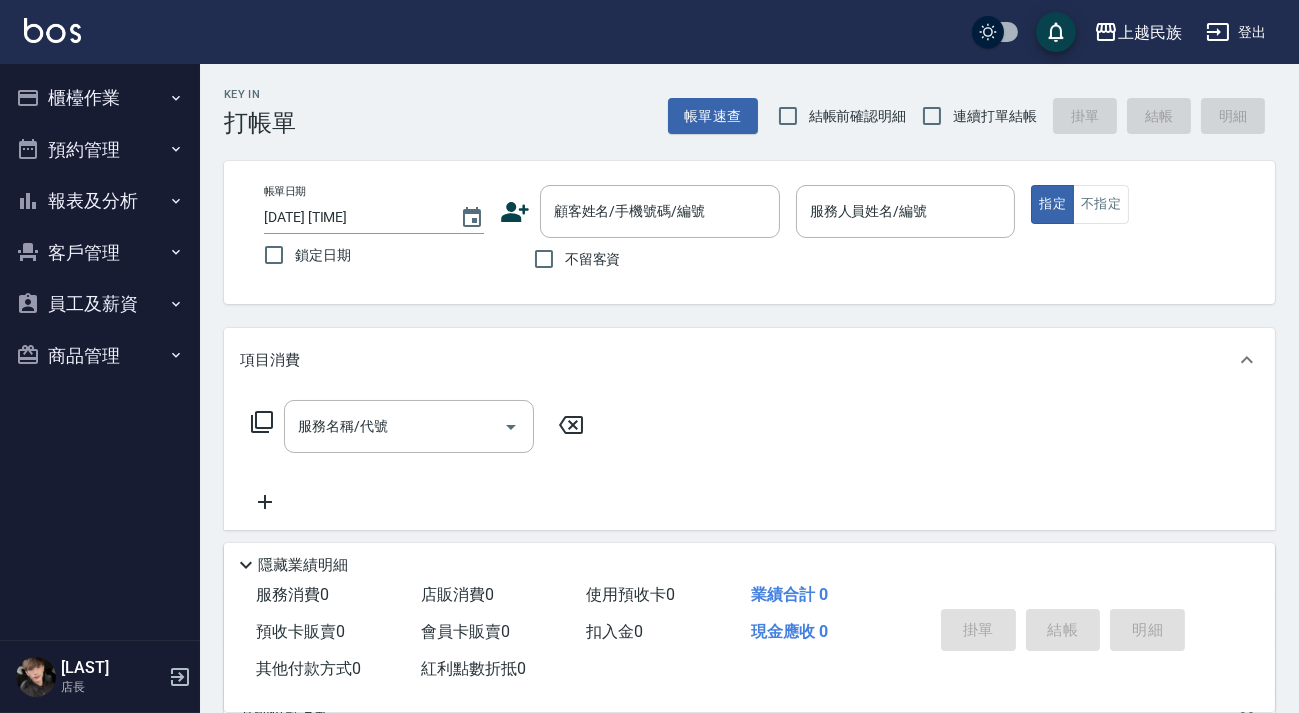 click on "服務名稱/代號 服務名稱/代號" at bounding box center [749, 461] 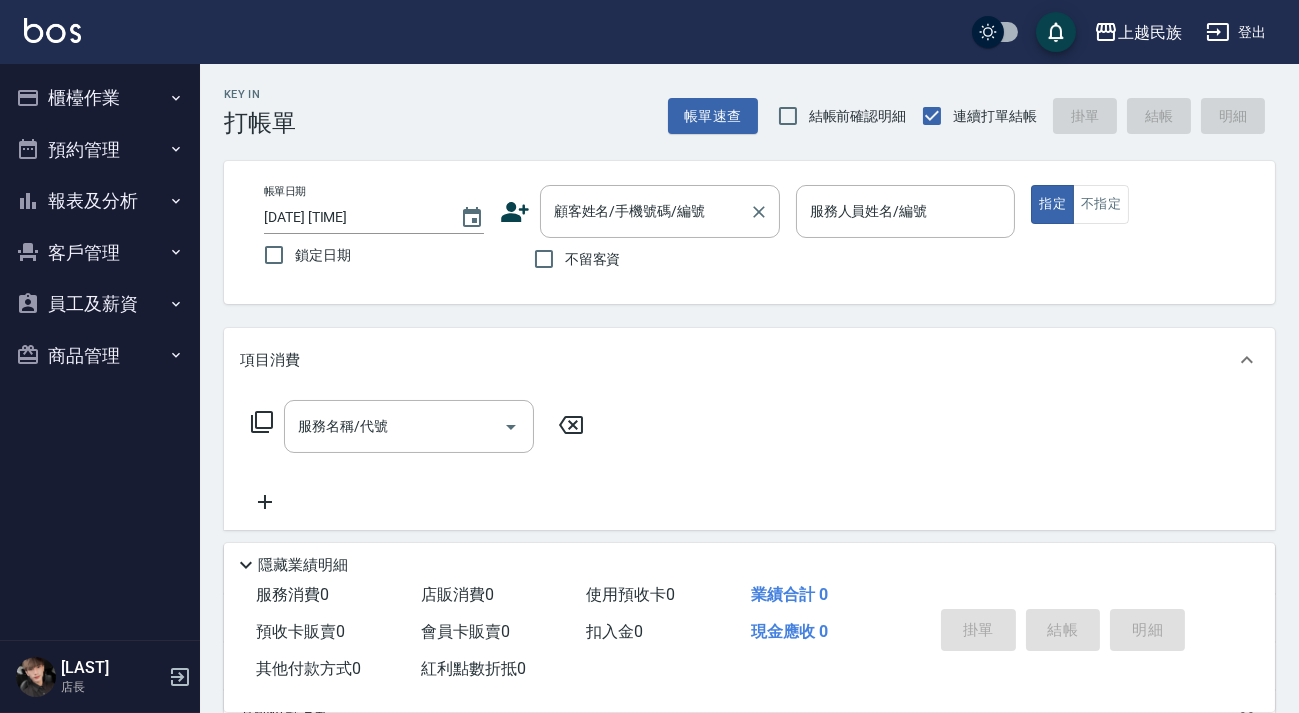 click on "顧客姓名/手機號碼/編號" at bounding box center [645, 211] 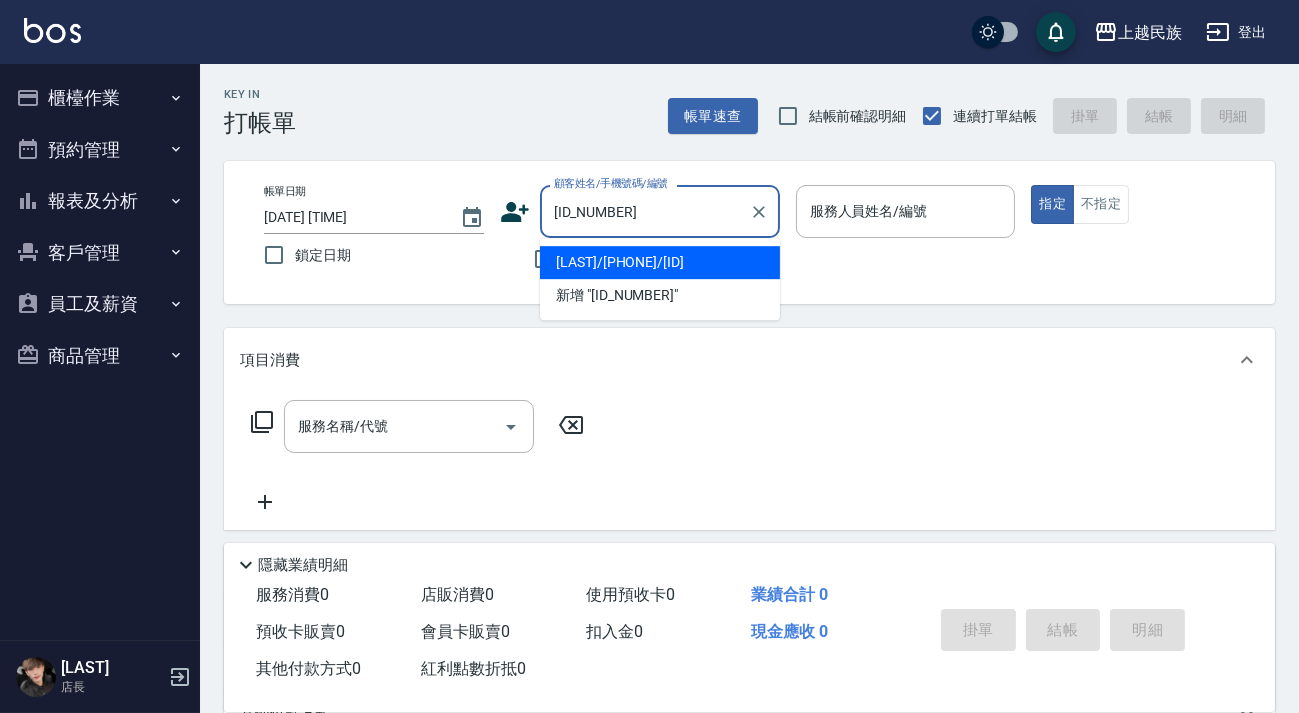 type on "[LAST]/[PHONE]/[ID]" 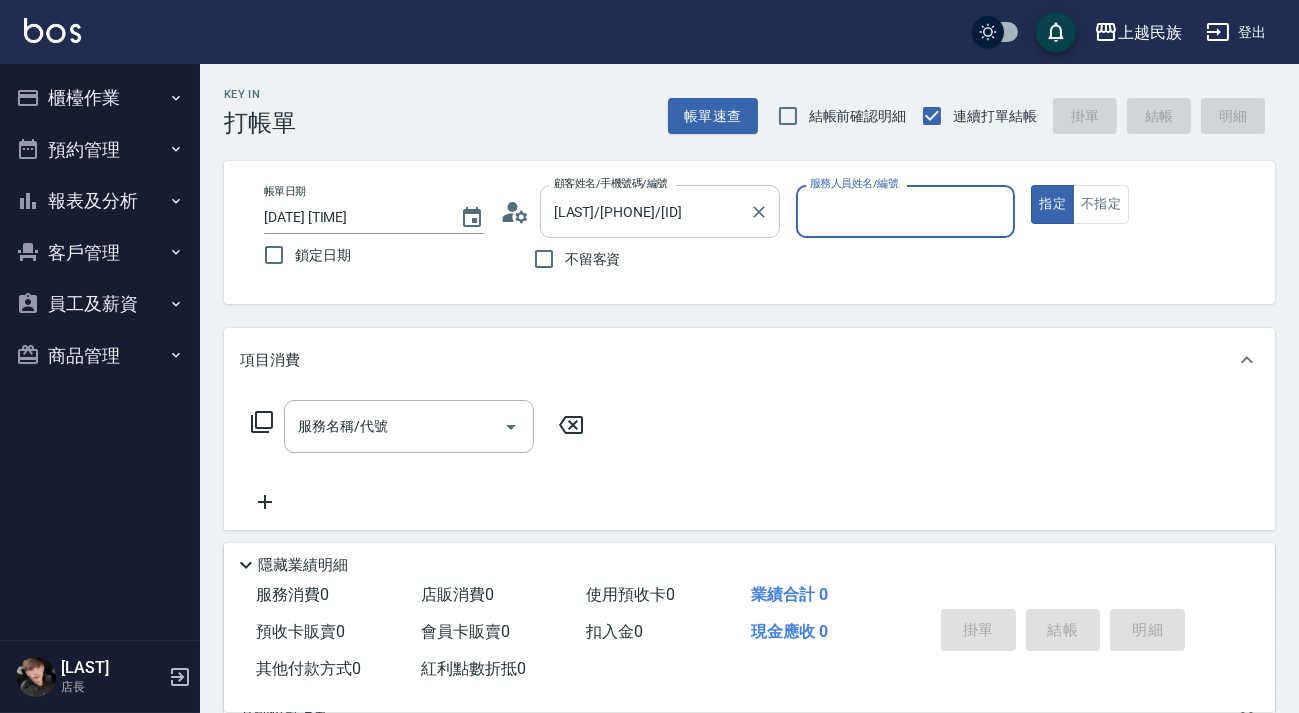 type on "[LAST]-[NUMBER]" 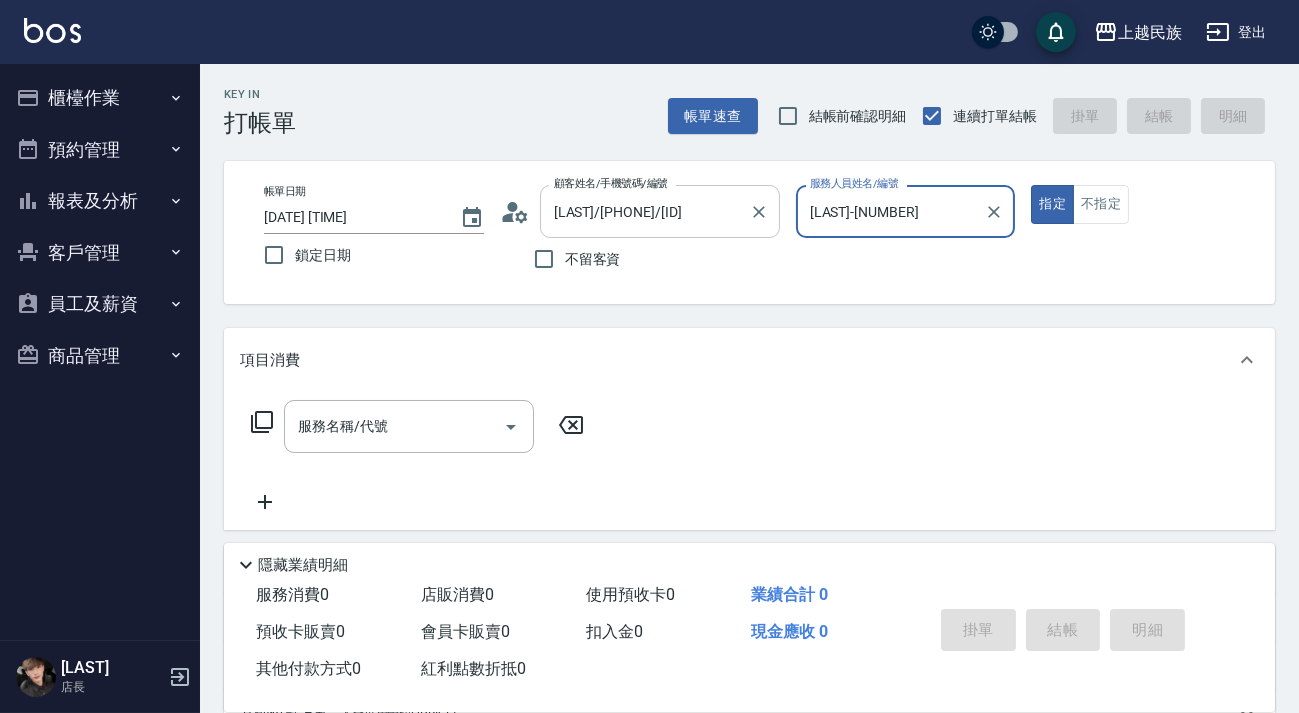 click on "指定" at bounding box center (1052, 204) 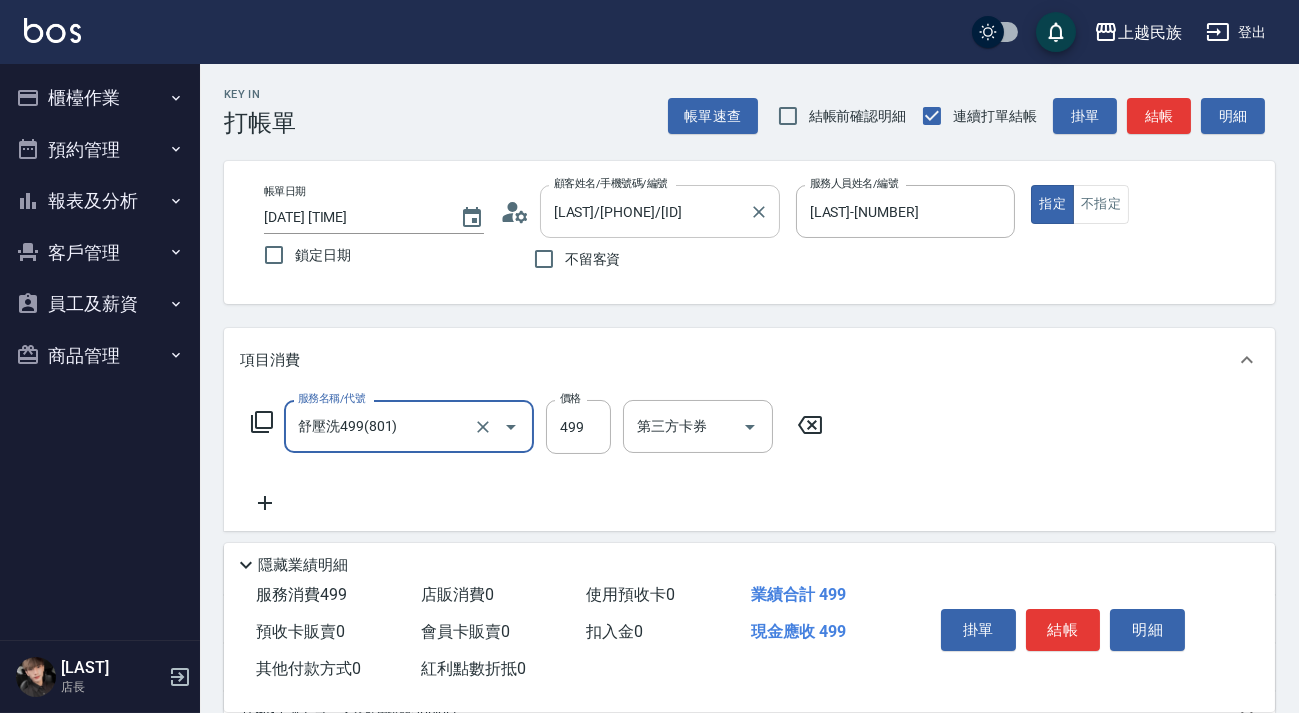 type on "舒壓洗499(801)" 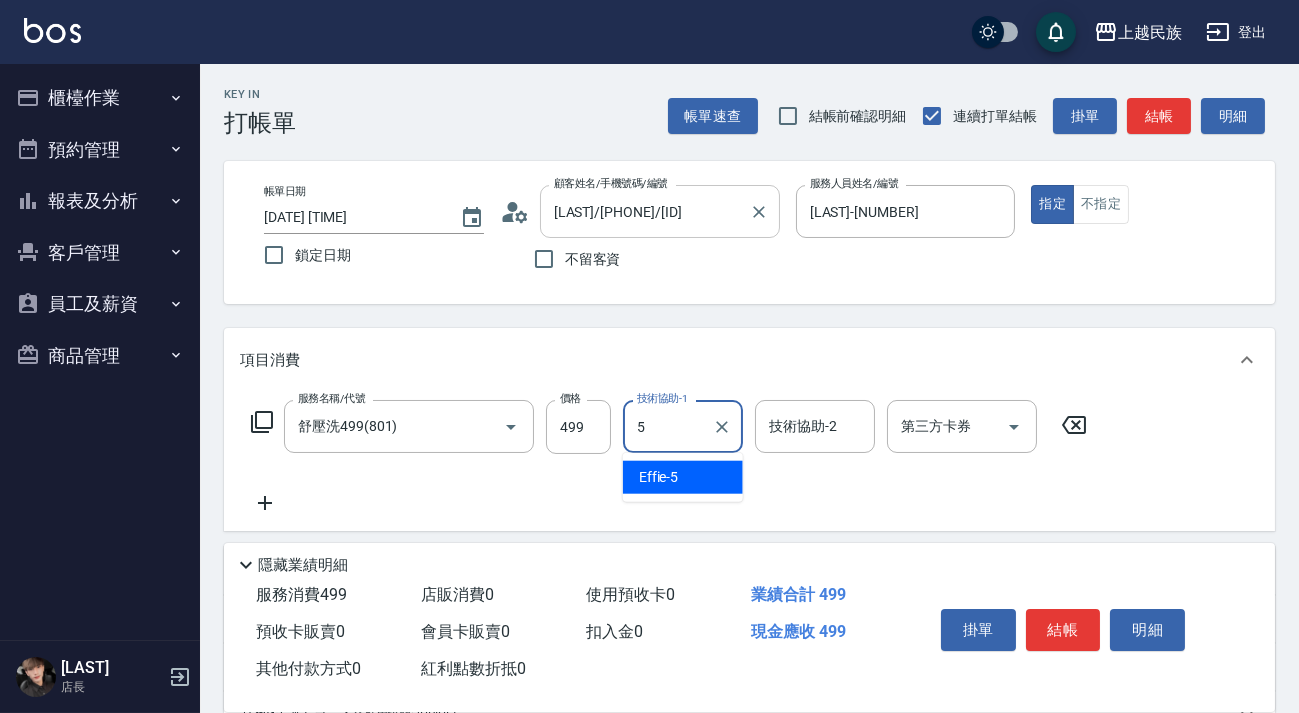 type on "[LAST]-[NUMBER]" 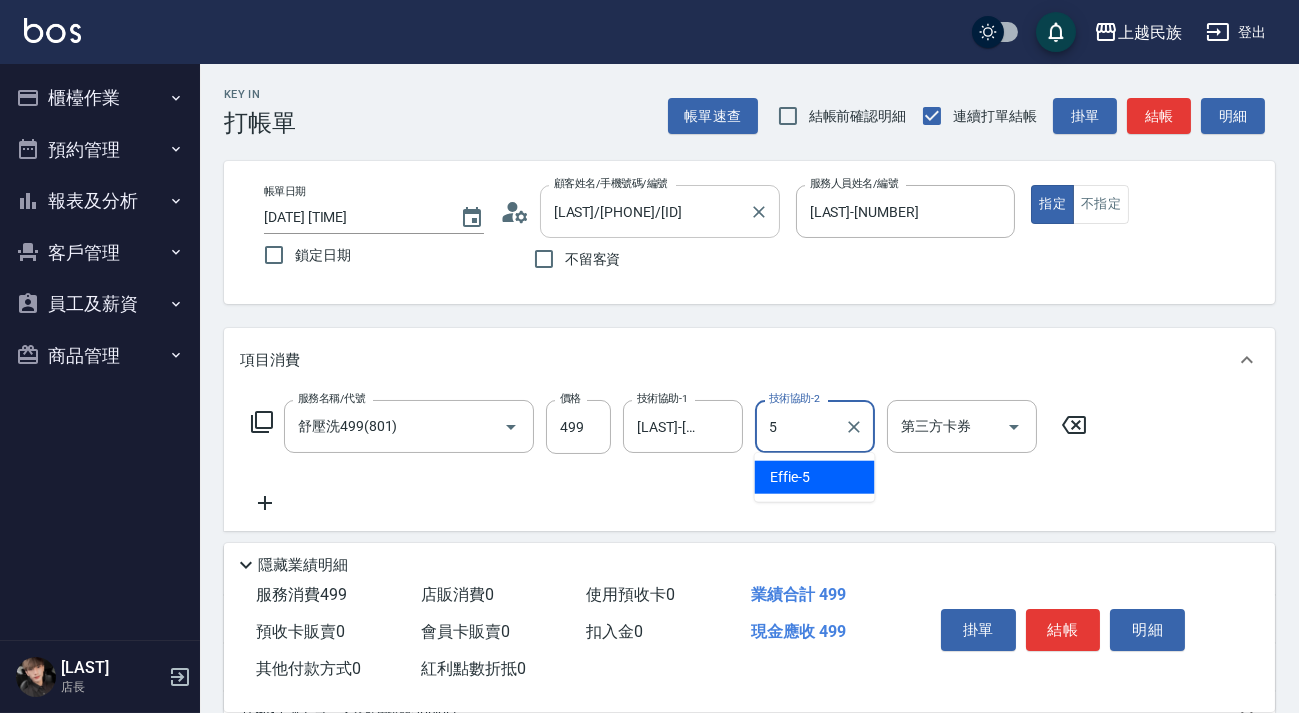 type on "[LAST]-[NUMBER]" 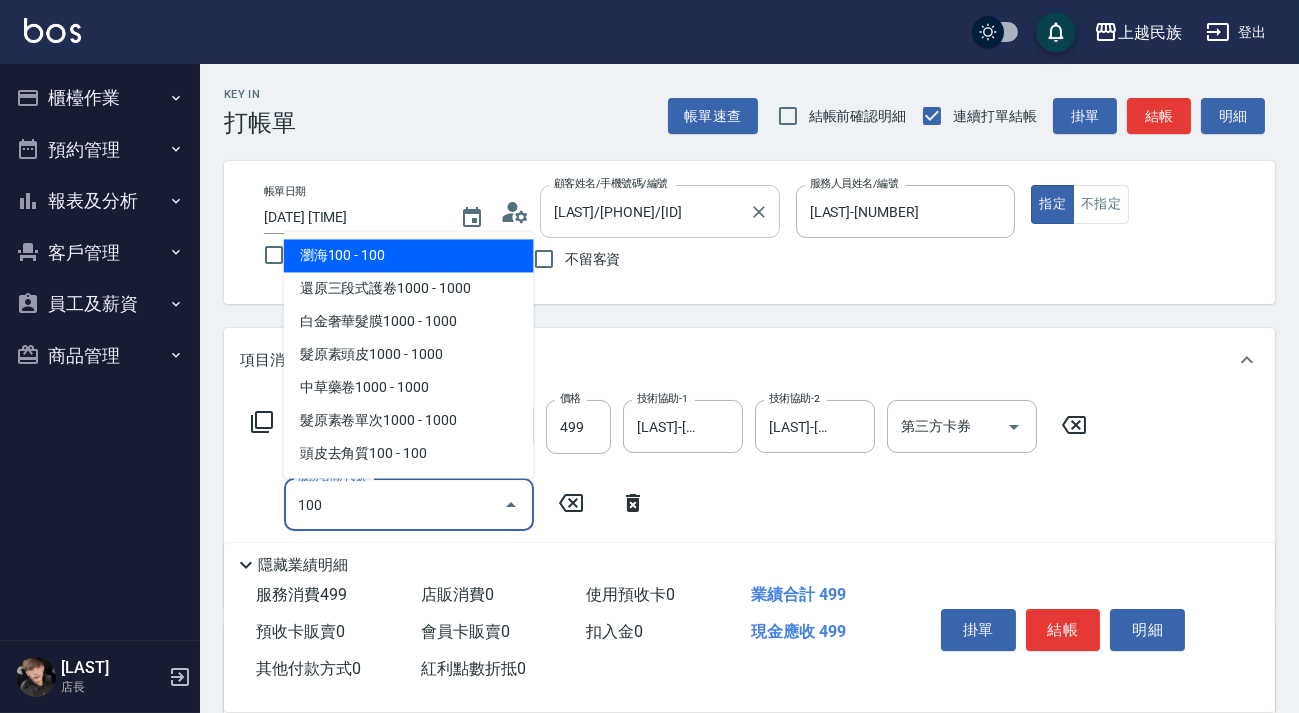 type on "瀏海100(310)" 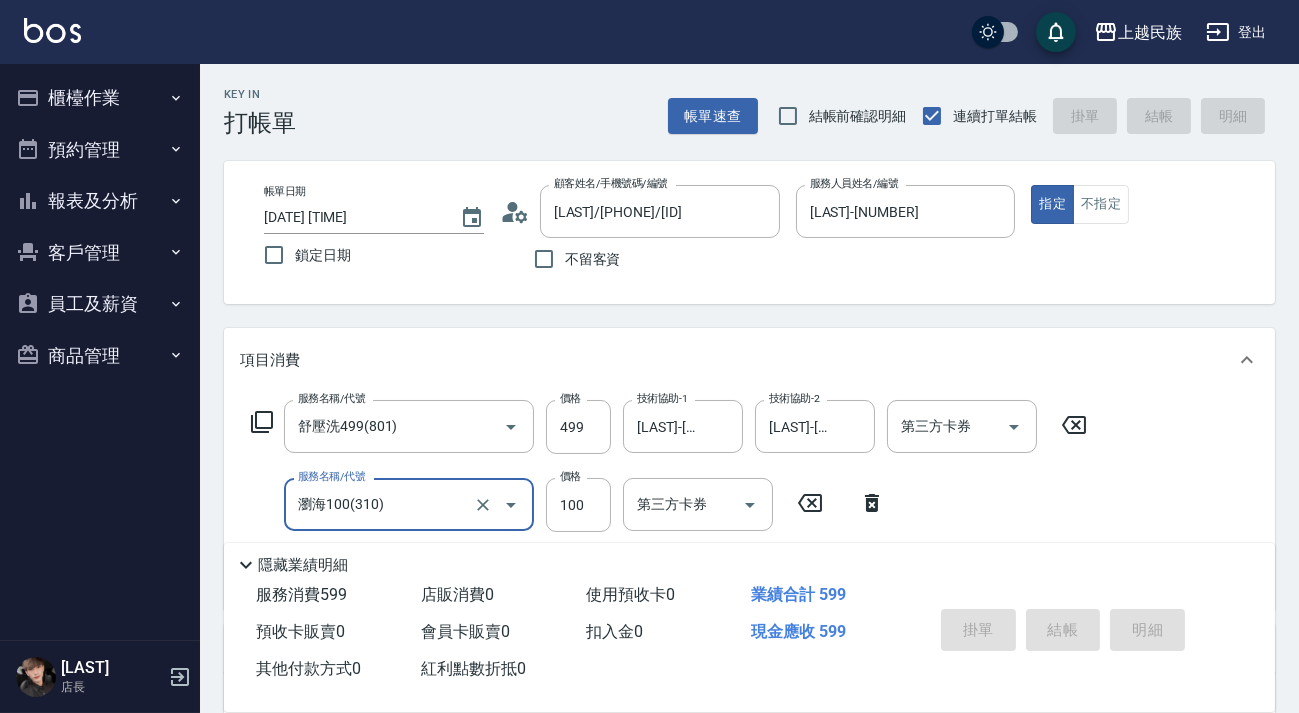 type on "[DATE] [TIME]" 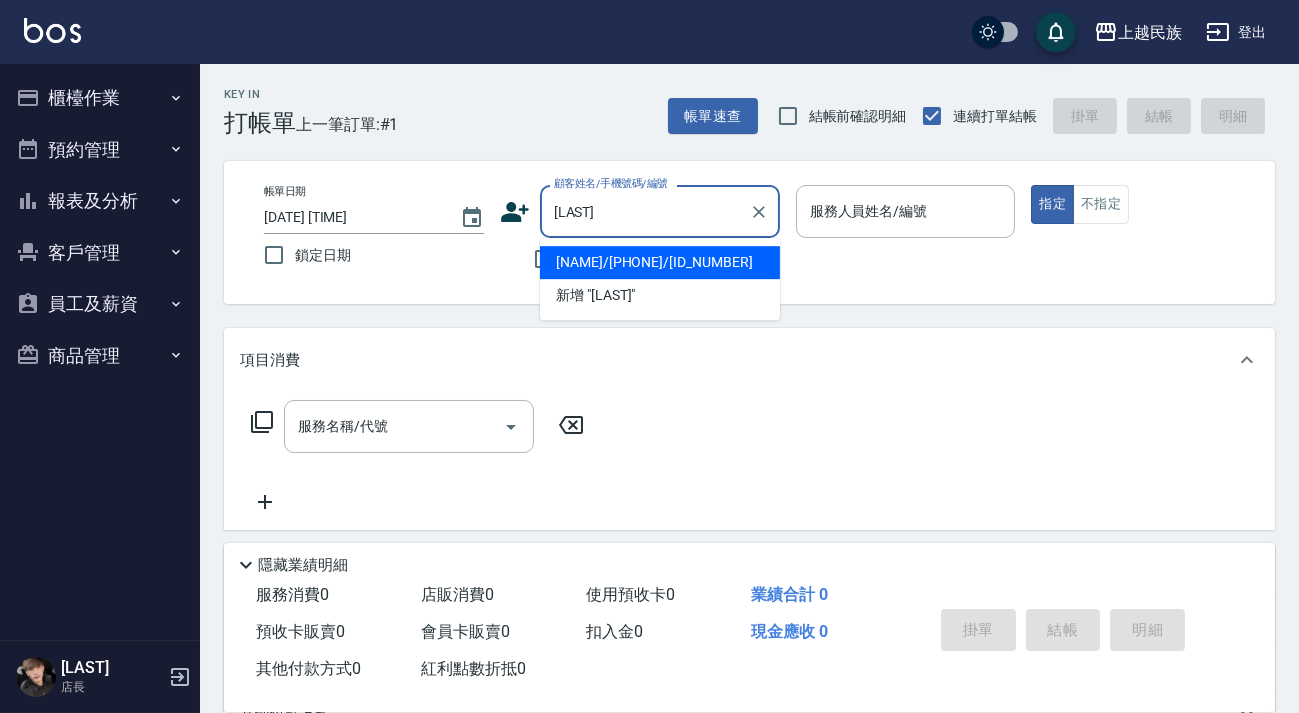 type on "[NAME]/[PHONE]/[ID_NUMBER]" 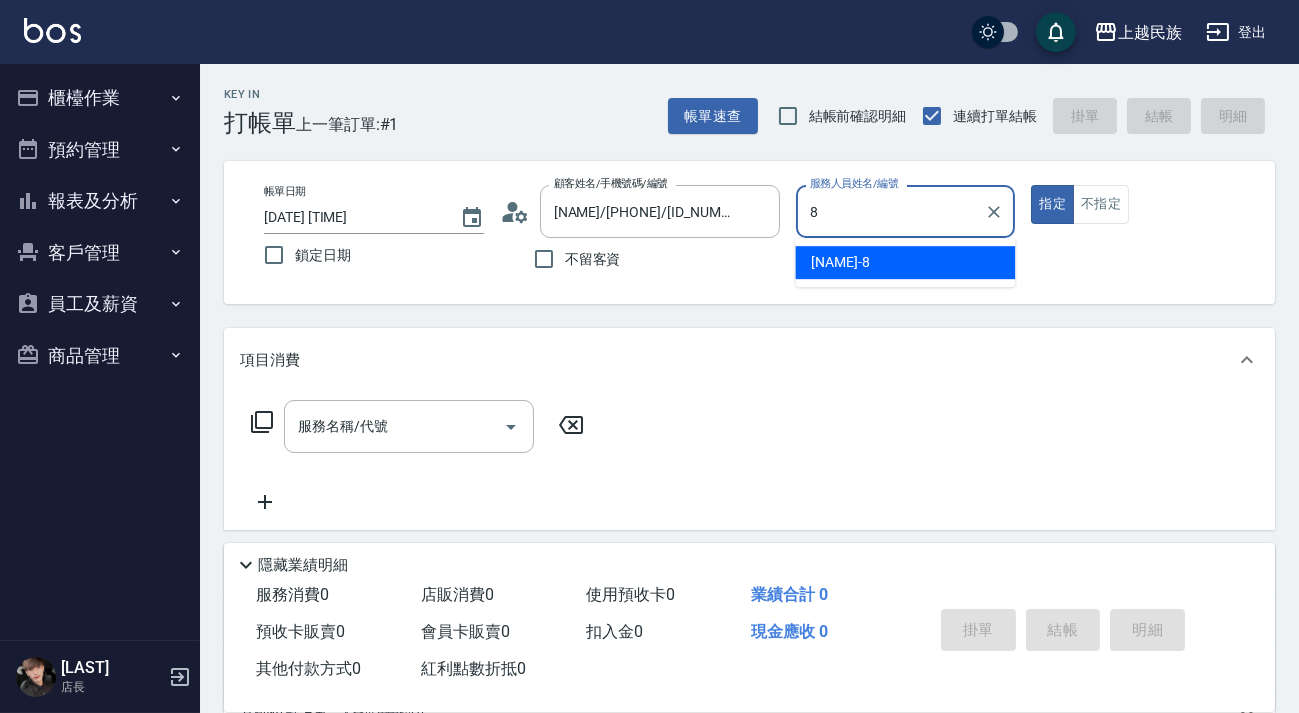 type on "[NAME]-[NUMBER]" 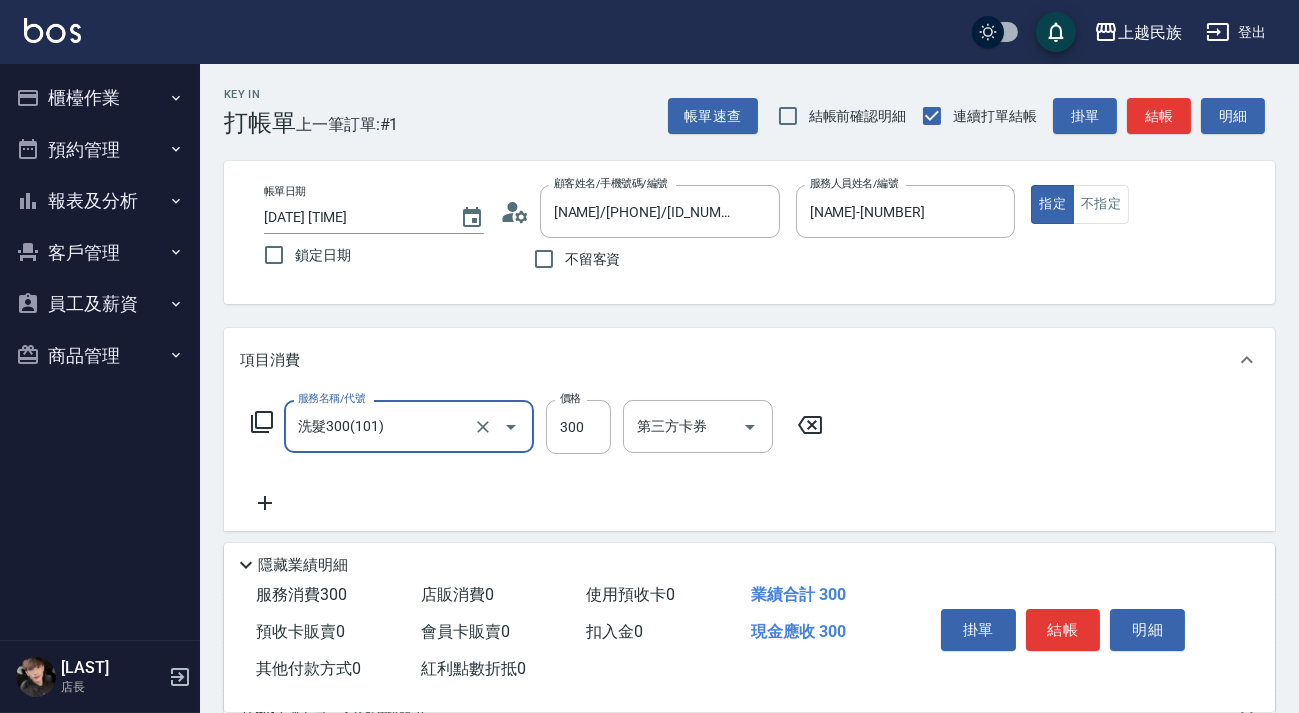 type on "洗髮300(101)" 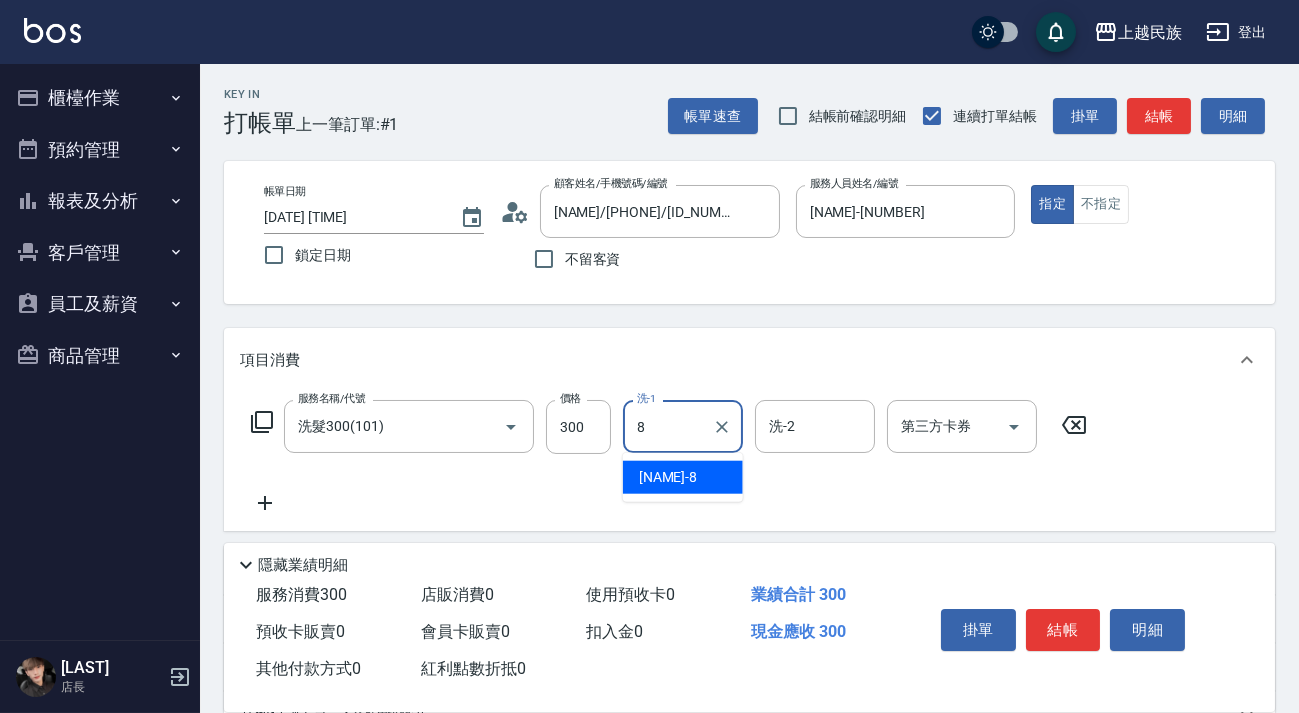 type on "[NAME]-[NUMBER]" 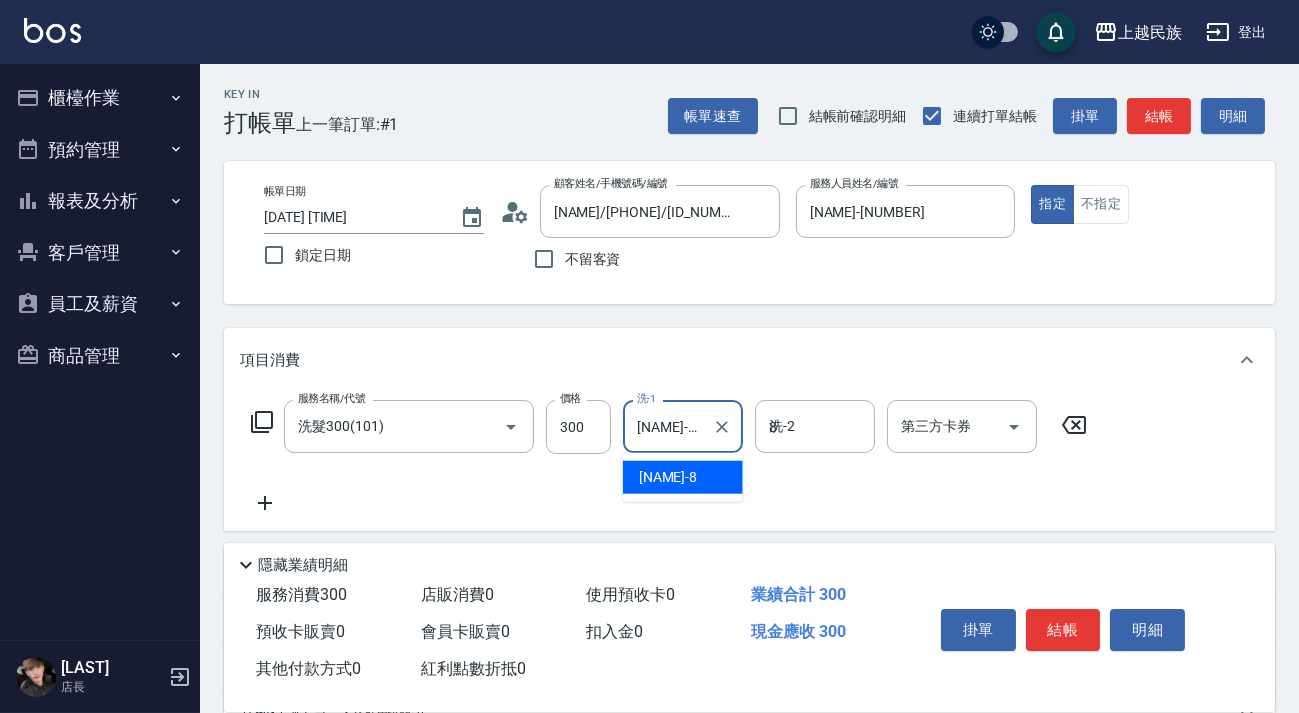 type on "[NAME]-[NUMBER]" 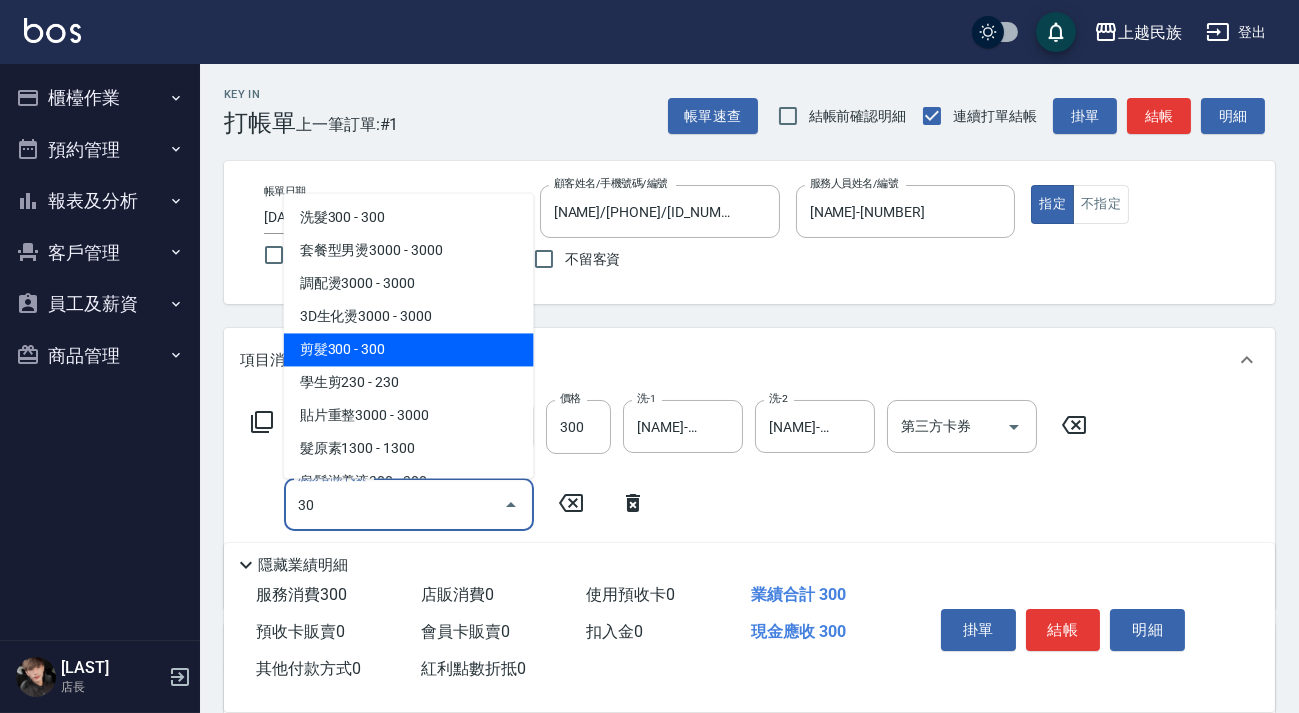type on "剪髮300(305)" 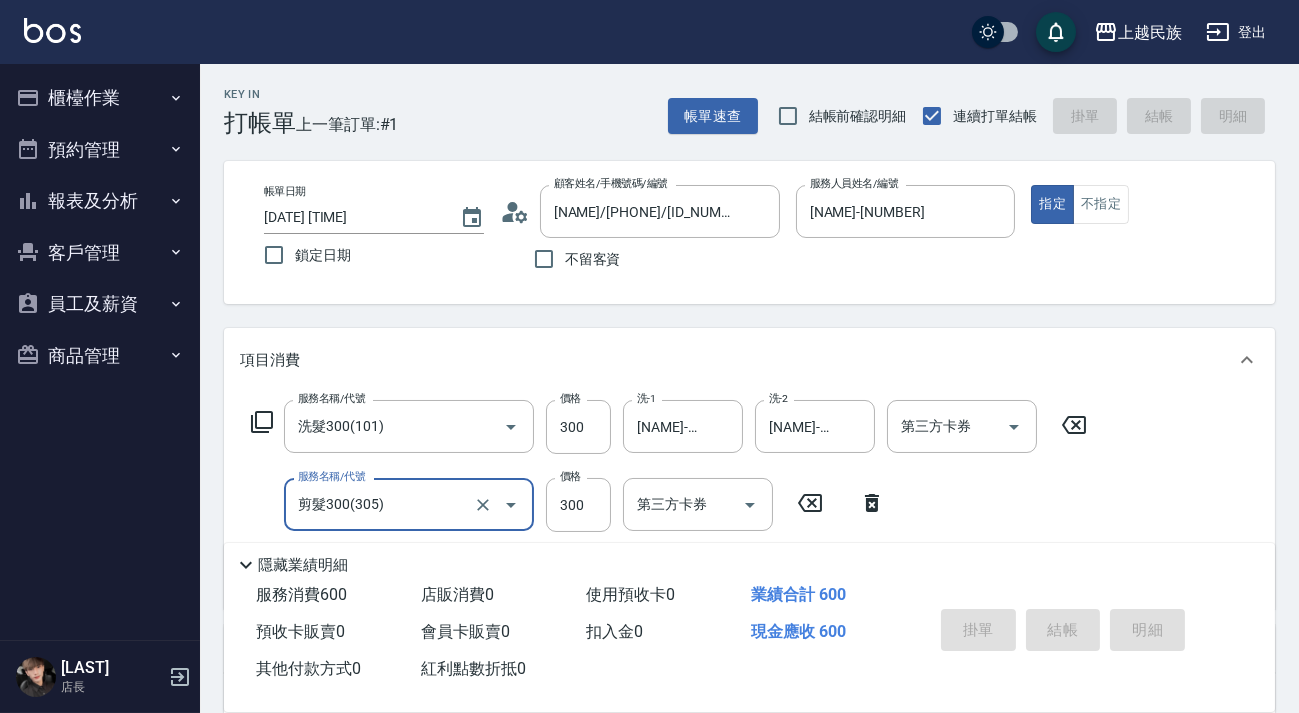 type 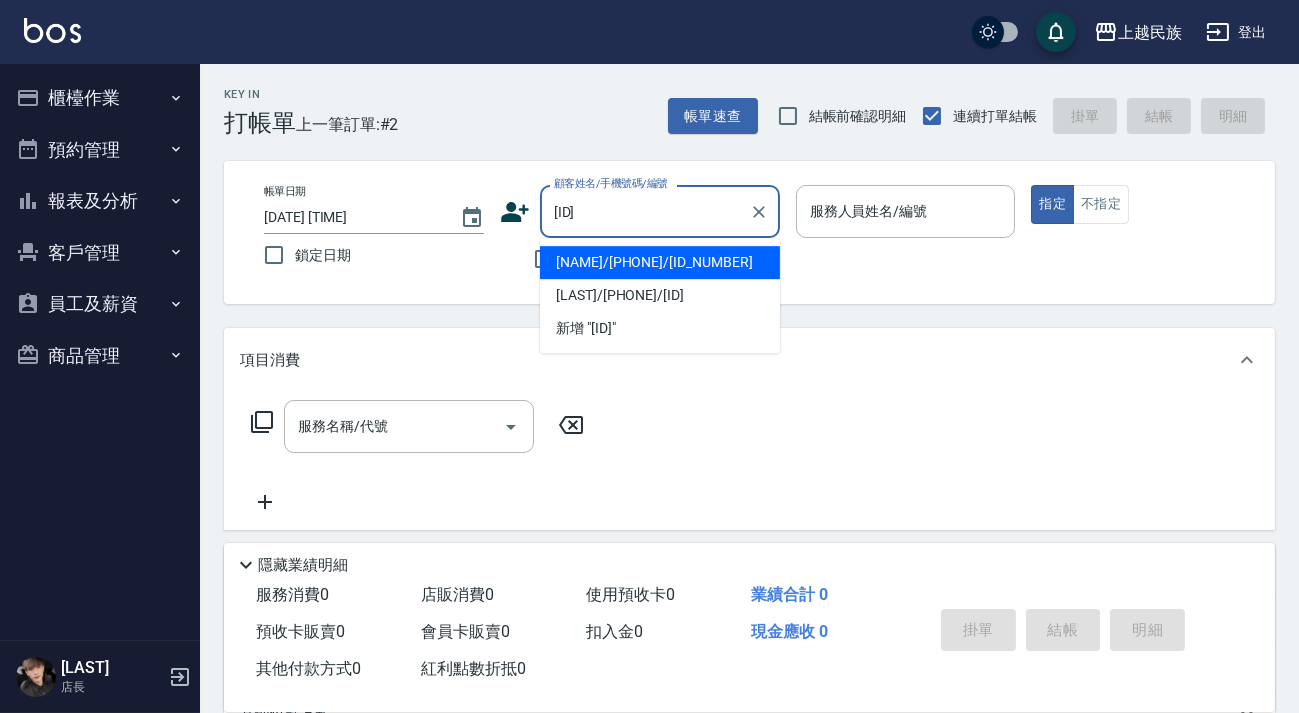 type on "[NAME]/[PHONE]/[ID_NUMBER]" 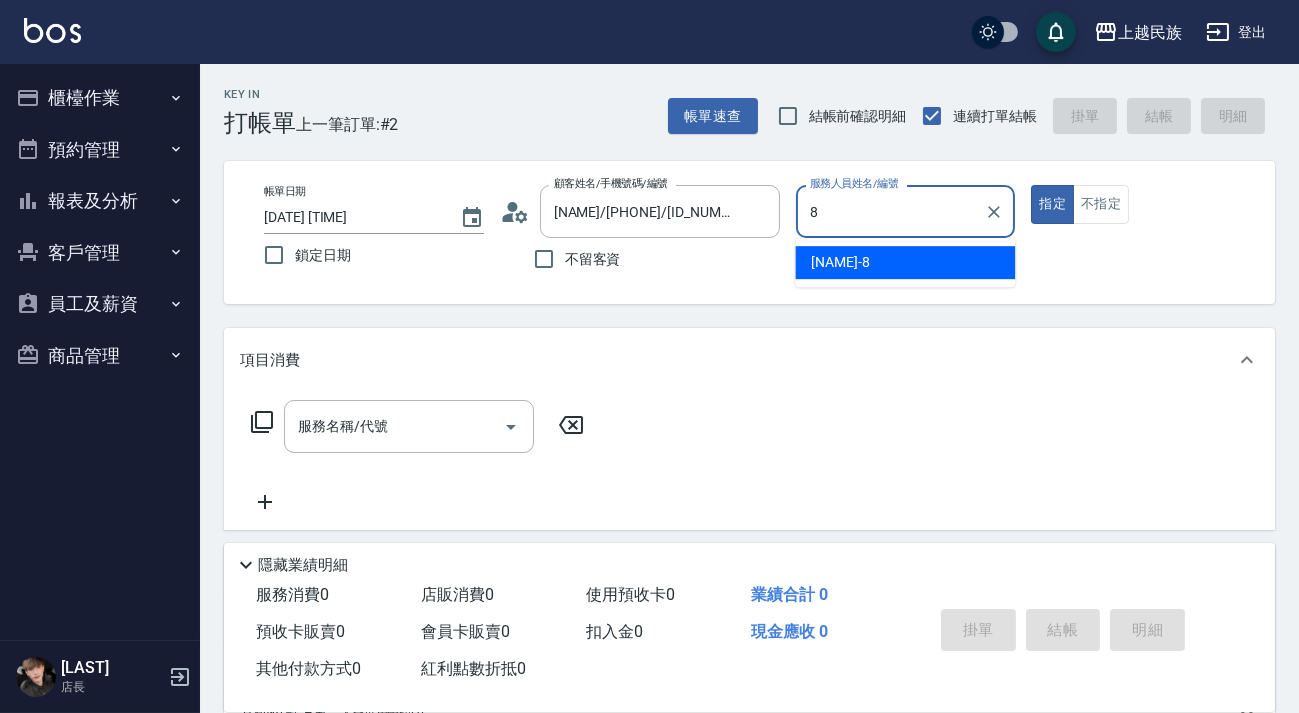 type on "[NAME]-[NUMBER]" 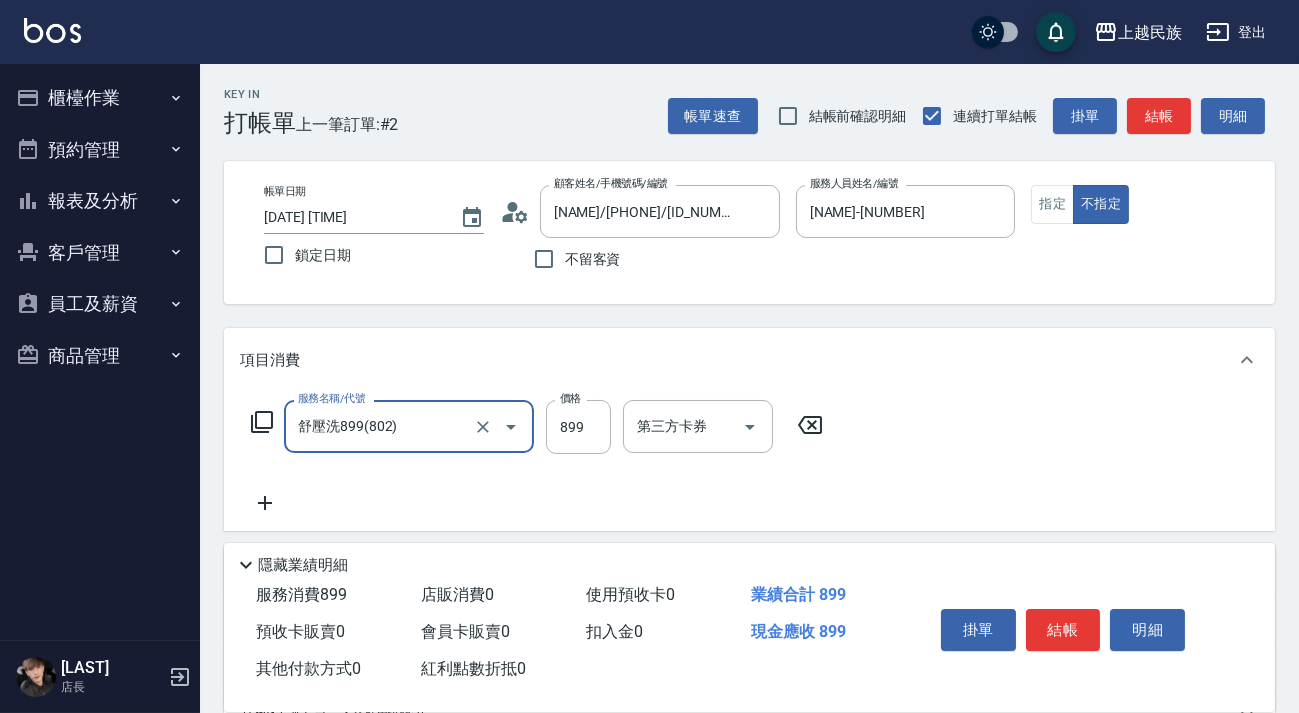type on "舒壓洗899(802)" 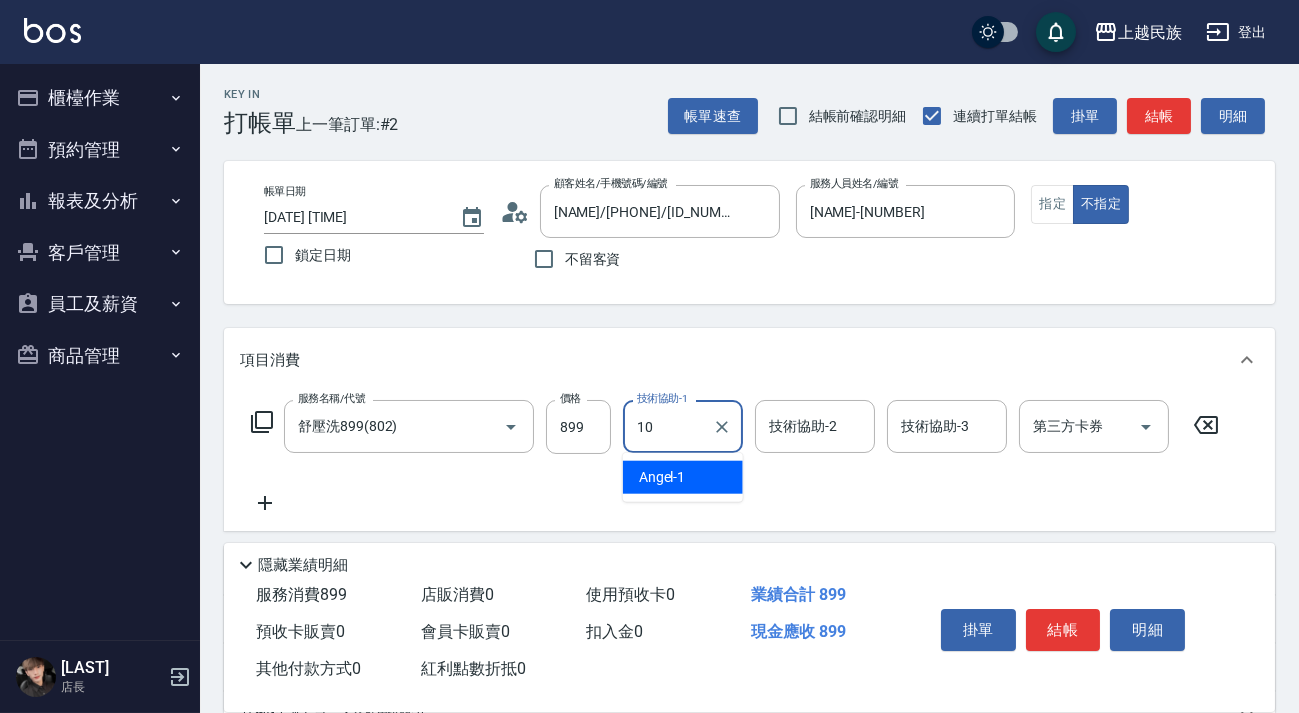 type on "Ula-10" 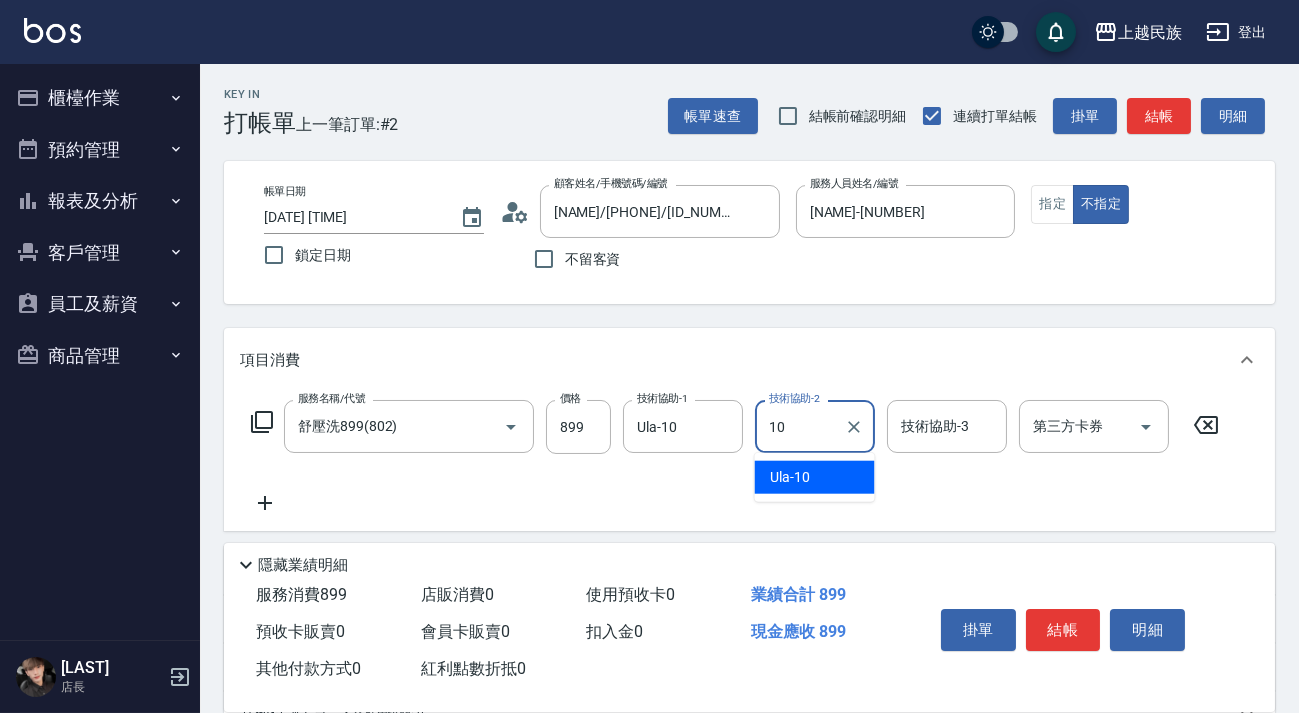 type on "Ula-10" 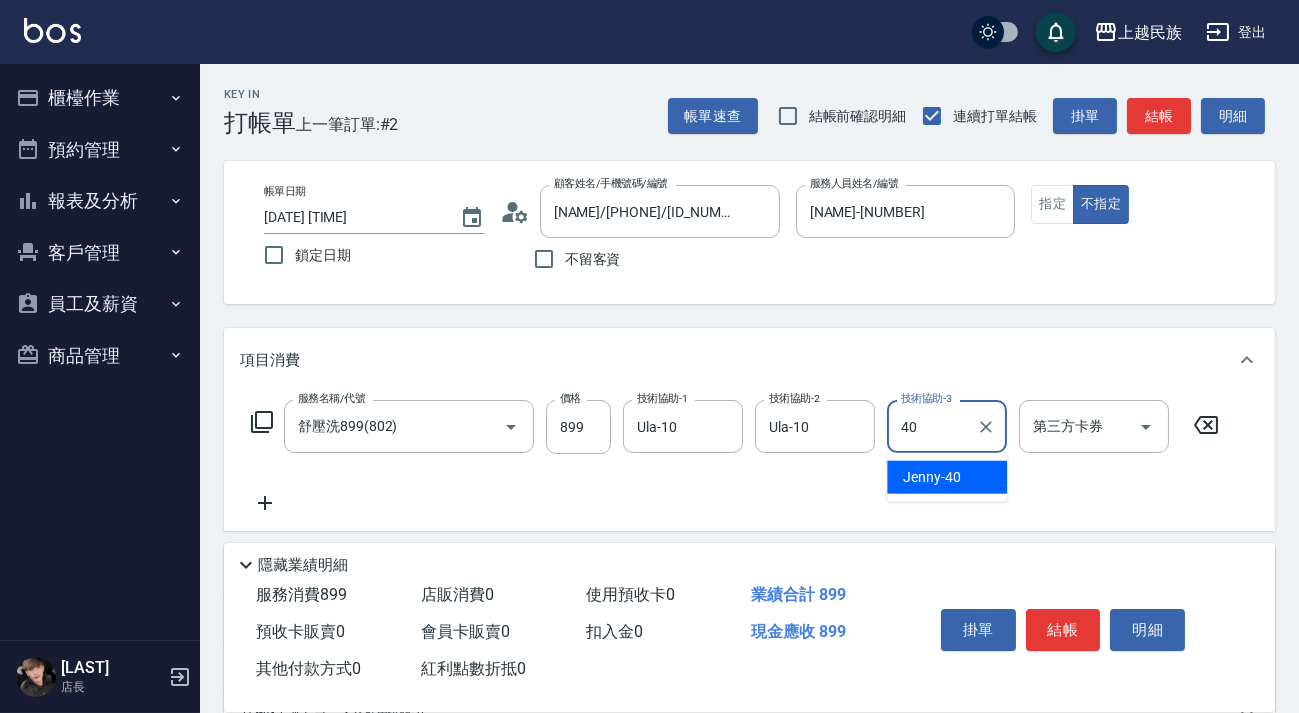 type on "4" 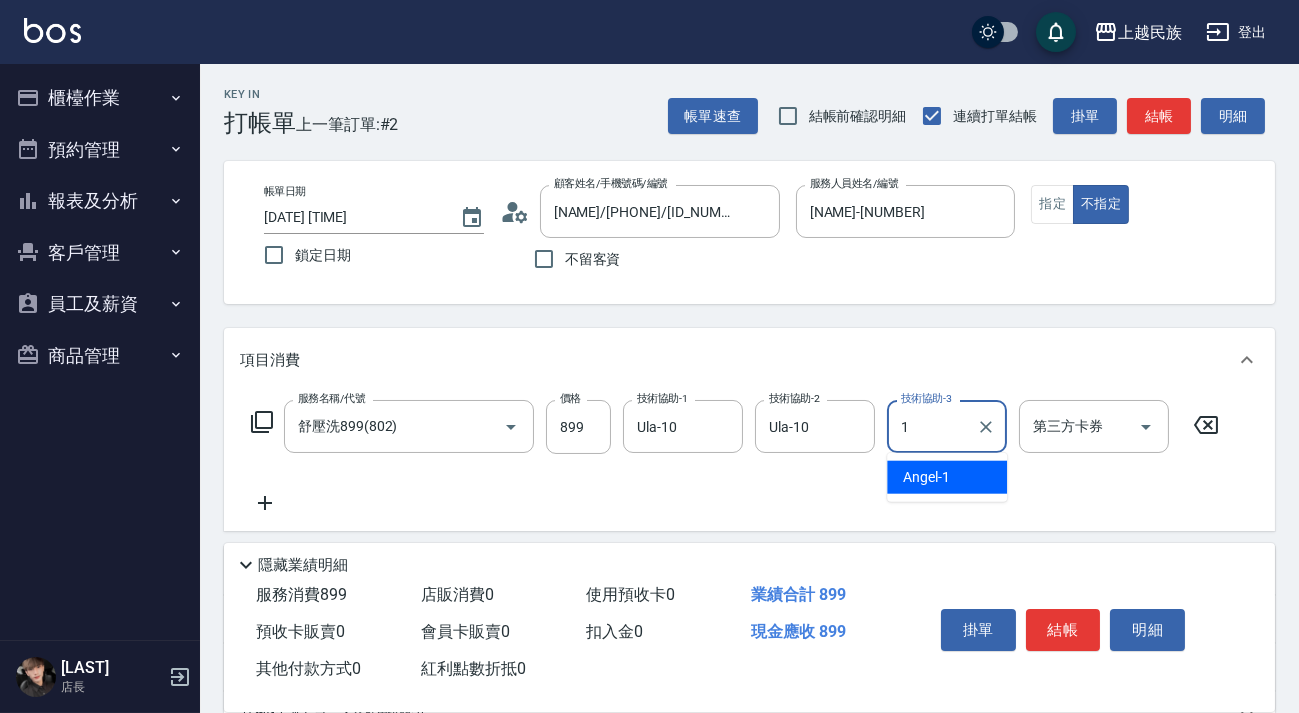 type on "10" 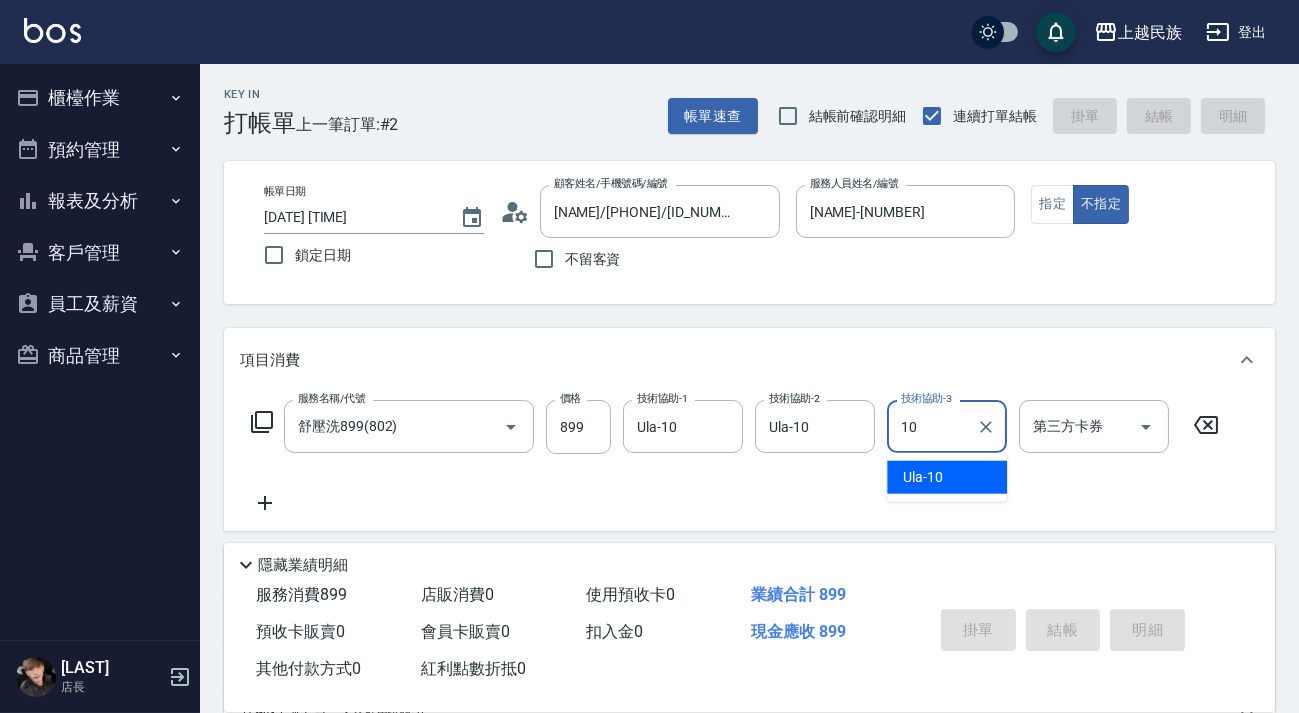 type on "[DATE] [TIME]" 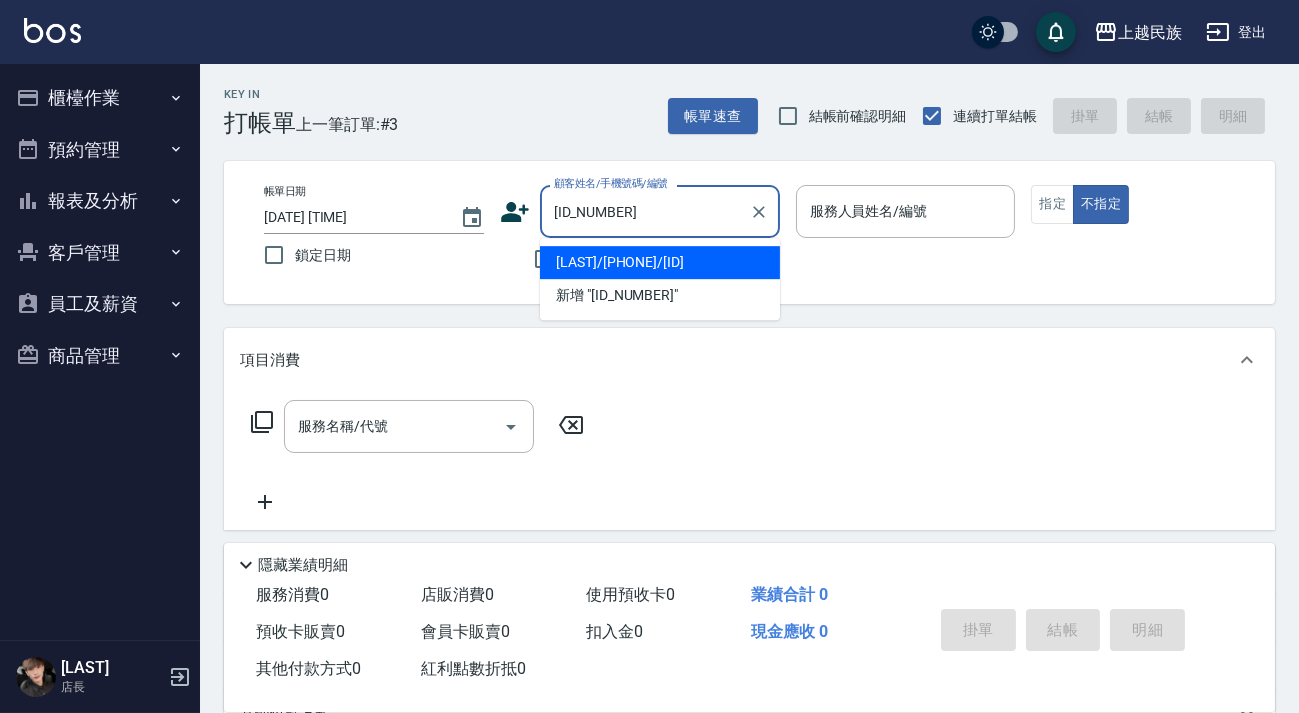 type on "[LAST]/[PHONE]/[ID]" 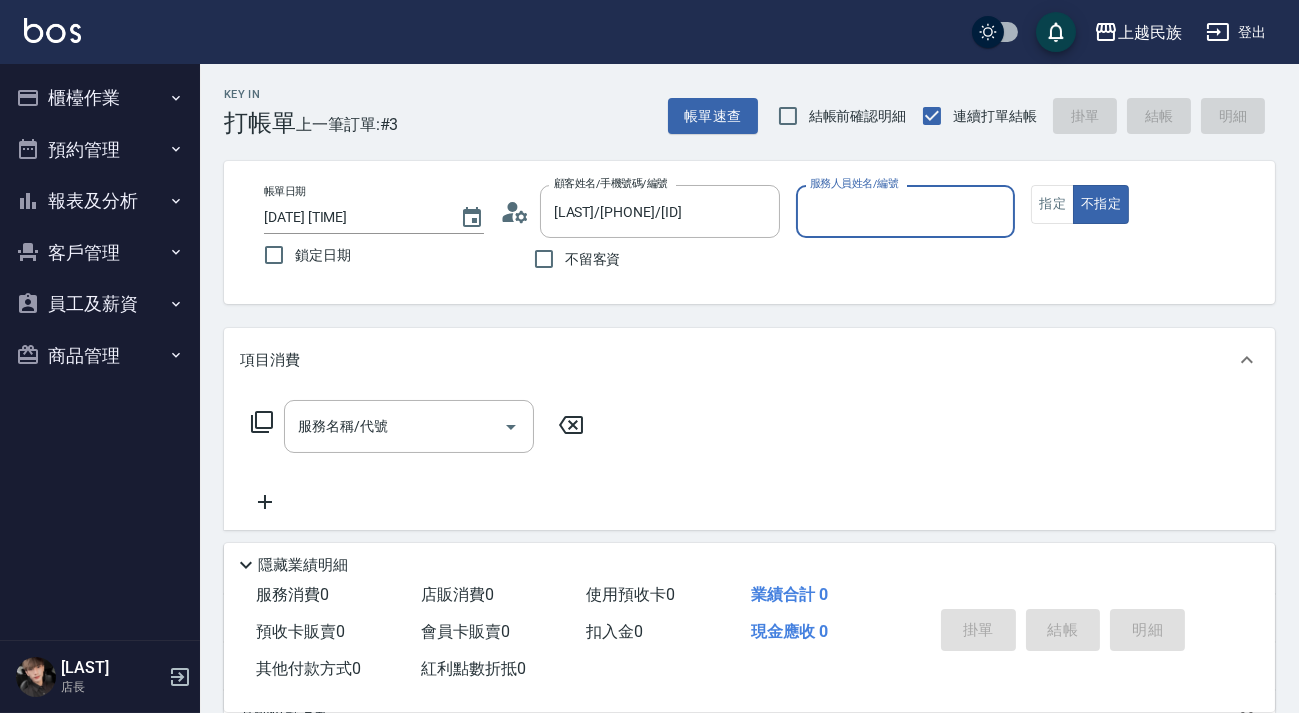 type on "[LAST]-[NUMBER]" 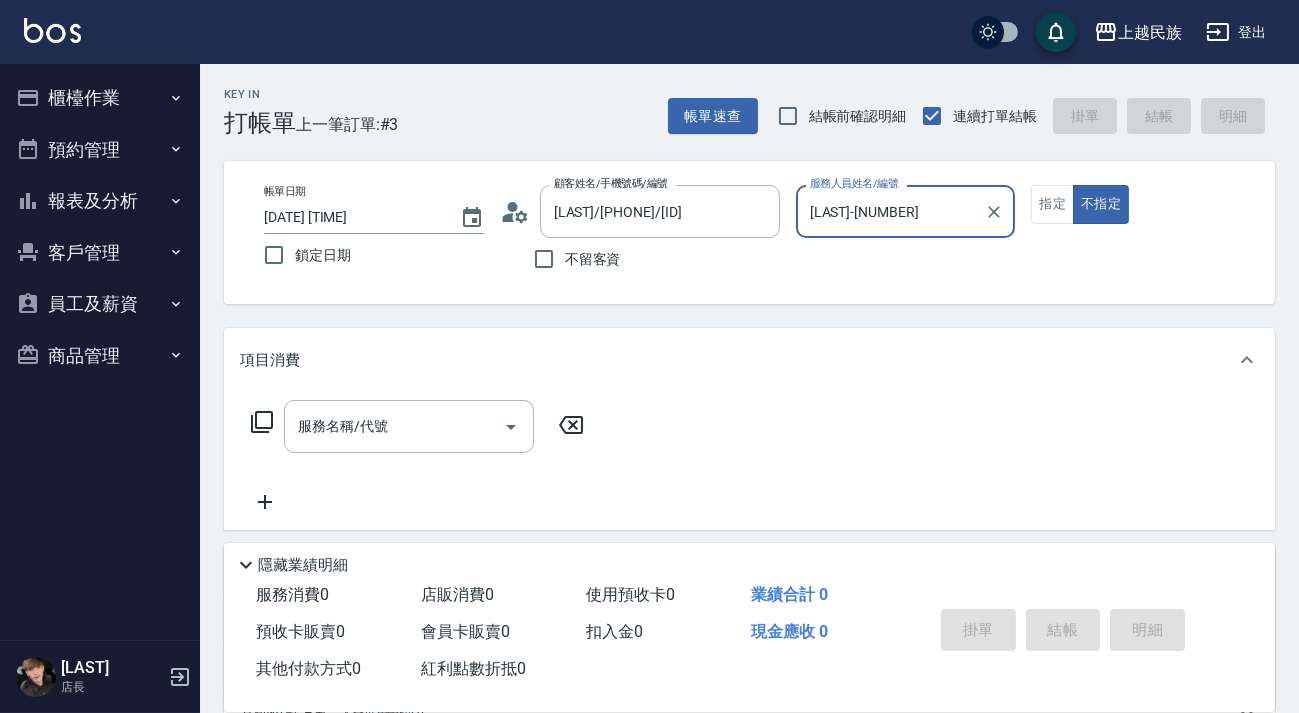 click on "不指定" at bounding box center (1101, 204) 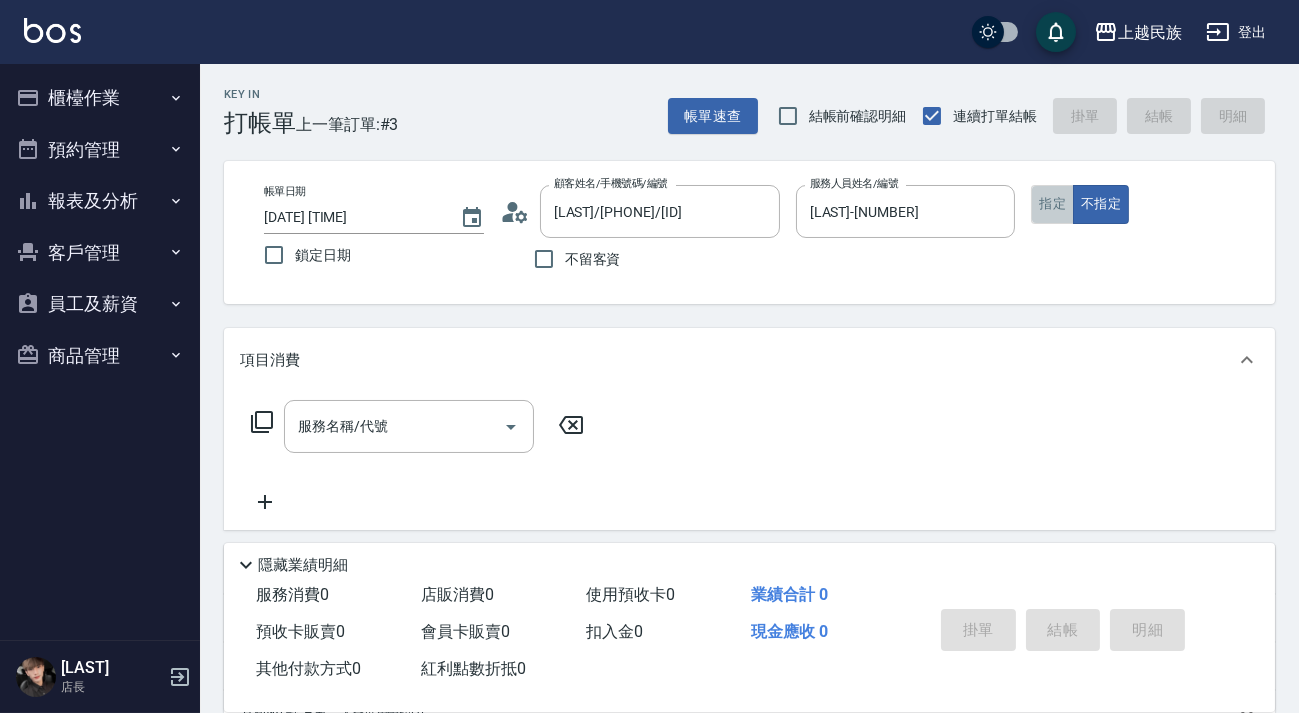 click on "指定" at bounding box center (1052, 204) 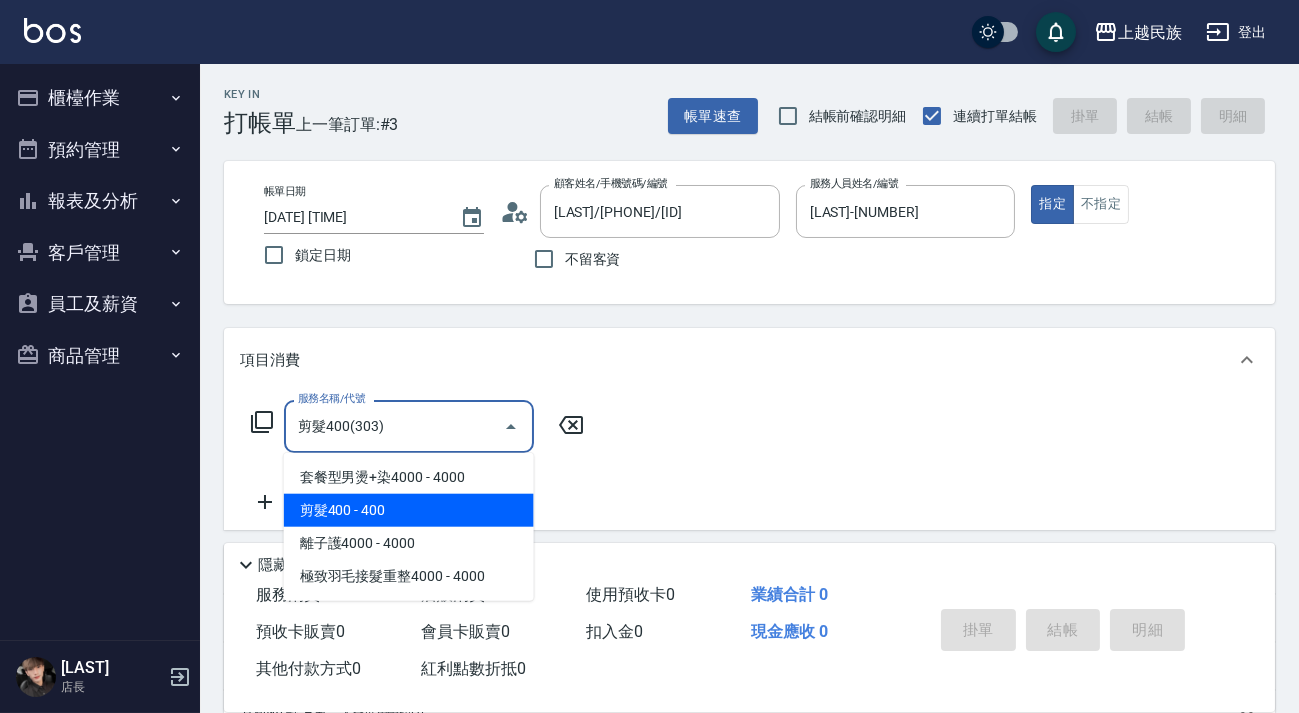 type on "剪髮400(303)" 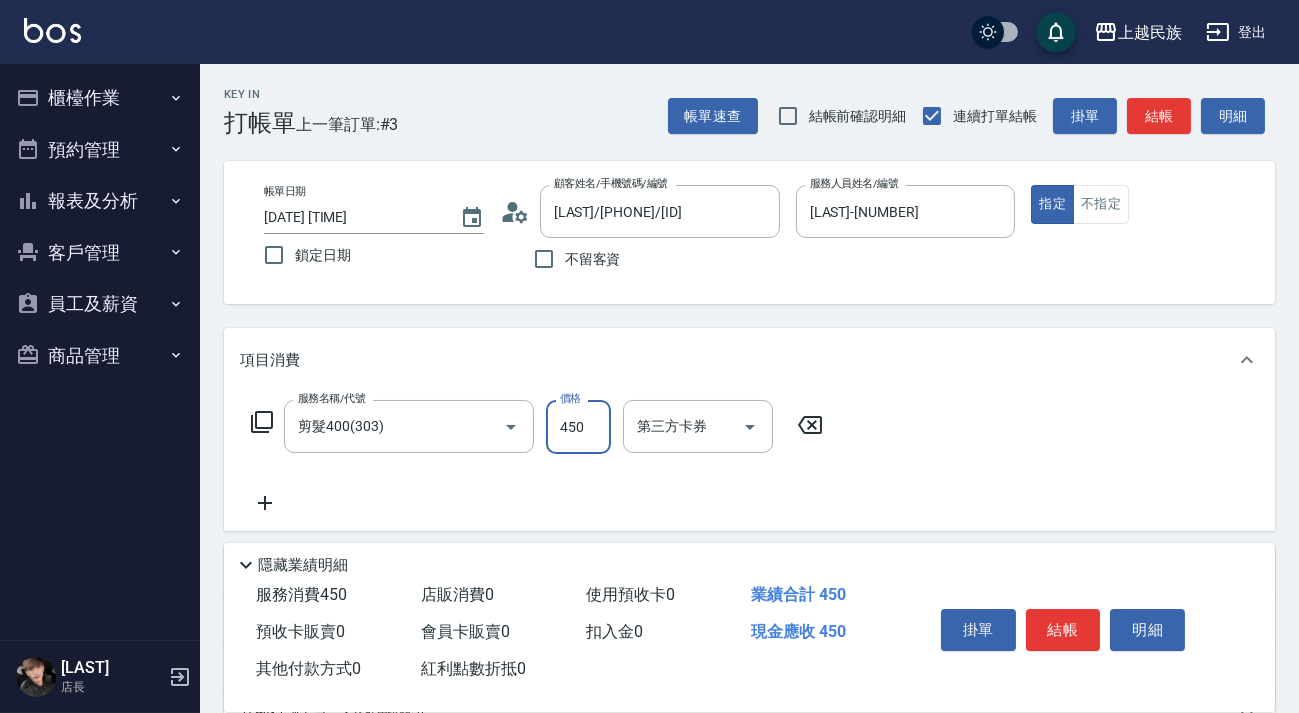 scroll, scrollTop: 262, scrollLeft: 0, axis: vertical 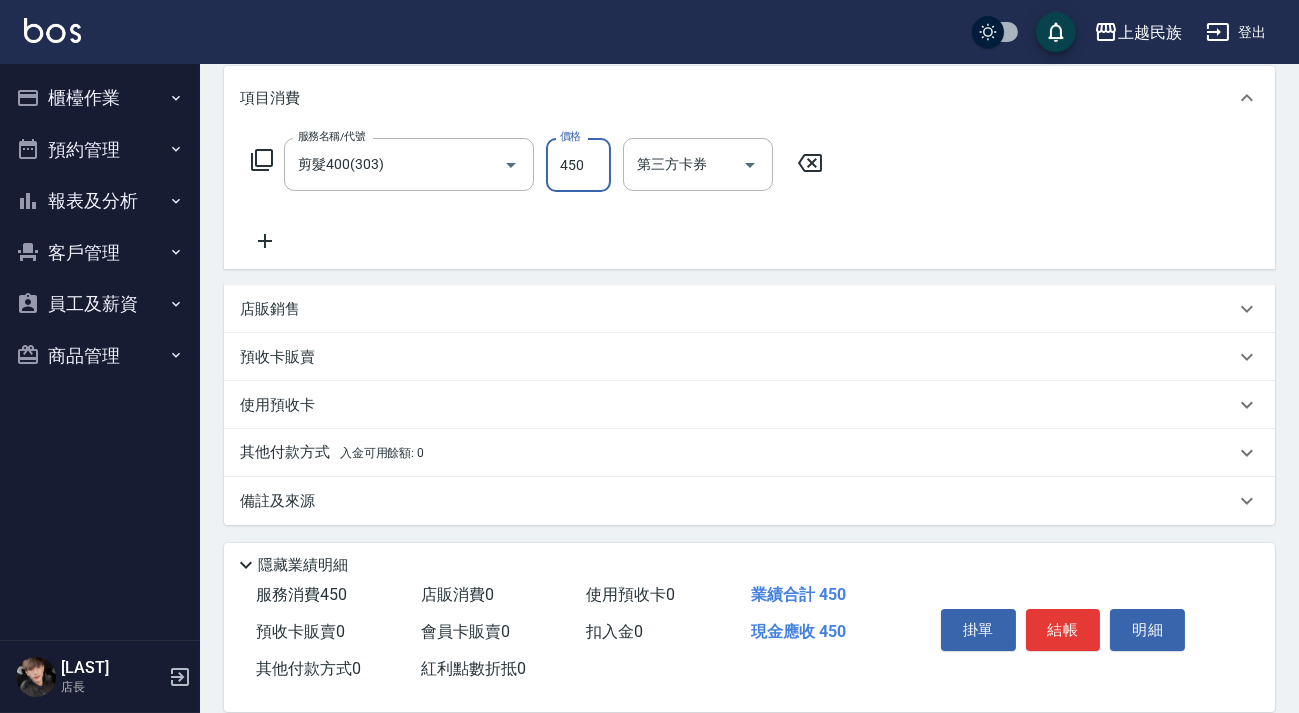 type on "450" 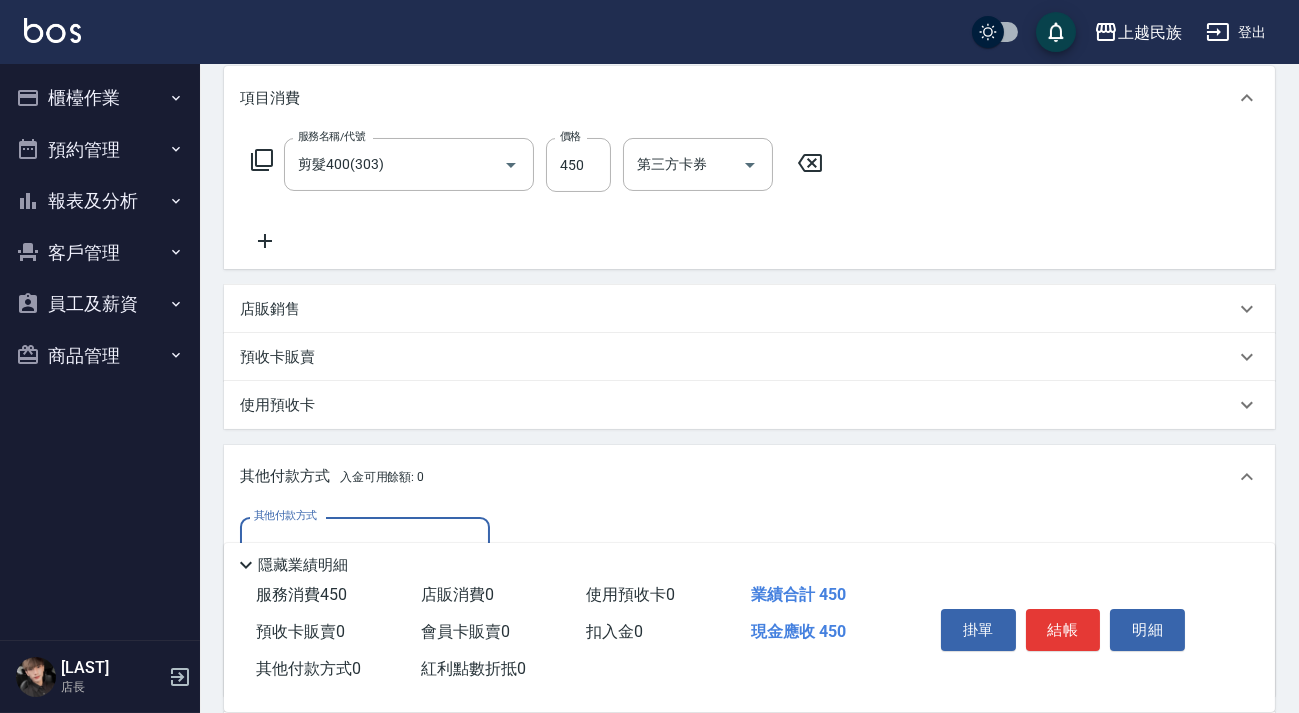 scroll, scrollTop: 34, scrollLeft: 0, axis: vertical 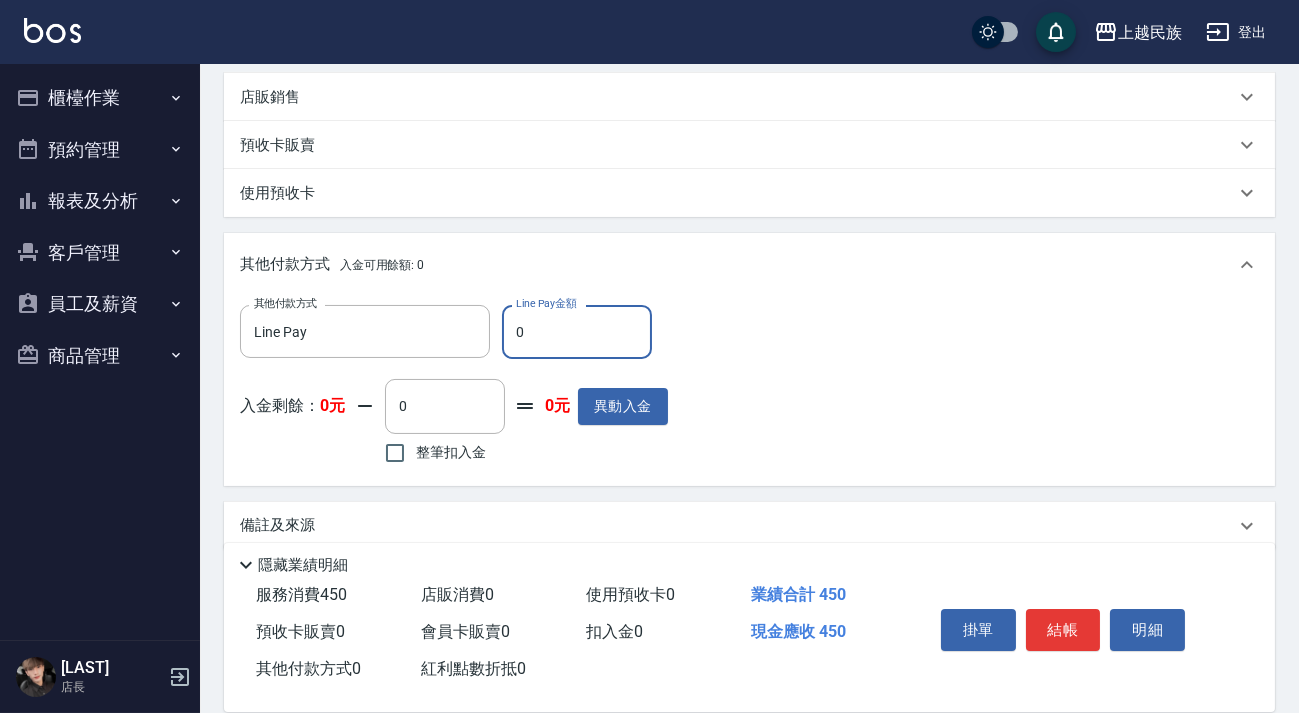 type on "Line Pay" 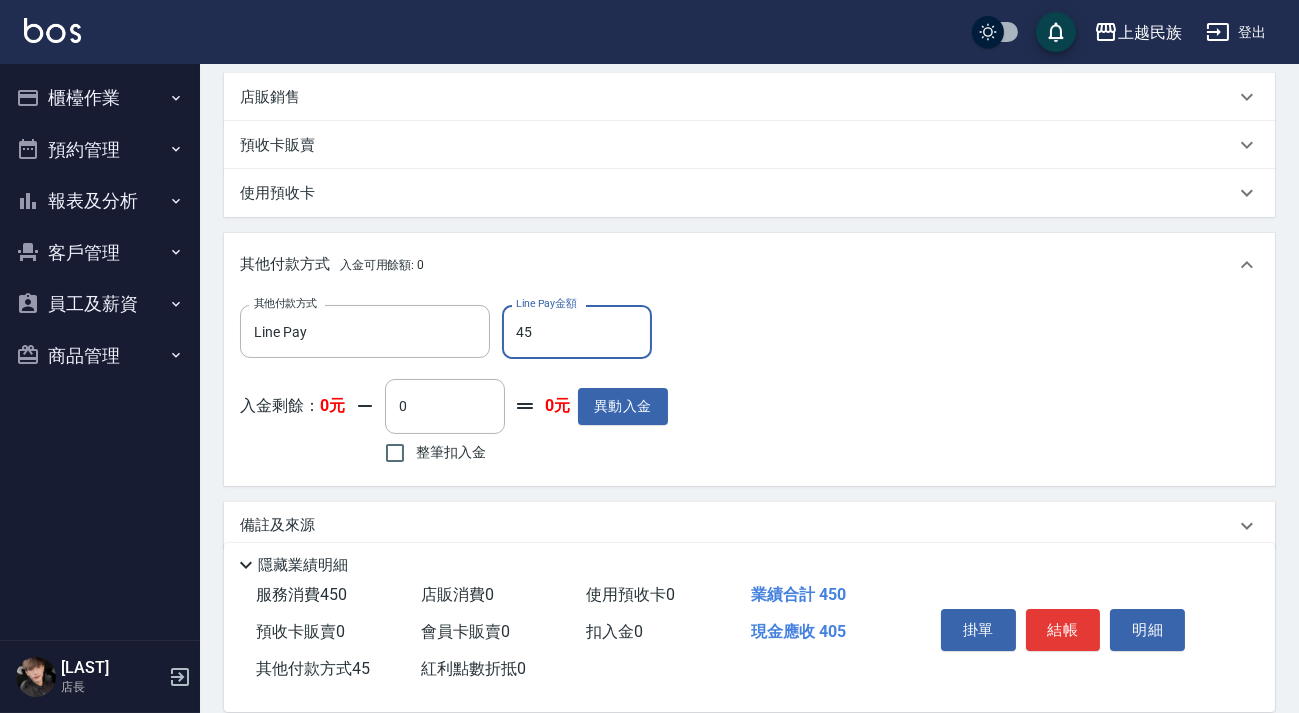 type on "450" 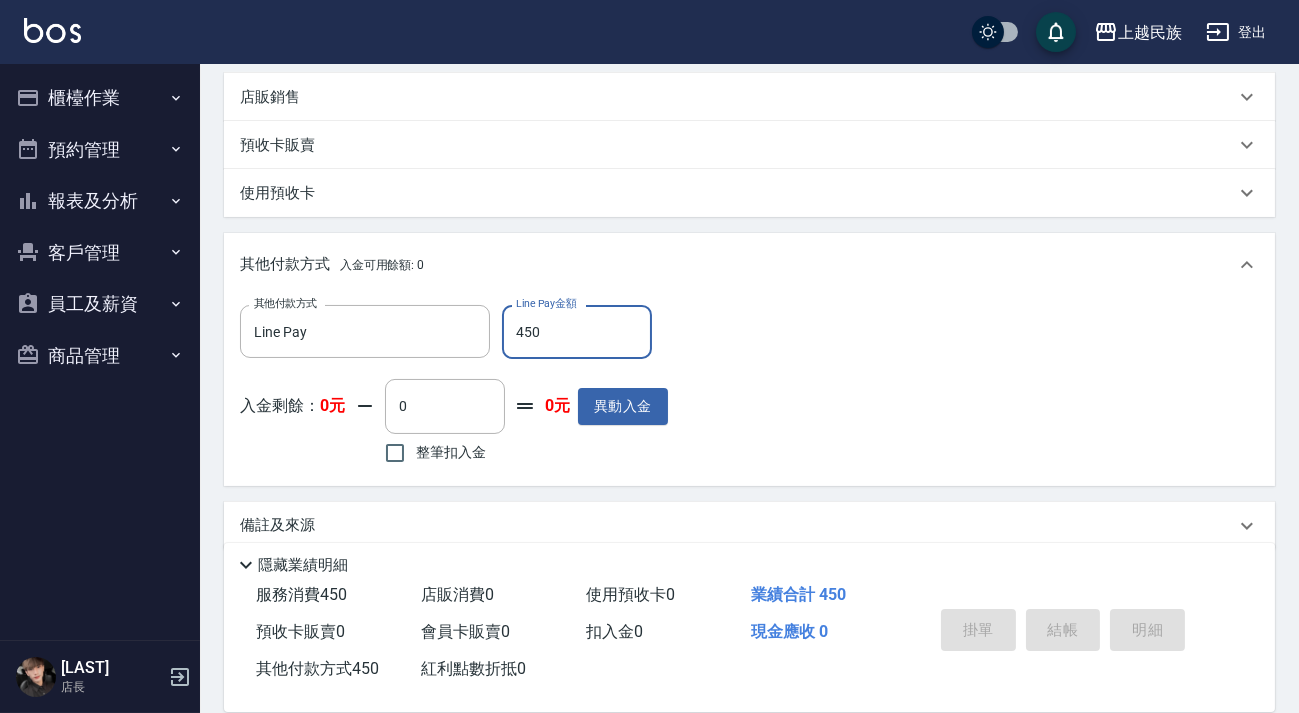 type 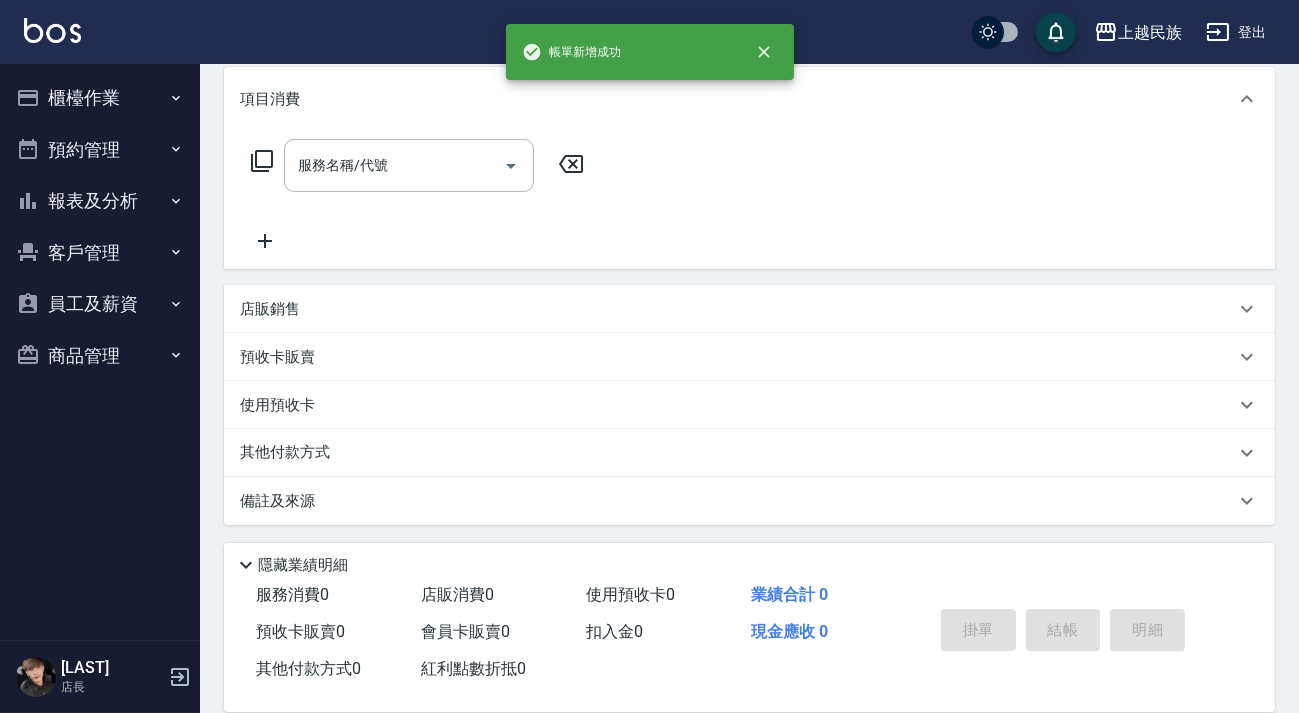 scroll, scrollTop: 0, scrollLeft: 0, axis: both 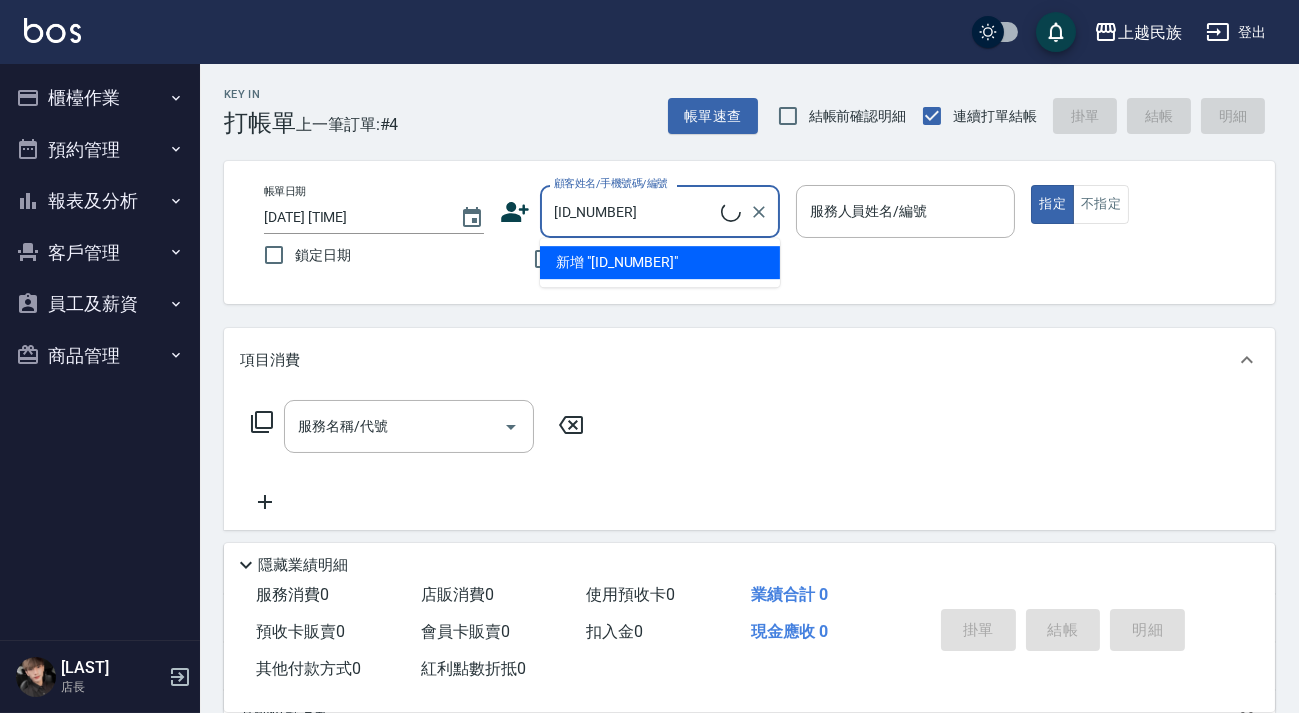 type on "[LAST]/[PHONE]/[ID]" 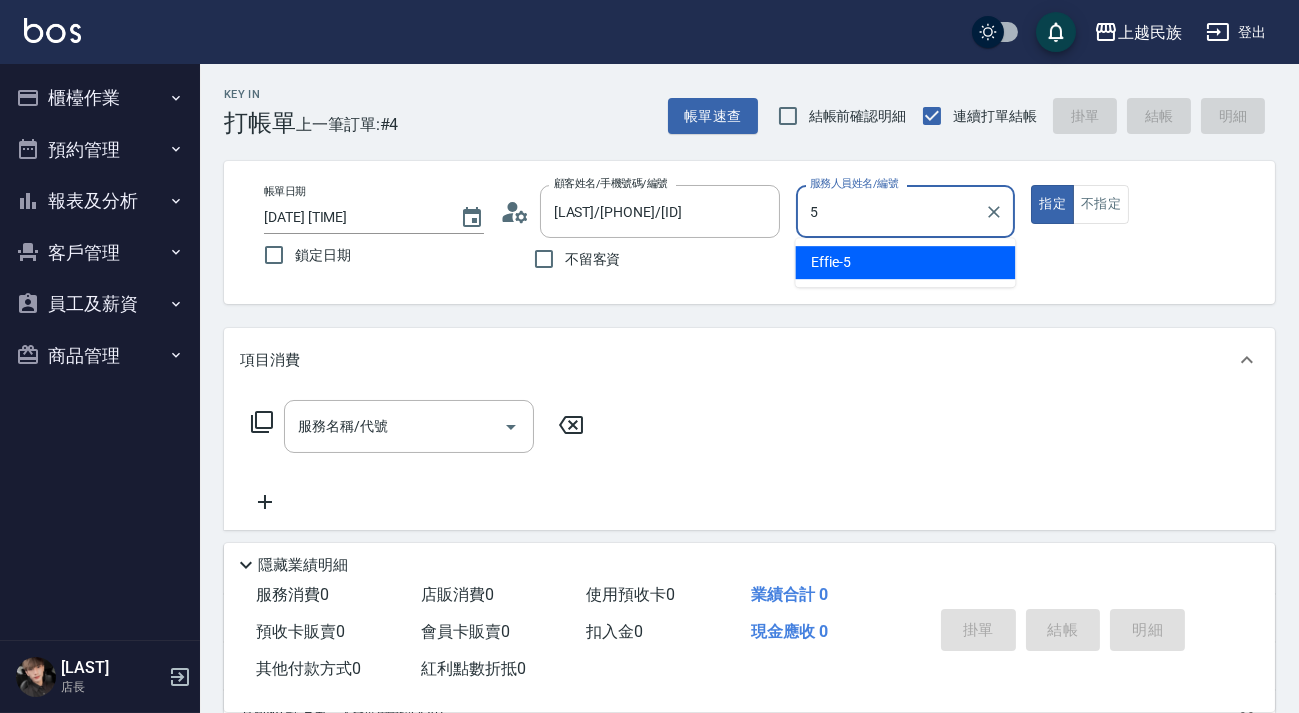 type on "[LAST]-[NUMBER]" 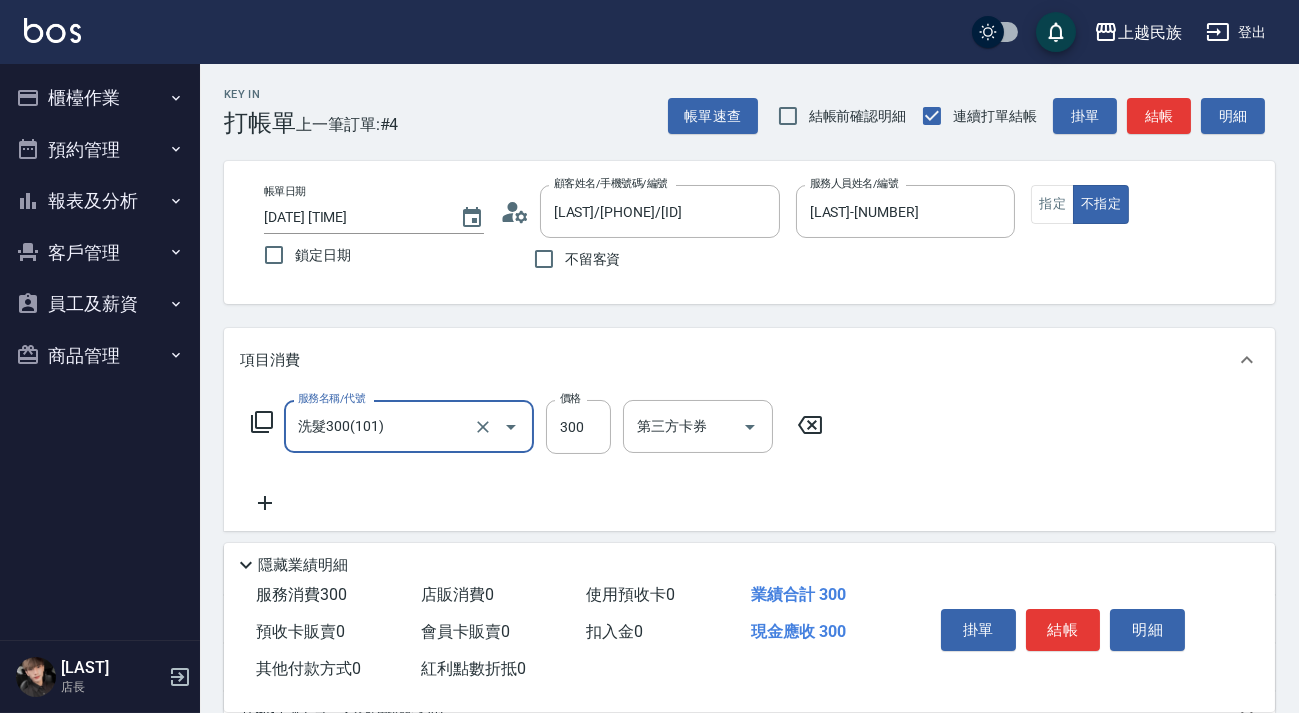 type on "洗髮300(101)" 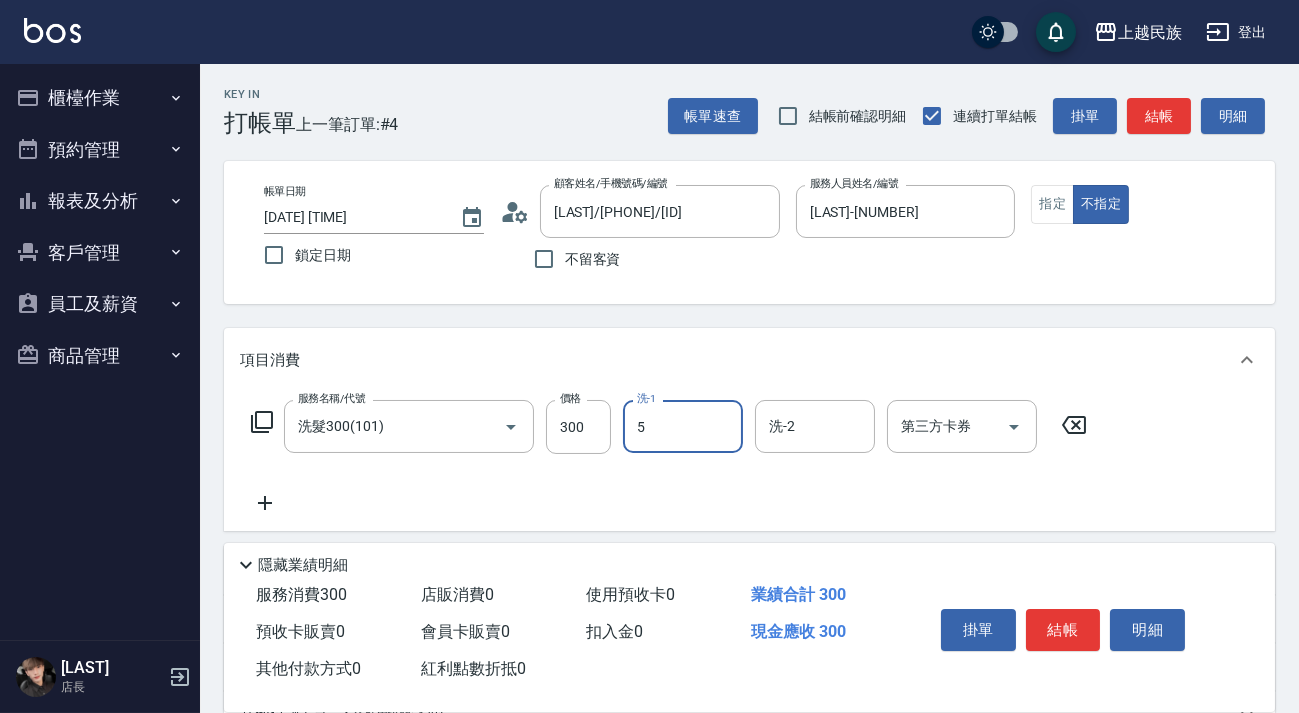 type on "[LAST]-[NUMBER]" 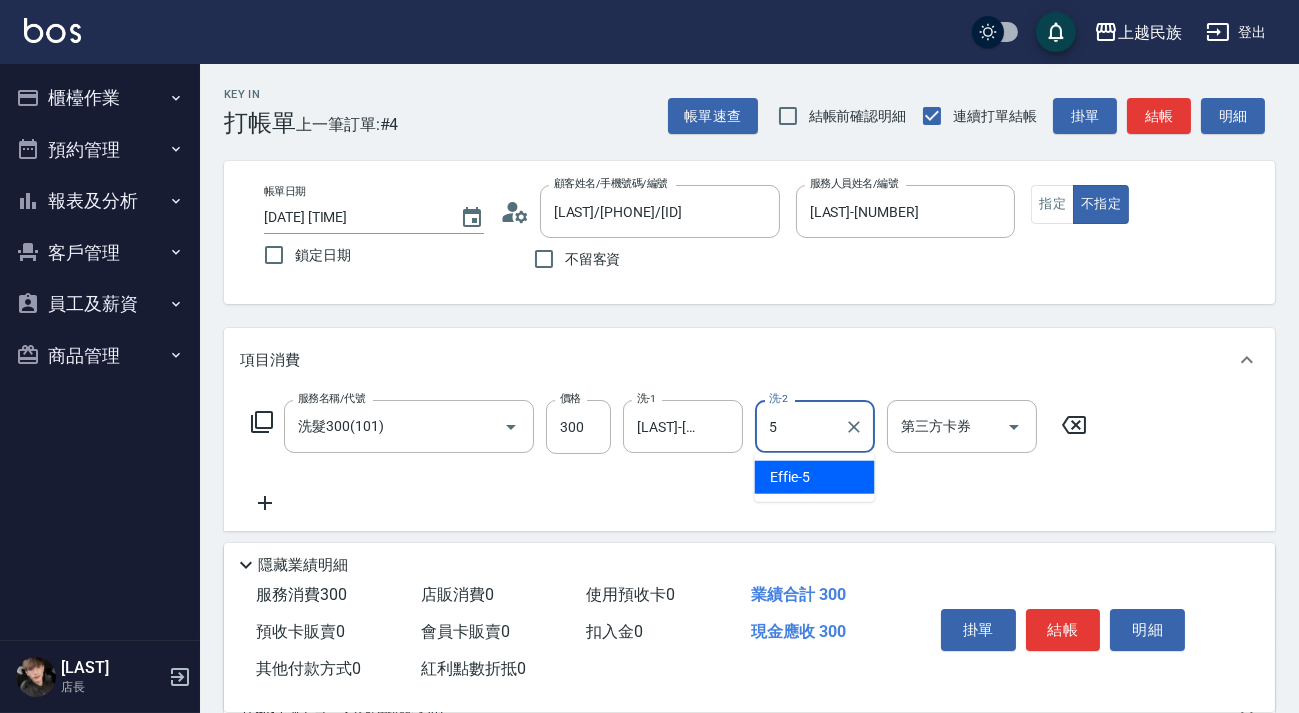 type on "[LAST]-[NUMBER]" 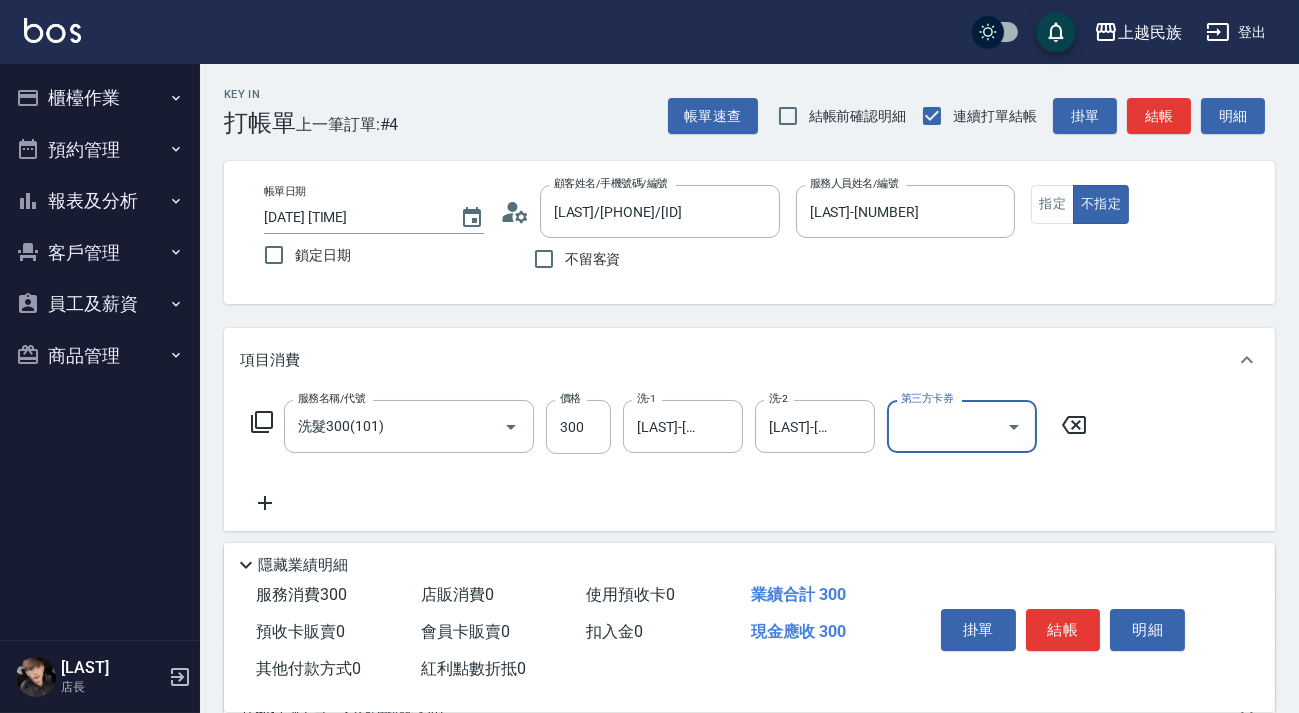 scroll, scrollTop: 262, scrollLeft: 0, axis: vertical 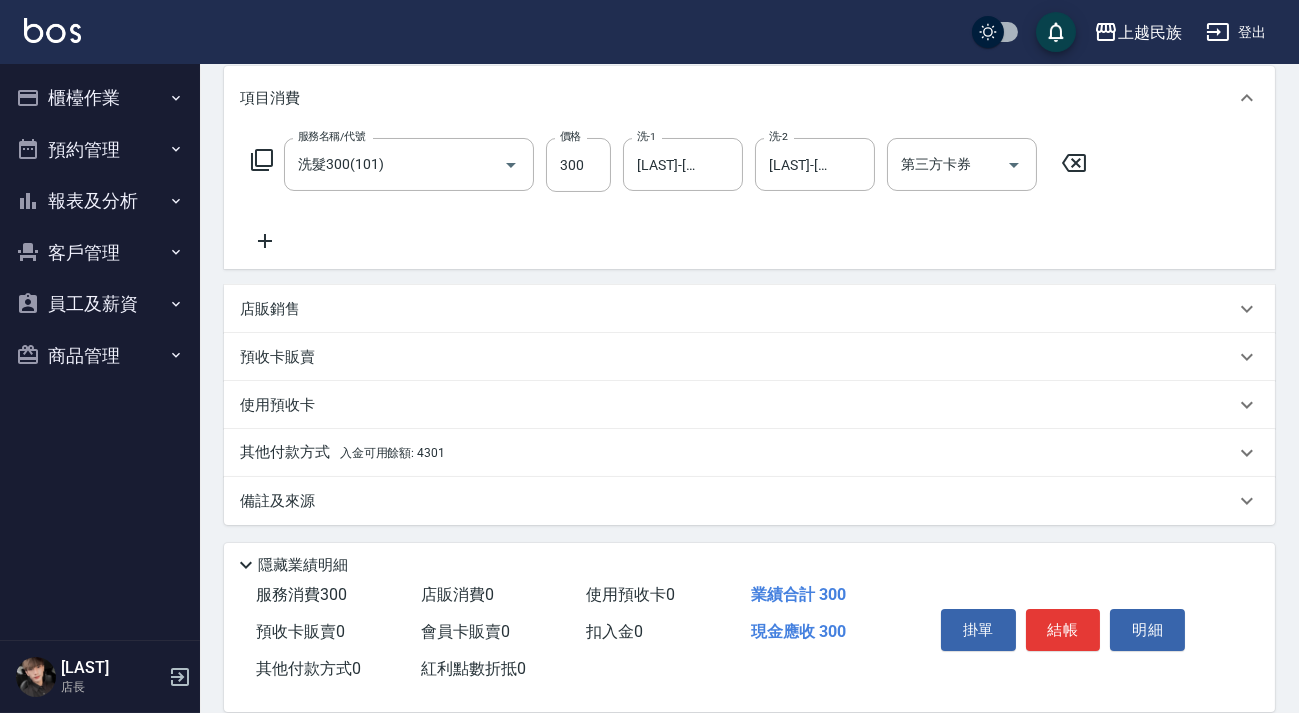 click on "其他付款方式 入金可用餘額: 4301" at bounding box center (749, 453) 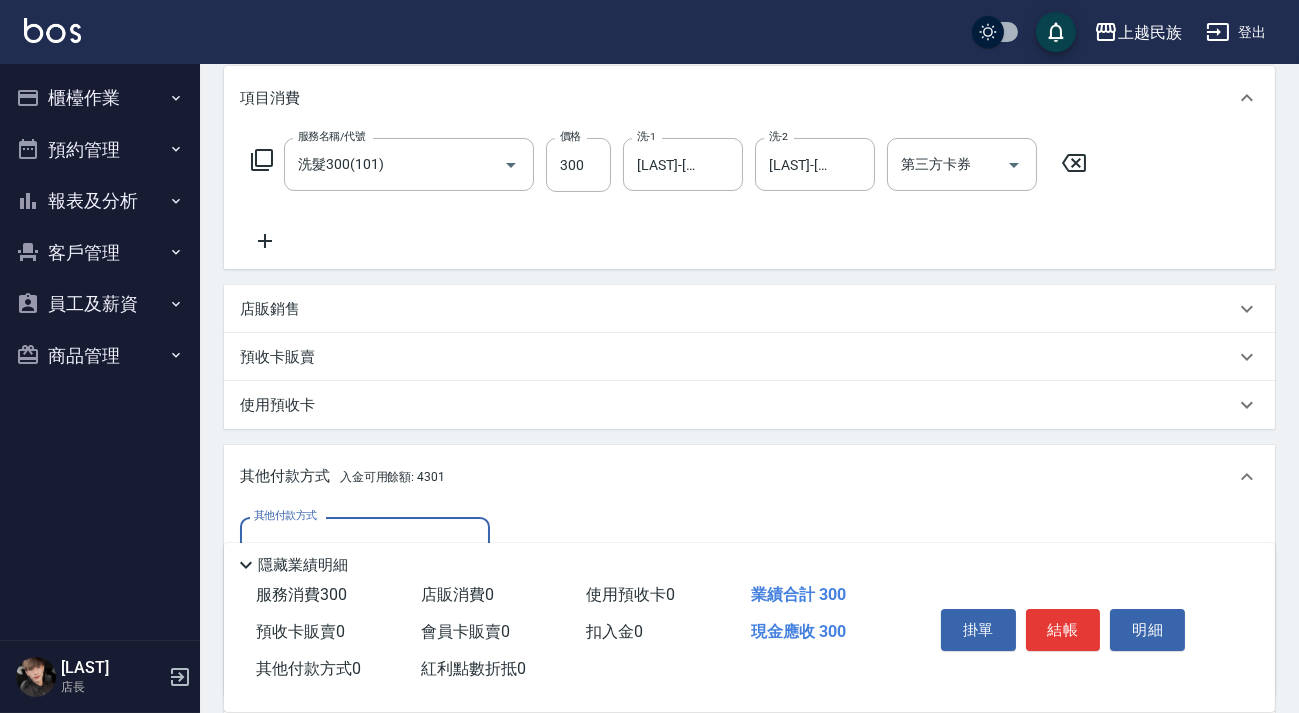 scroll, scrollTop: 444, scrollLeft: 0, axis: vertical 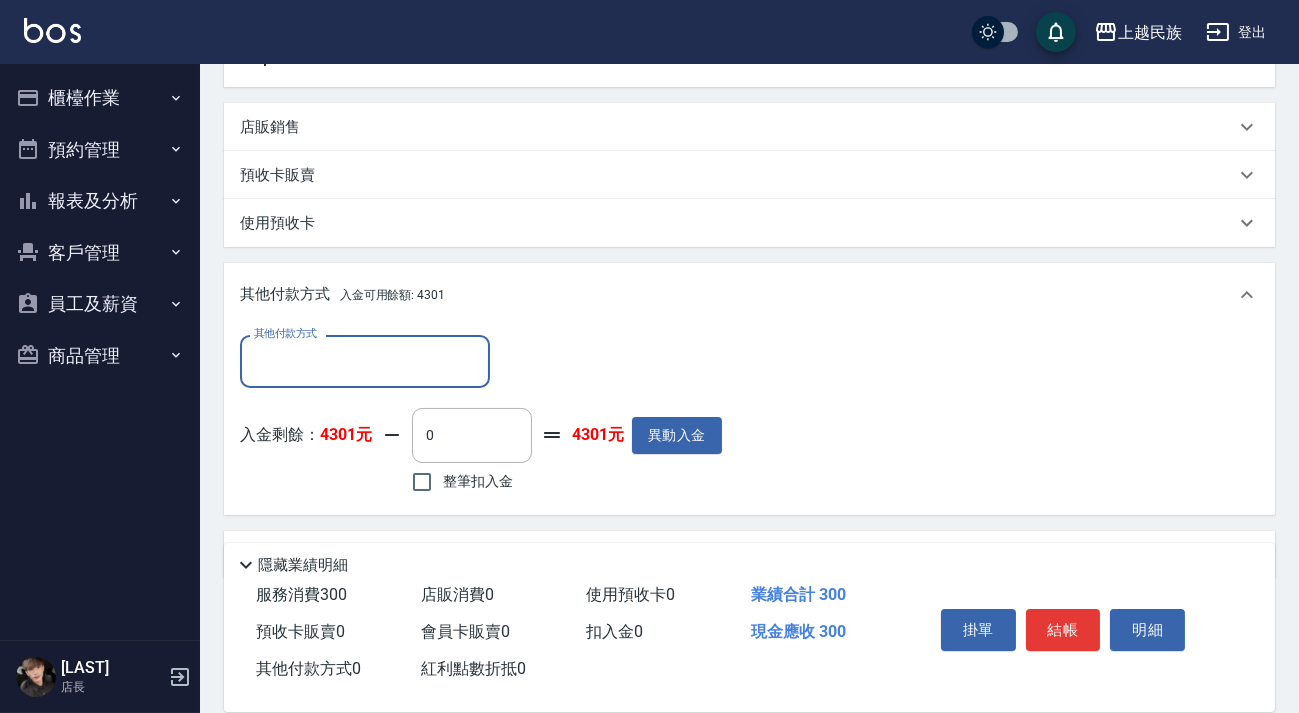 click on "整筆扣入金" at bounding box center [478, 481] 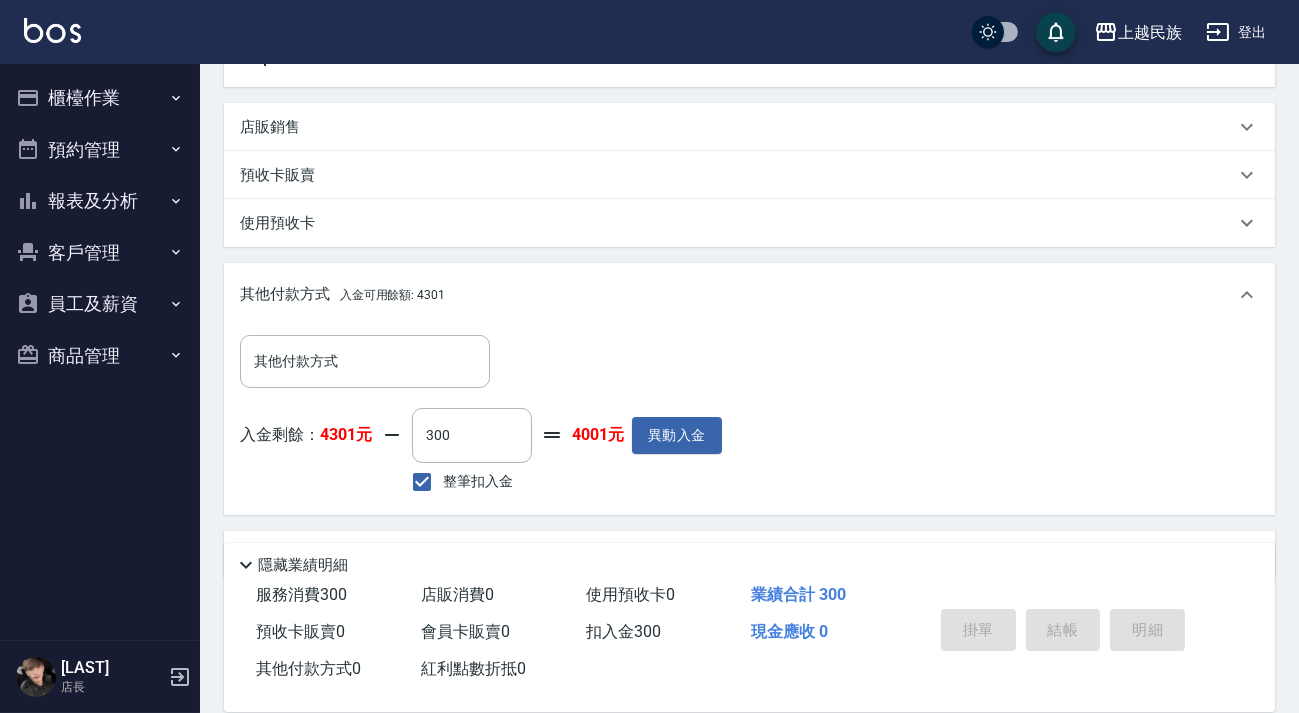 type on "2025/08/03 18:59" 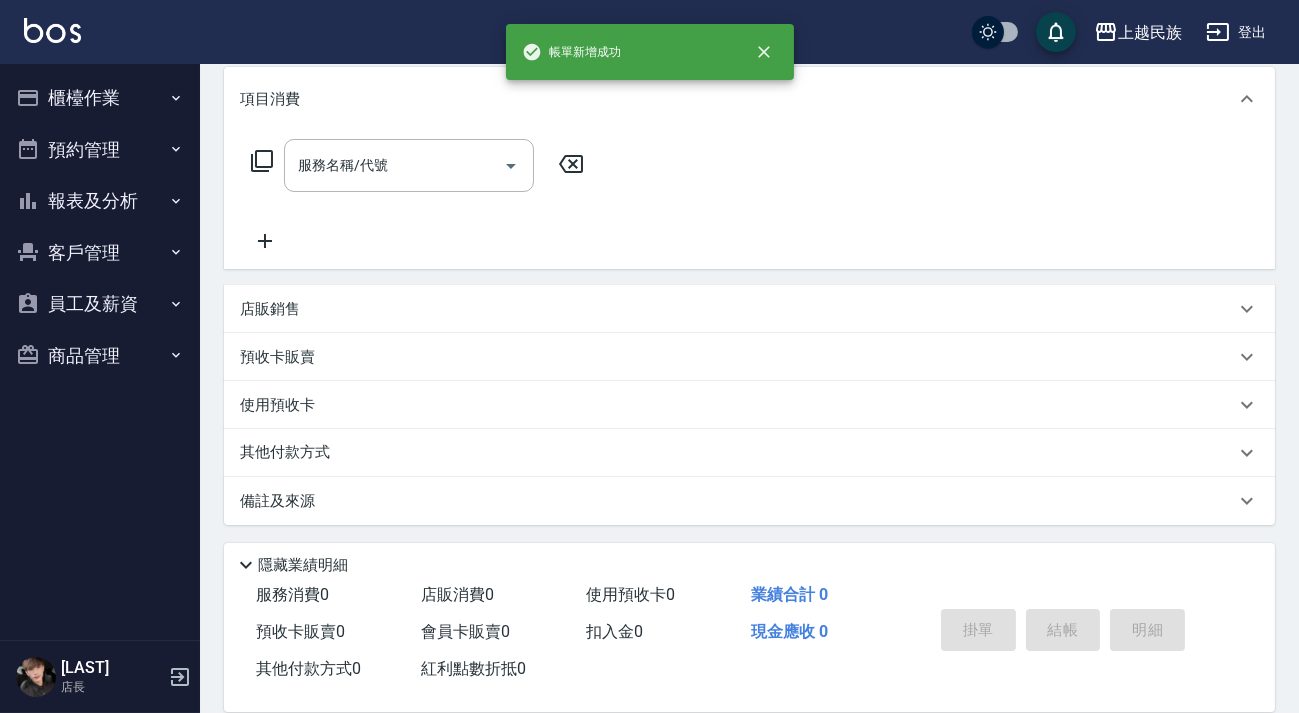 scroll, scrollTop: 0, scrollLeft: 0, axis: both 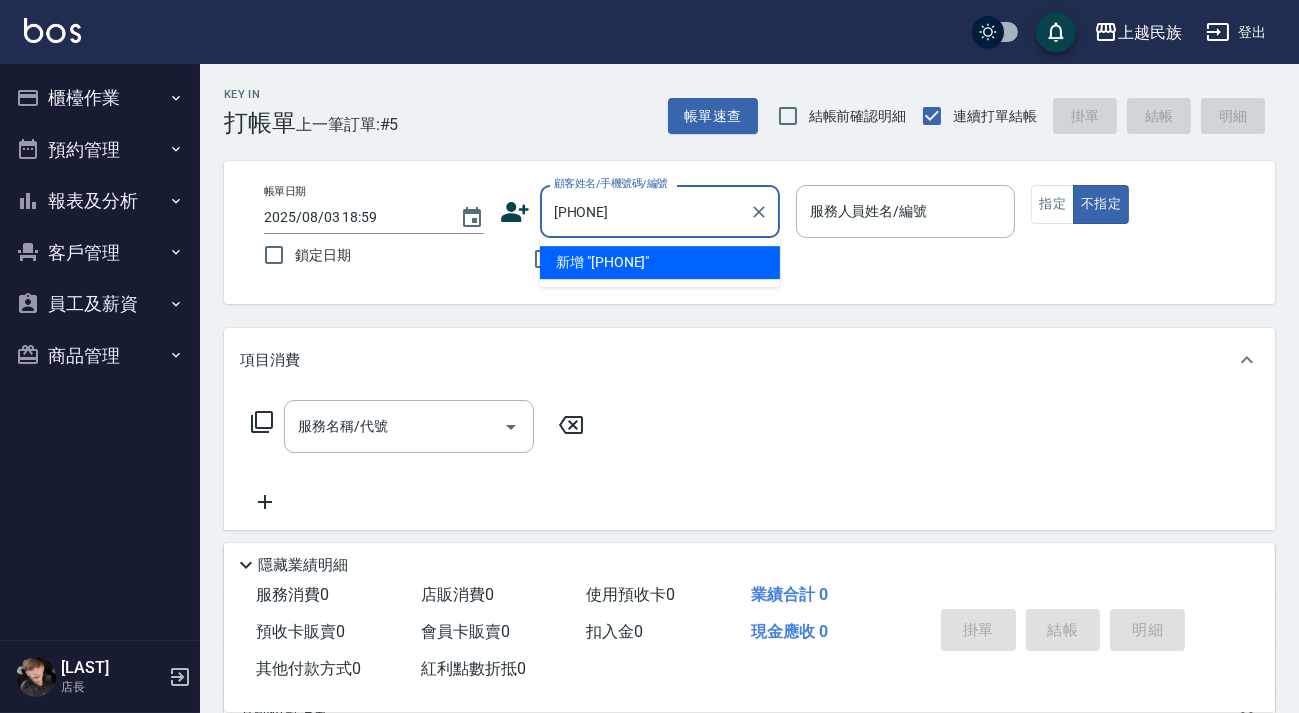 click on "新增 "[PHONE]"" at bounding box center [660, 262] 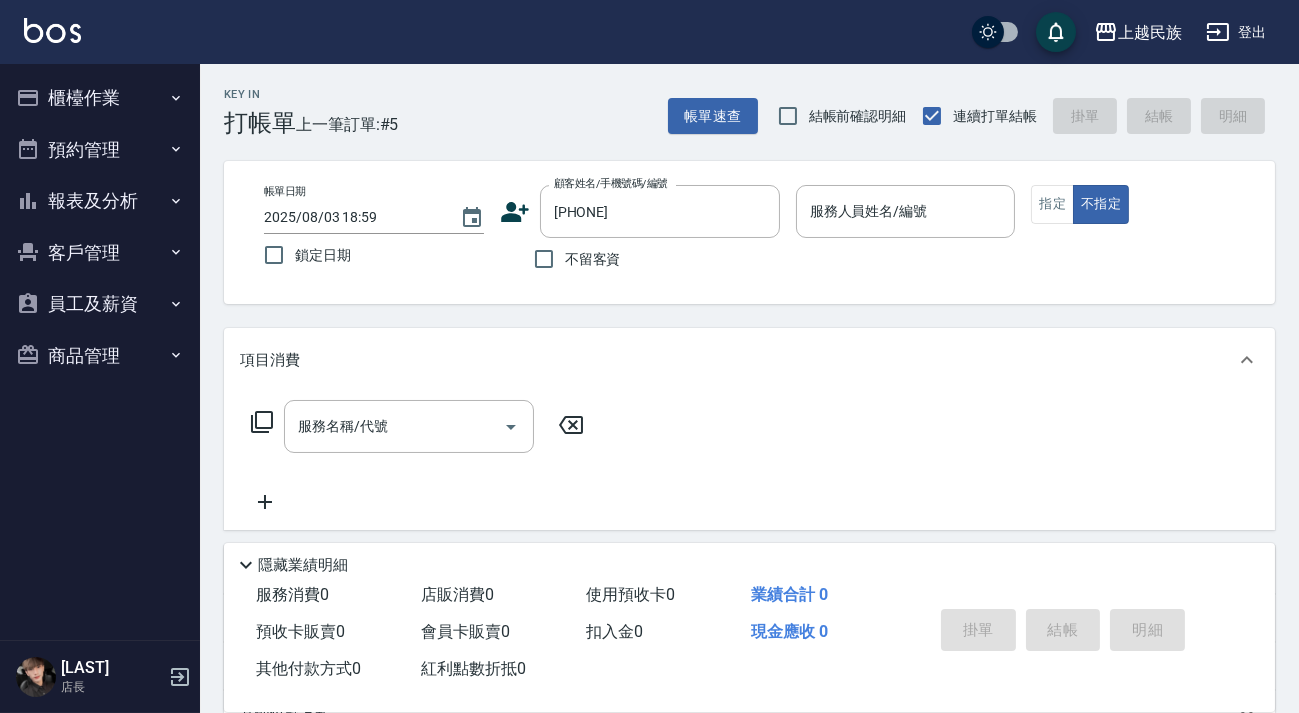 click 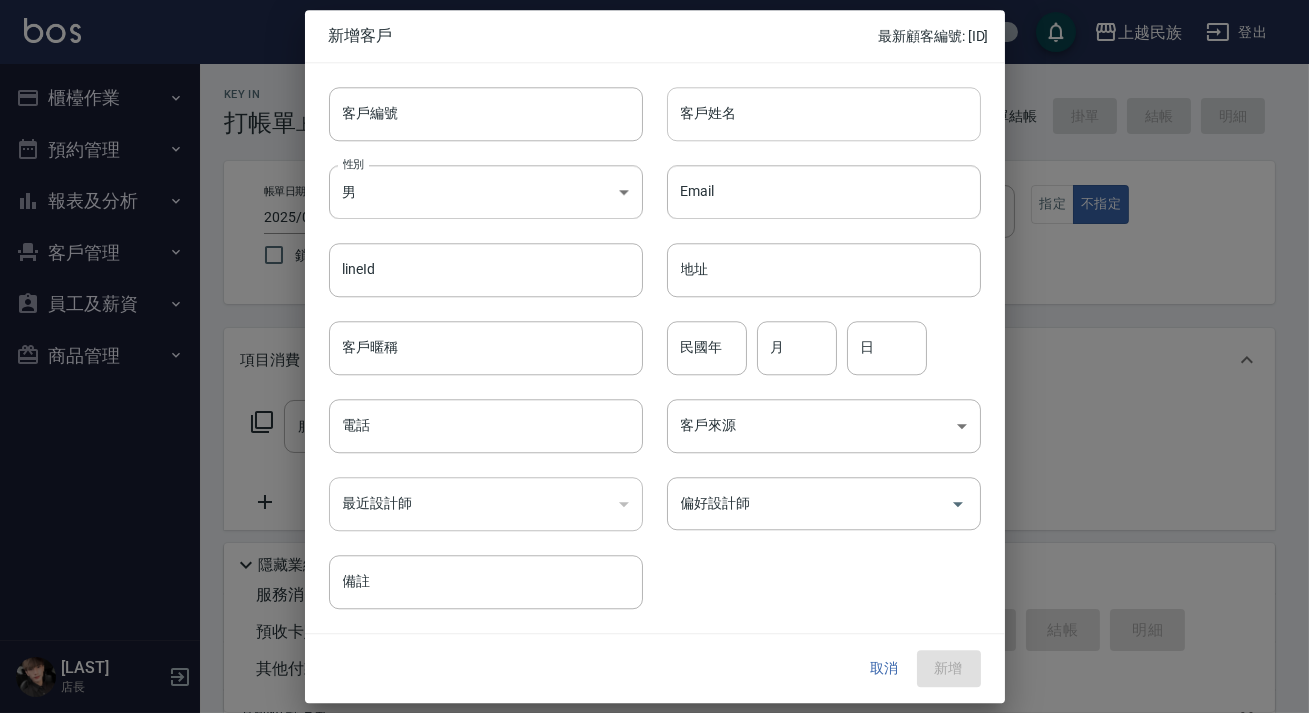 type on "[PHONE]" 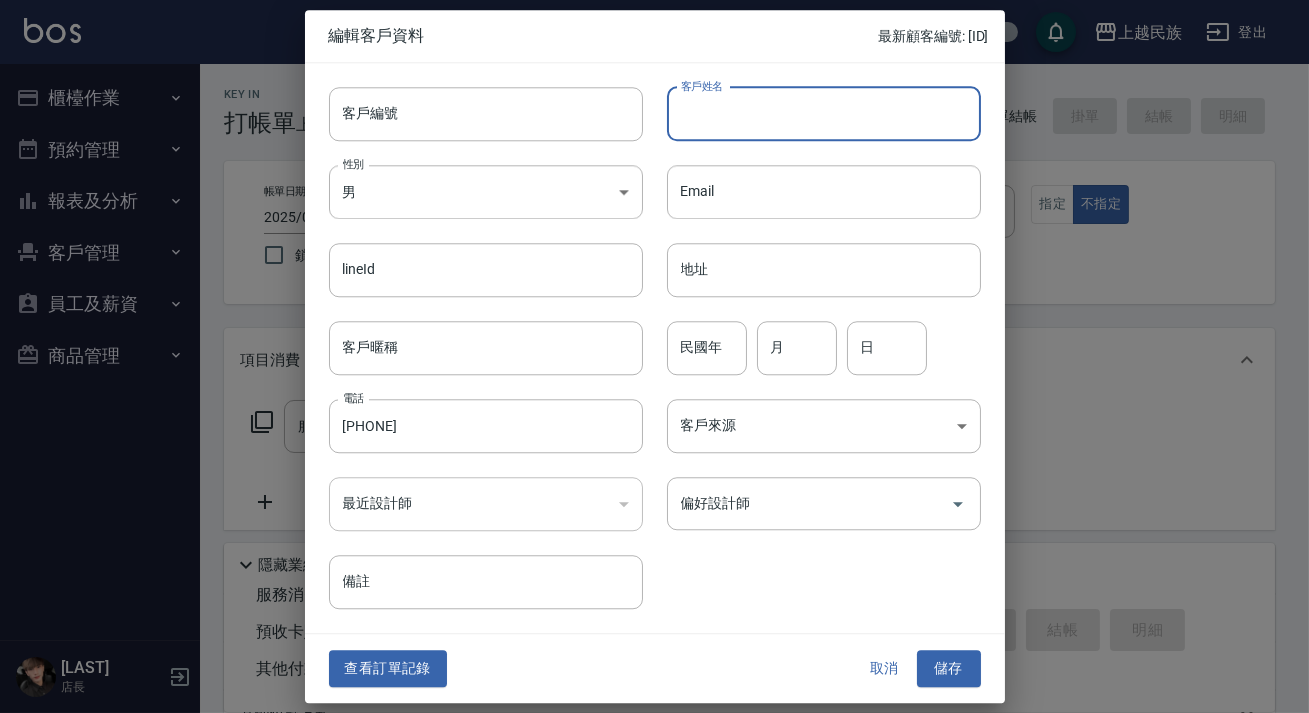 click on "客戶姓名" at bounding box center (824, 114) 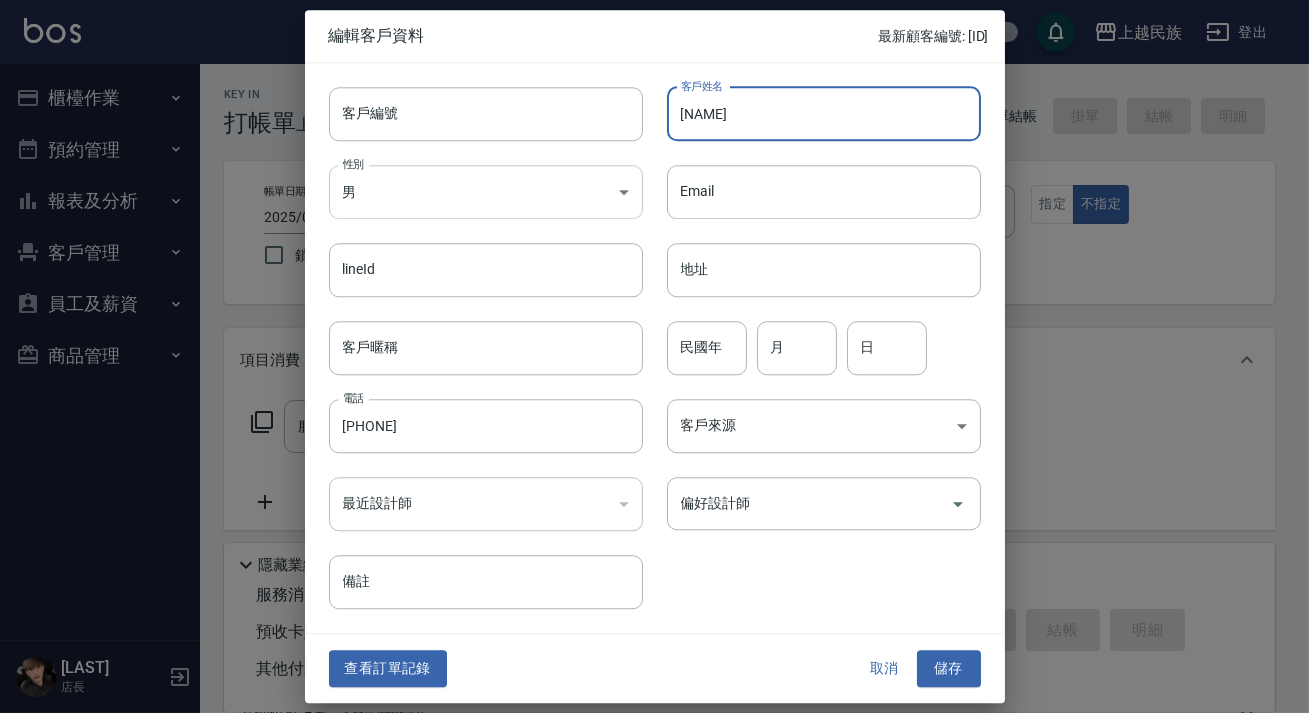 type on "[NAME]" 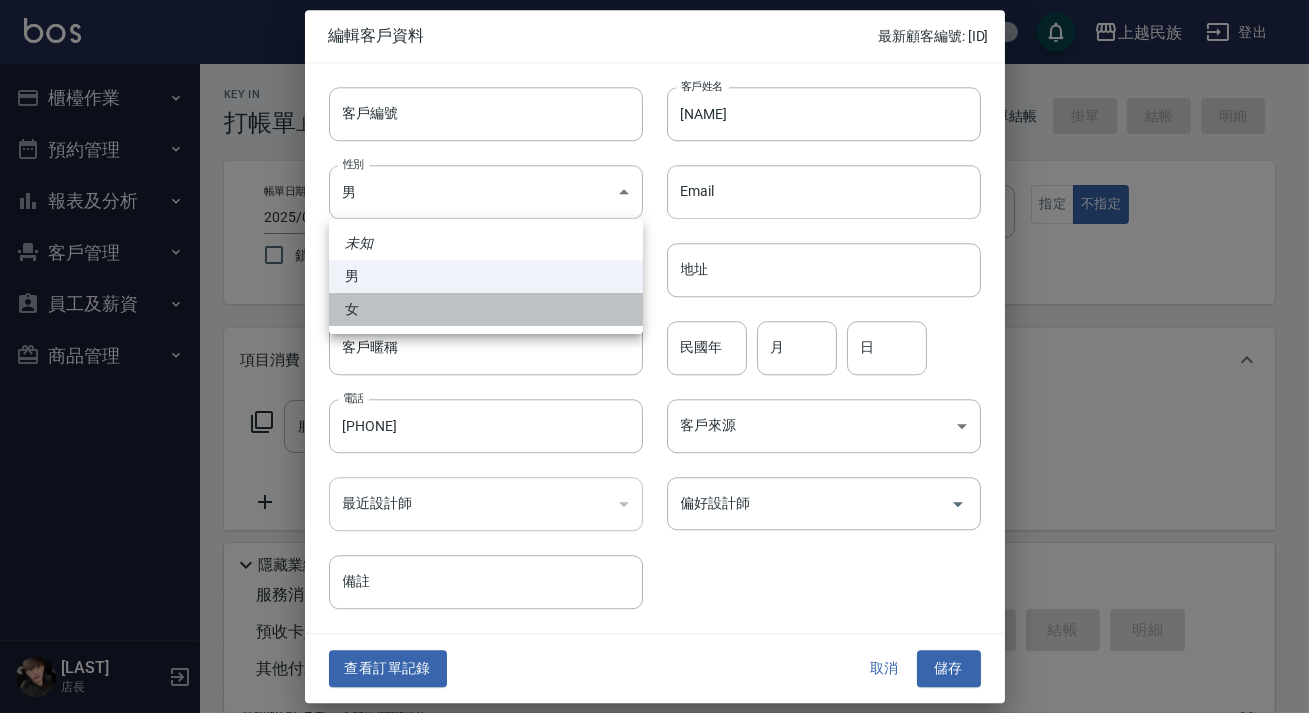 click on "女" at bounding box center [486, 309] 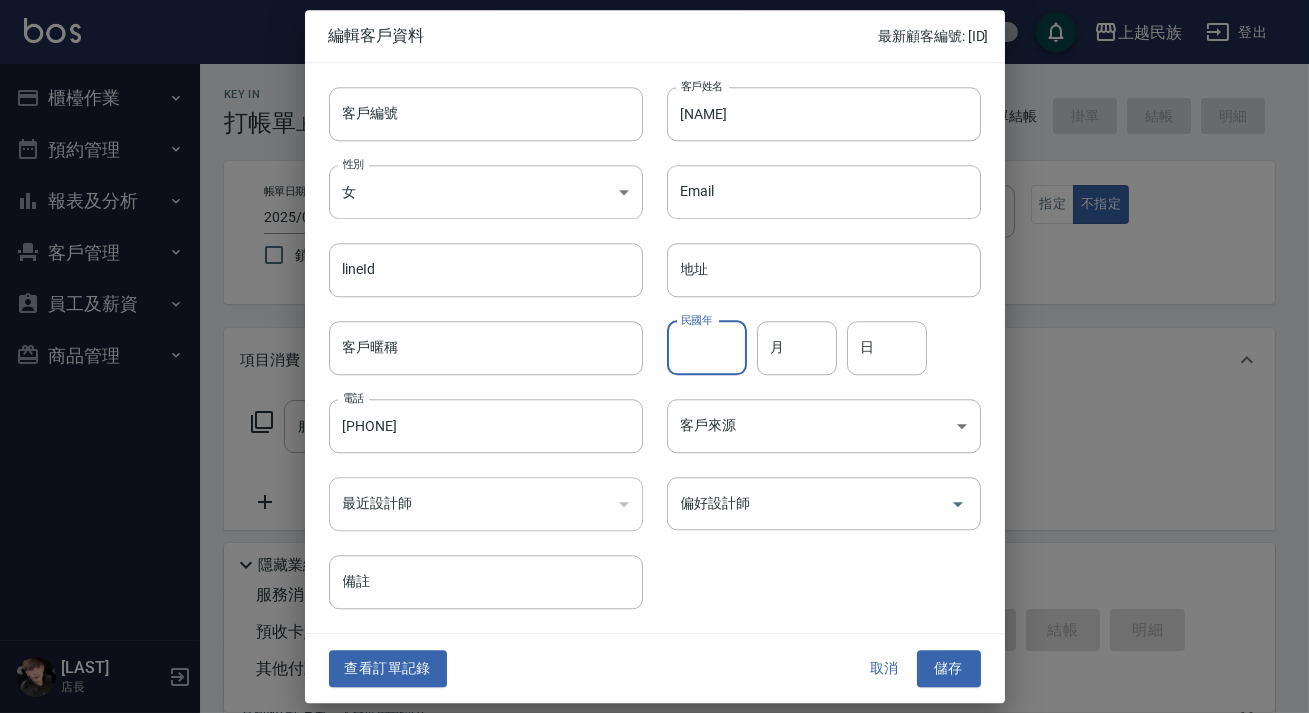 click on "民國年" at bounding box center [707, 348] 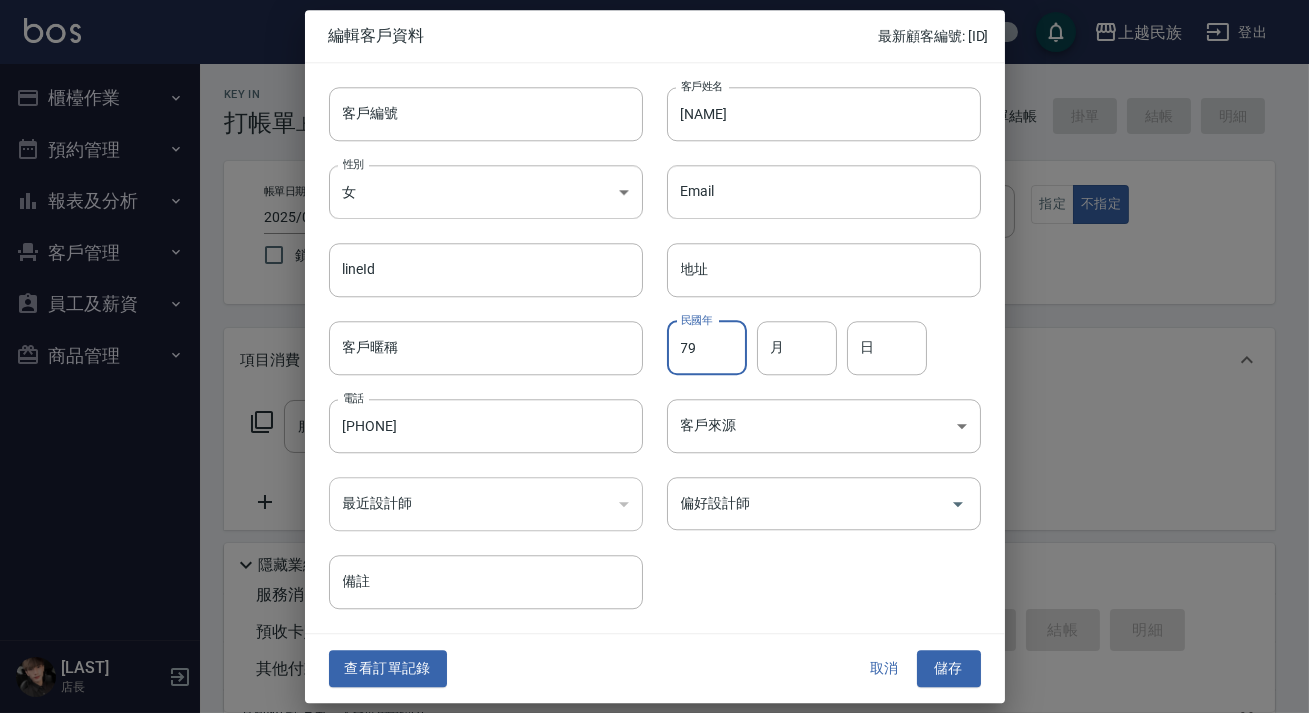 type on "79" 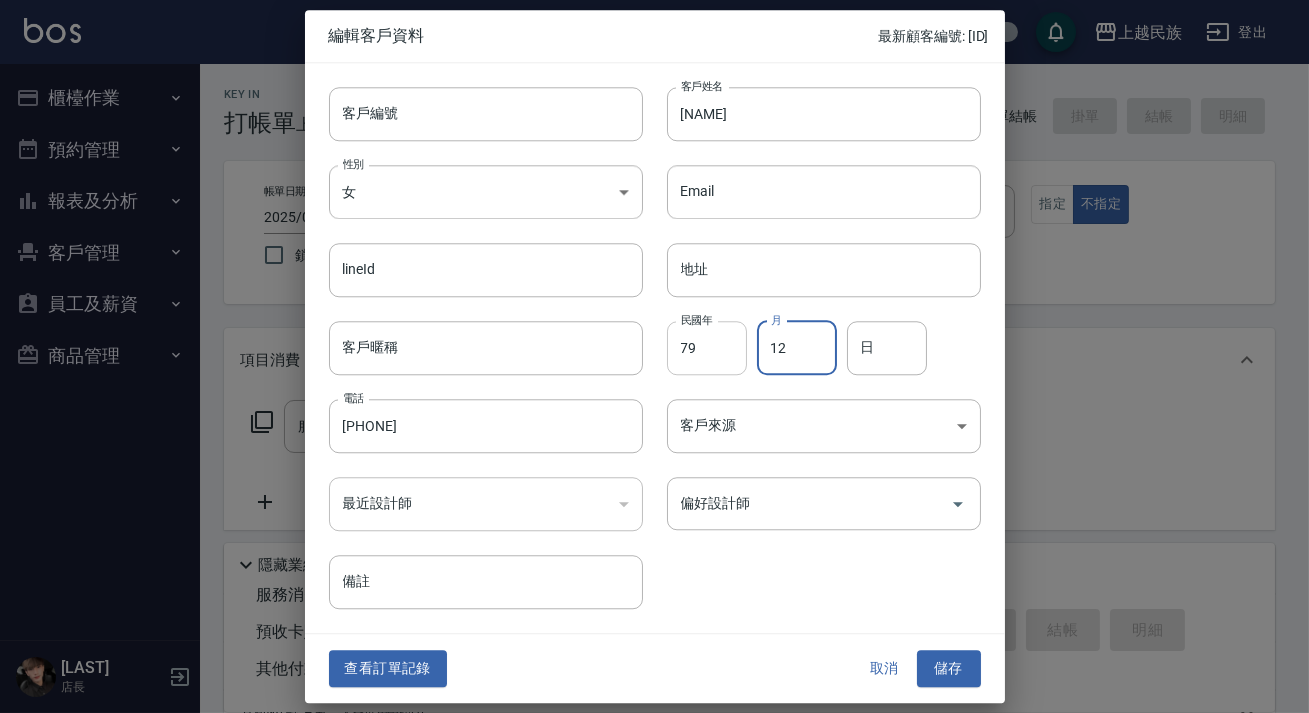 type on "12" 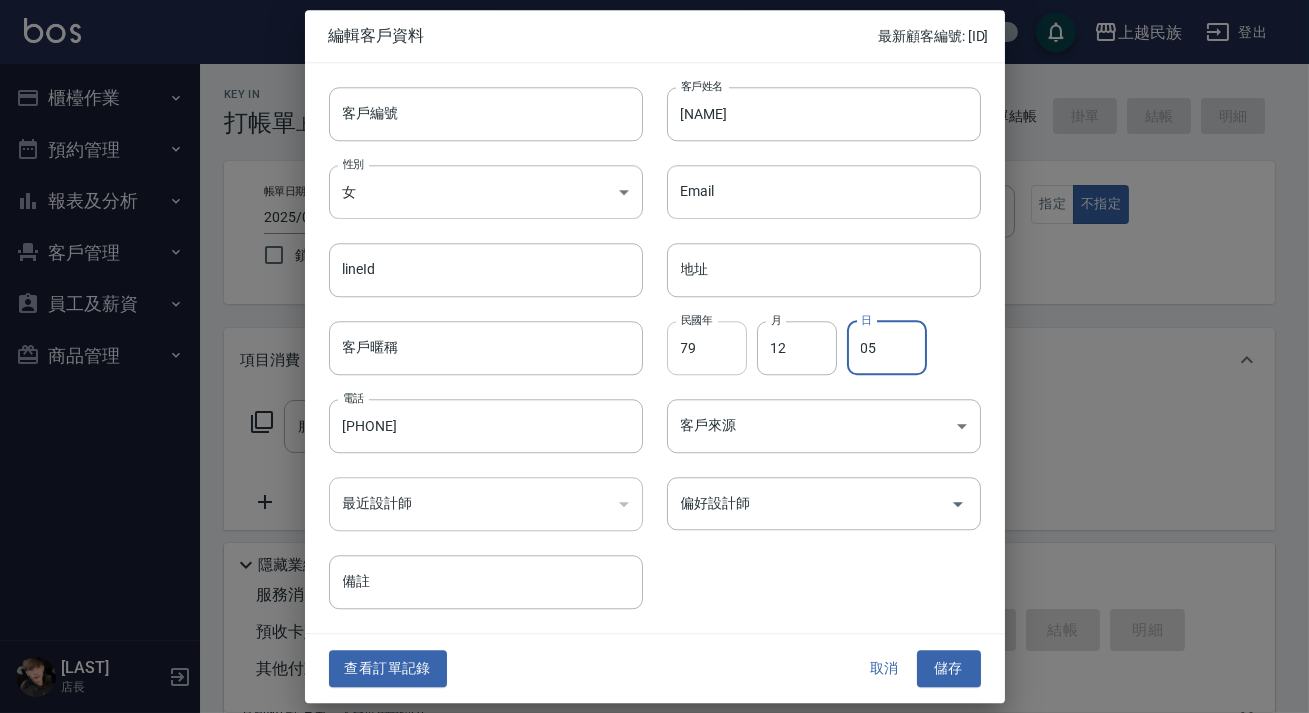 type on "05" 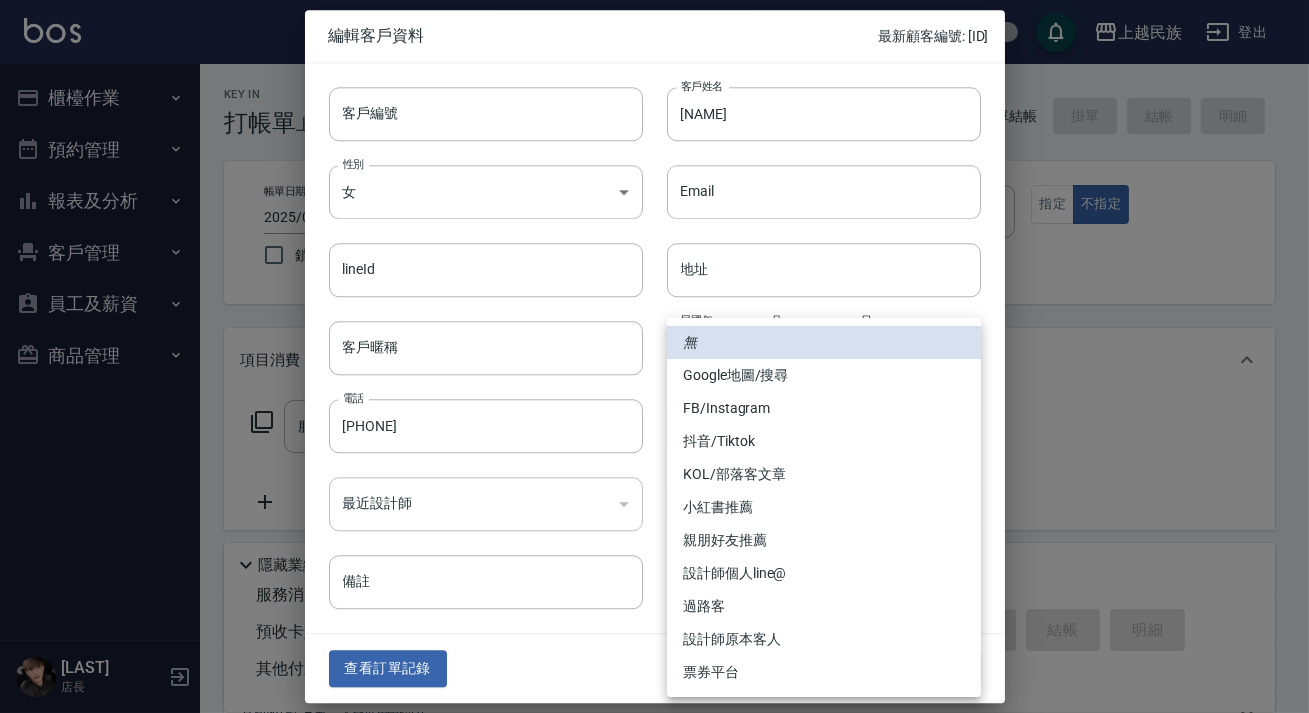 click on "上越民族 登出 櫃檯作業 打帳單 帳單列表 現金收支登錄 材料自購登錄 每日結帳 排班表 現場電腦打卡 預約管理 預約管理 單日預約紀錄 單週預約紀錄 報表及分析 報表目錄 消費分析儀表板 店家日報表 營業統計分析表 設計師業績表 設計師日報表 設計師排行榜 商品銷售排行榜 商品消耗明細 單一服務項目查詢 店販分類抽成明細 顧客入金餘額表 顧客卡券餘額表 收支分類明細表 非現金明細對帳單 客戶管理 客戶列表 卡券管理 入金管理 員工及薪資 員工列表 全店打卡記錄 考勤排班總表 商品管理 商品列表 [NAME] 店長 Key In 打帳單 上一筆訂單:#5 帳單速查 結帳前確認明細 連續打單結帳 掛單 結帳 明細 帳單日期 [DATE] [TIME] 鎖定日期 顧客姓名/手機號碼/編號 [PHONE] 顧客姓名/手機號碼/編號 不留客資 服務人員姓名/編號 服務人員姓名/編號 指定 不指定 項目消費 店販銷售" at bounding box center [654, 487] 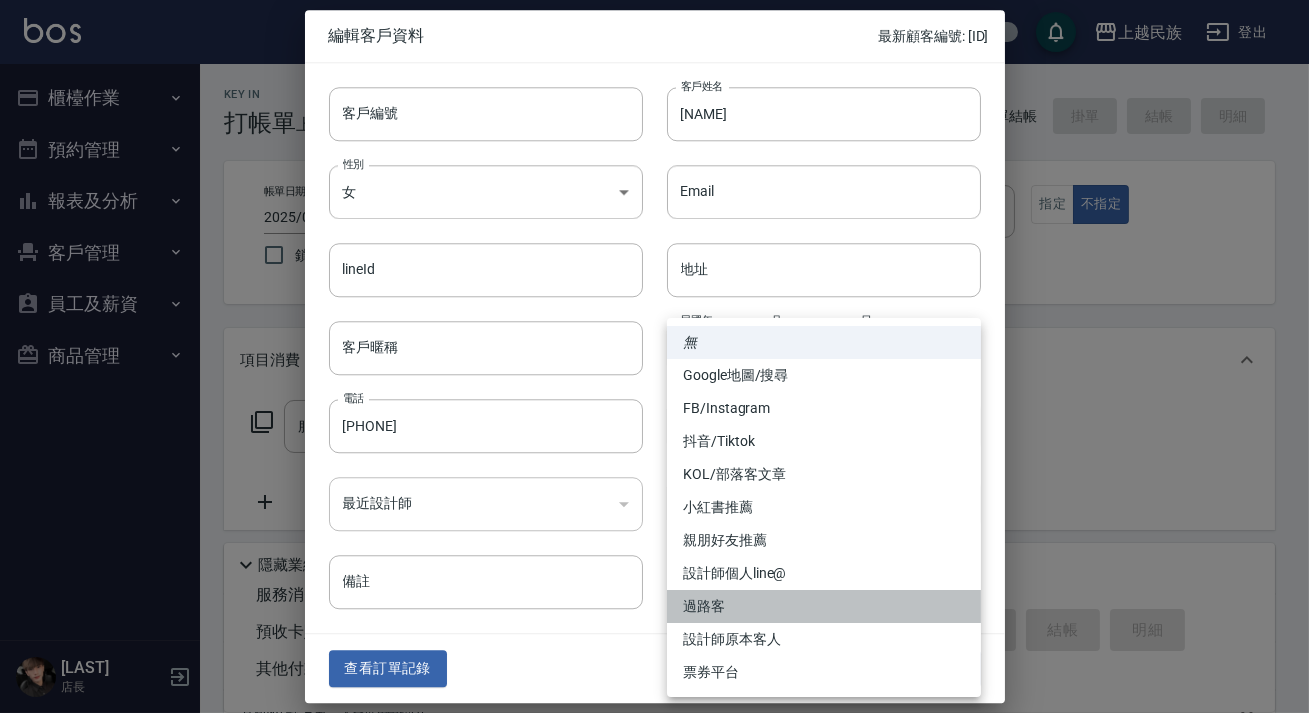 click on "過路客" at bounding box center [824, 606] 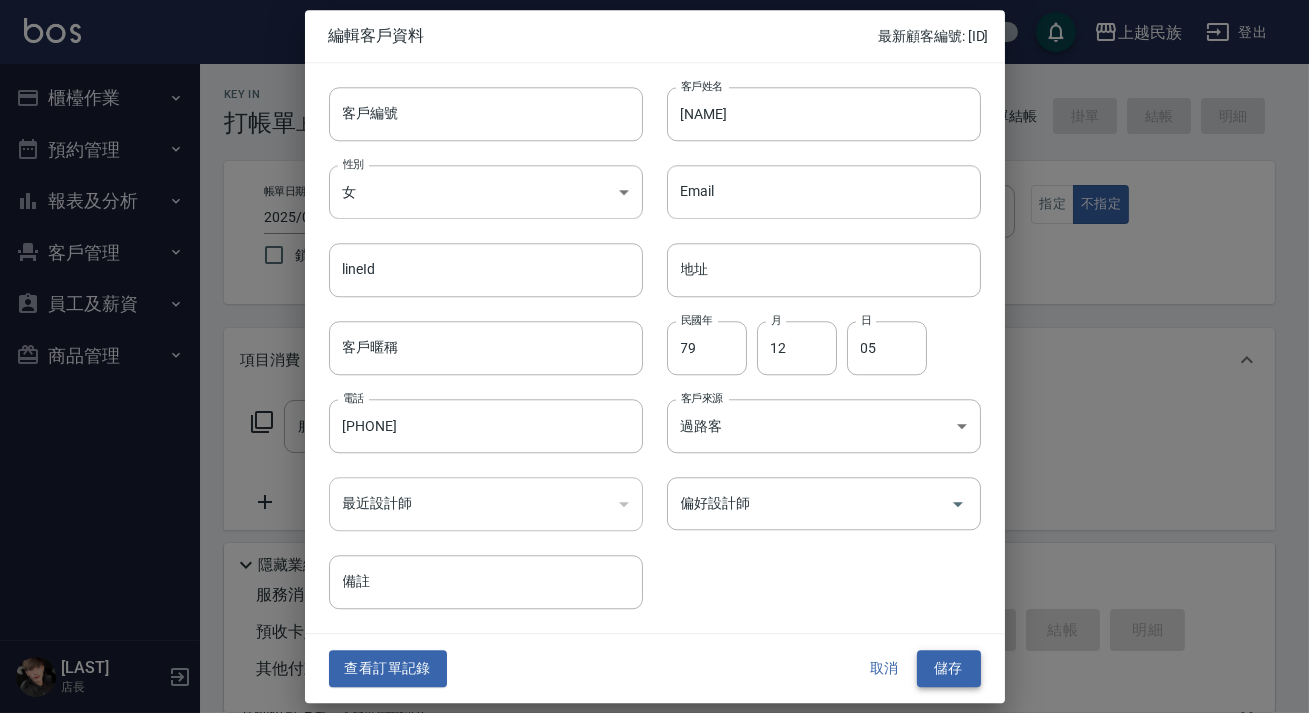 click on "儲存" at bounding box center [949, 669] 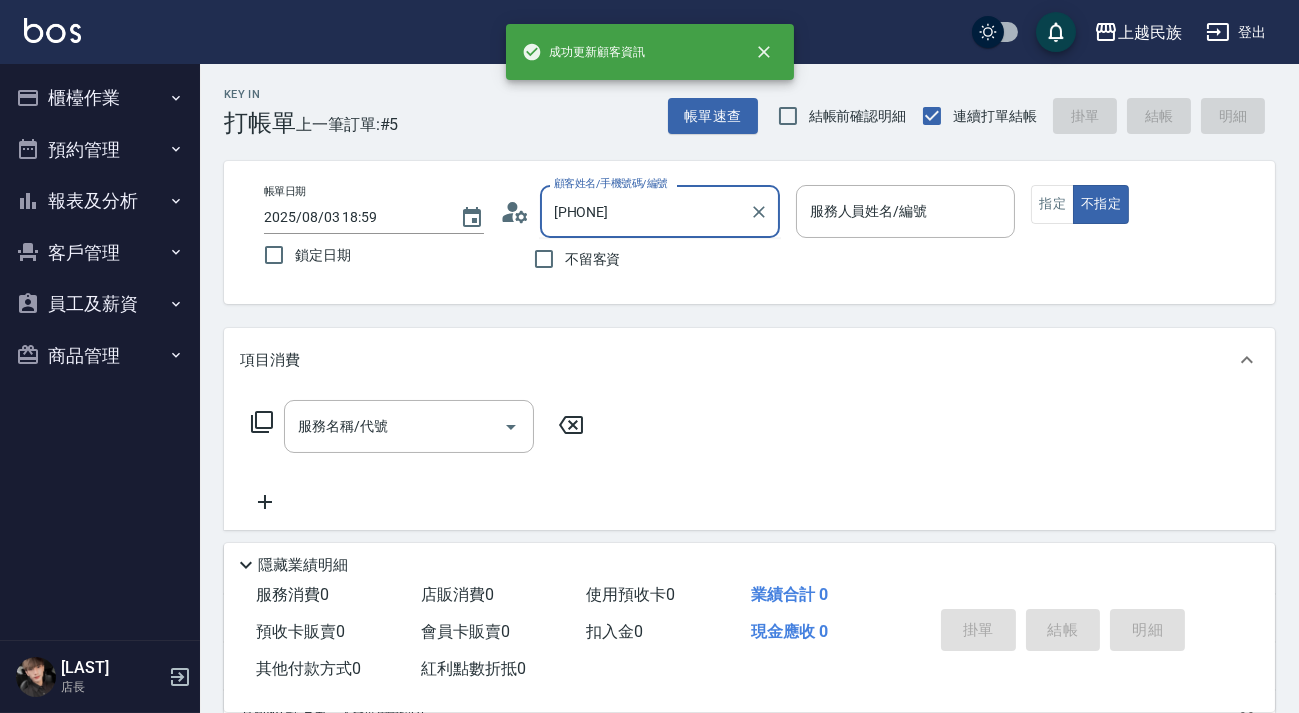 click on "[PHONE]" at bounding box center [645, 211] 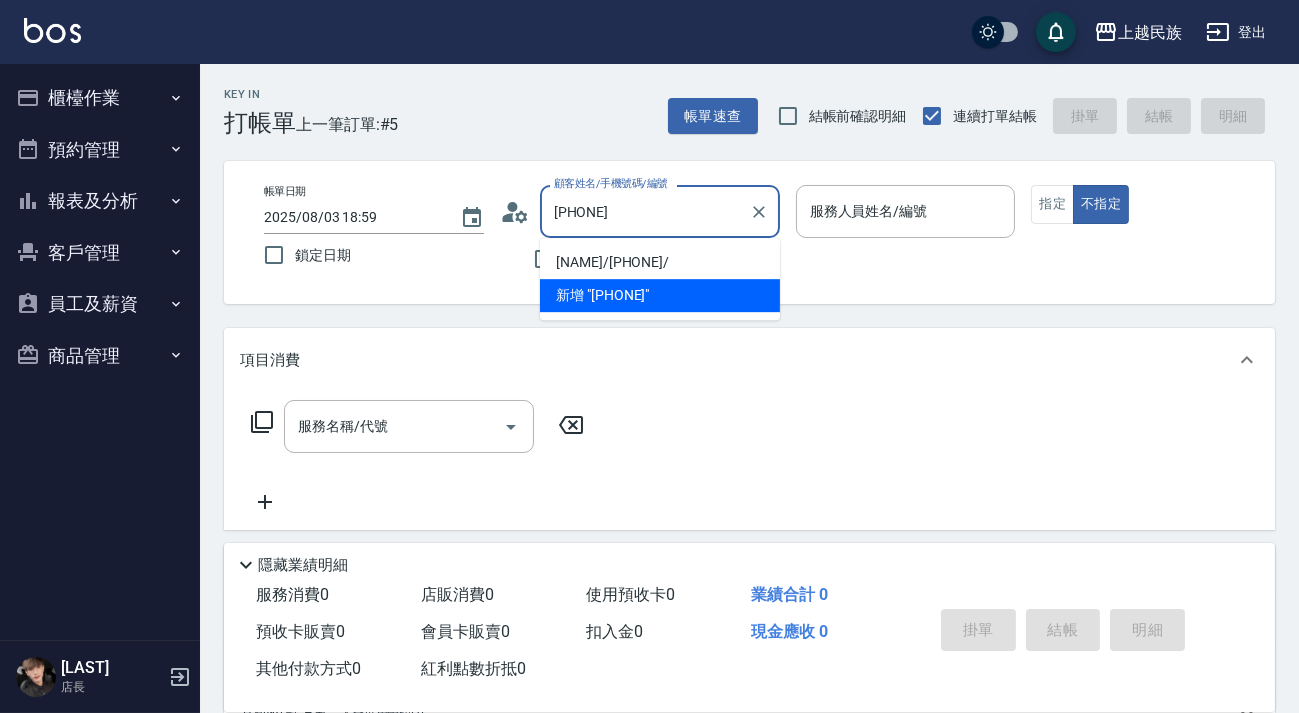 click on "[NAME]/[PHONE]/" at bounding box center [660, 262] 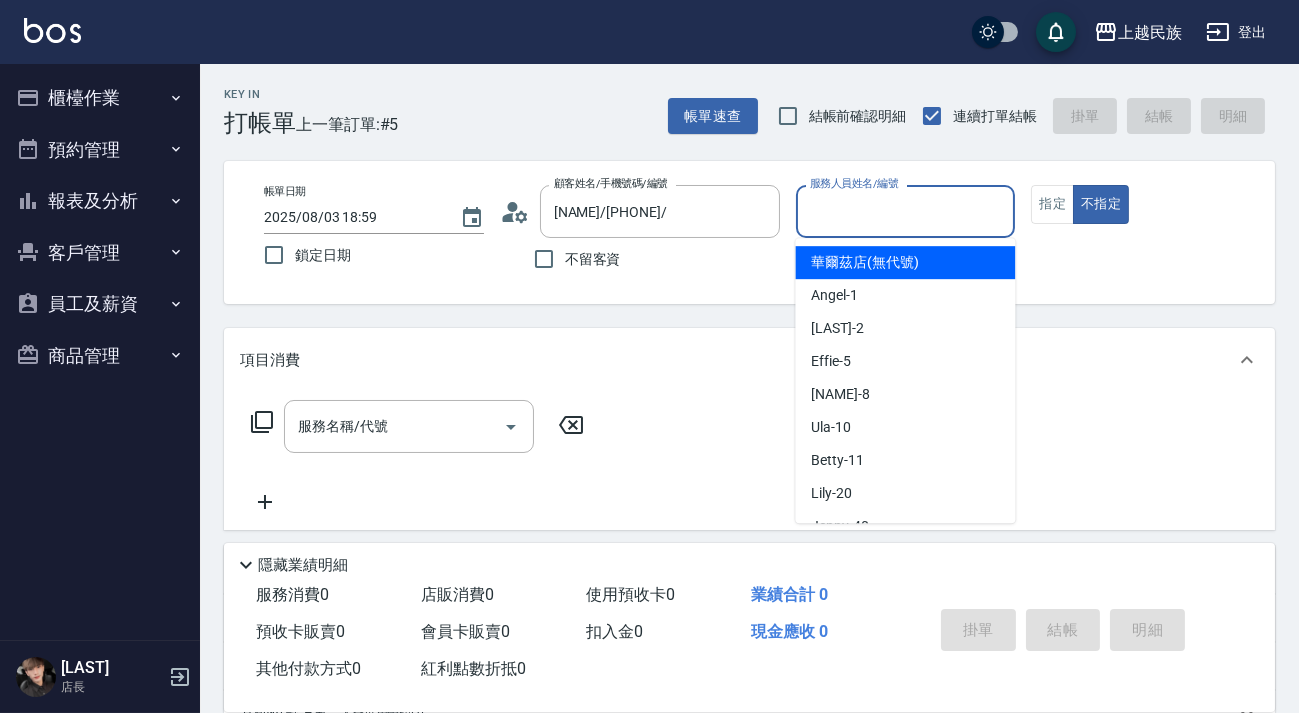 click on "服務人員姓名/編號" at bounding box center [906, 211] 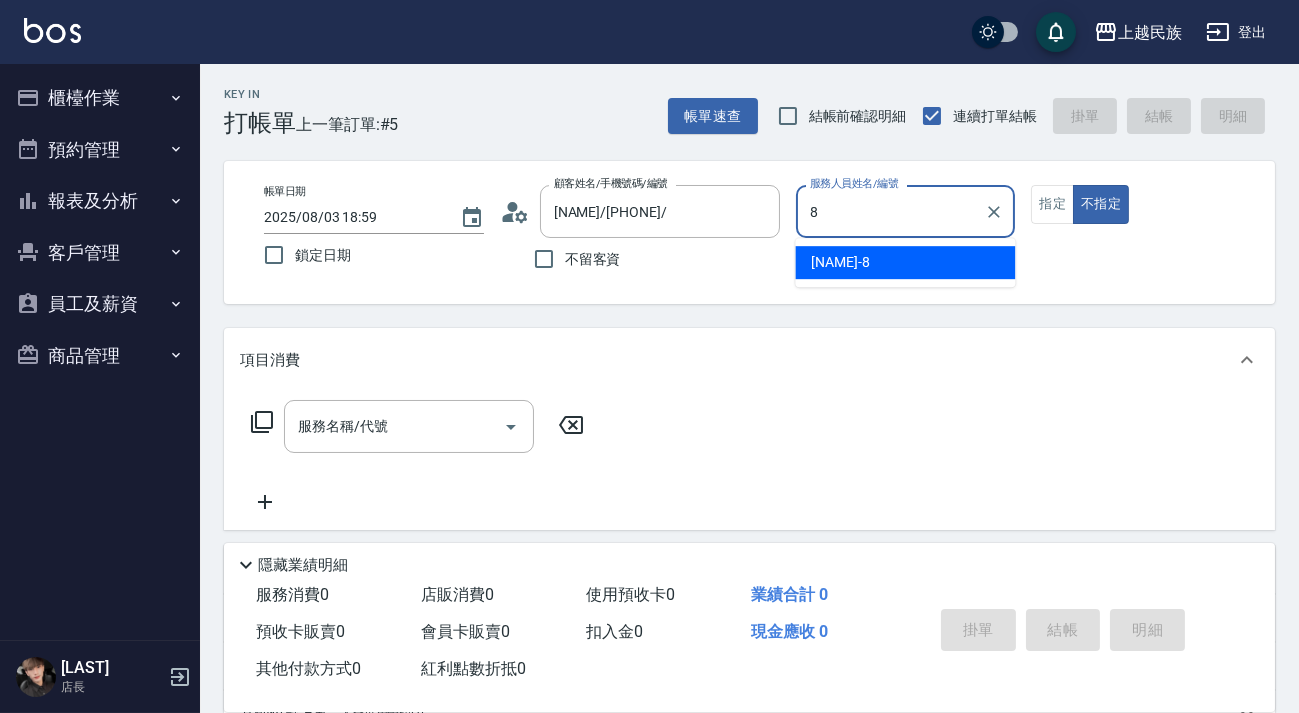 type on "[NAME]-[NUMBER]" 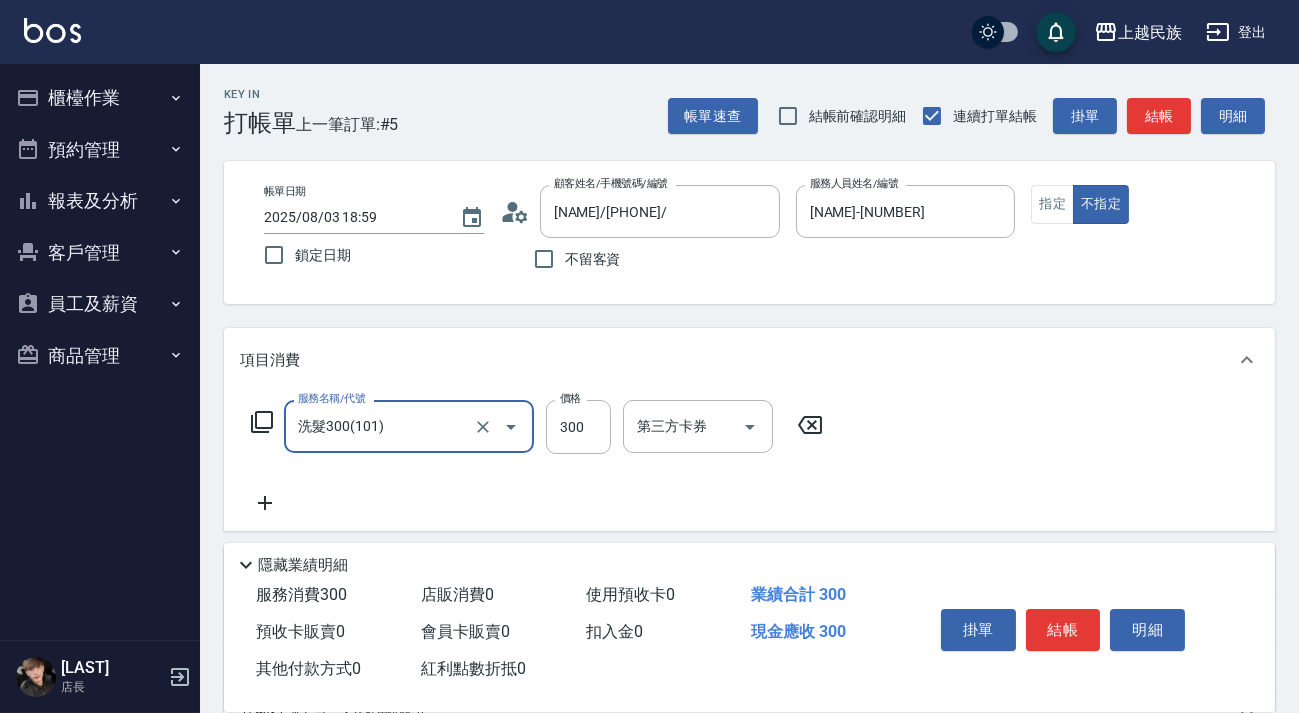 type on "洗髮300(101)" 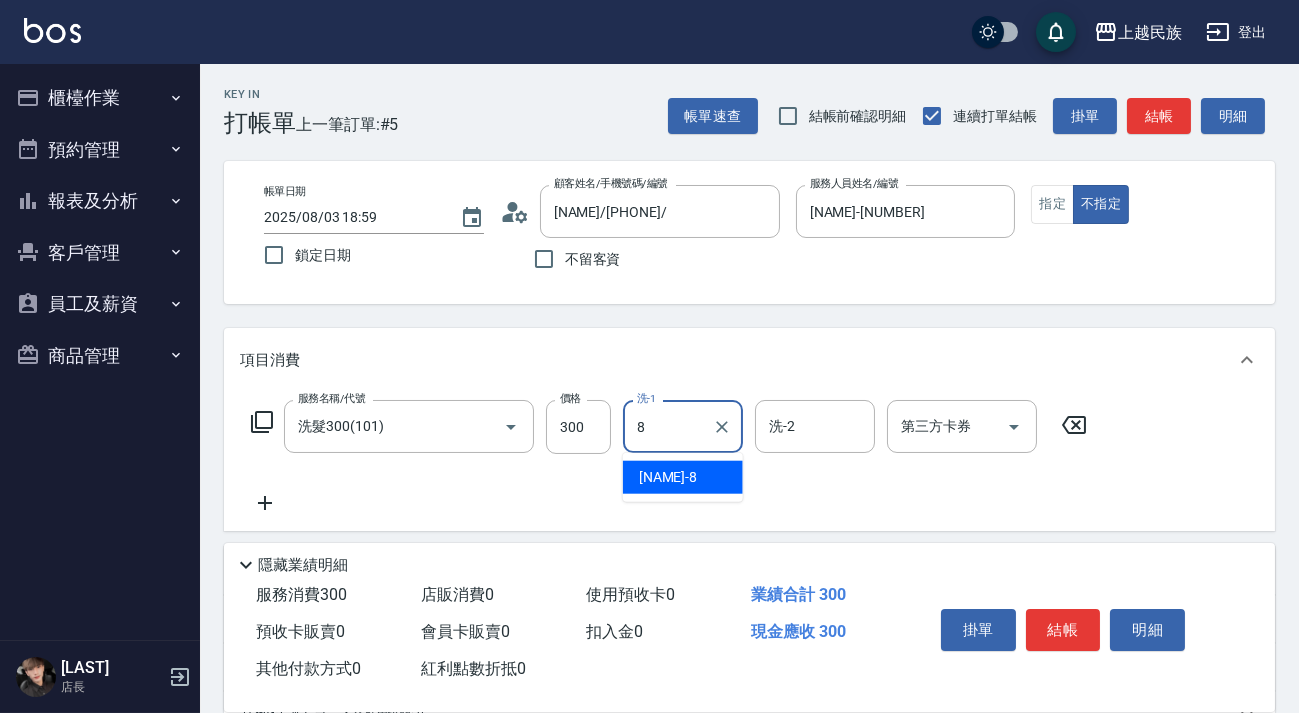 type on "8" 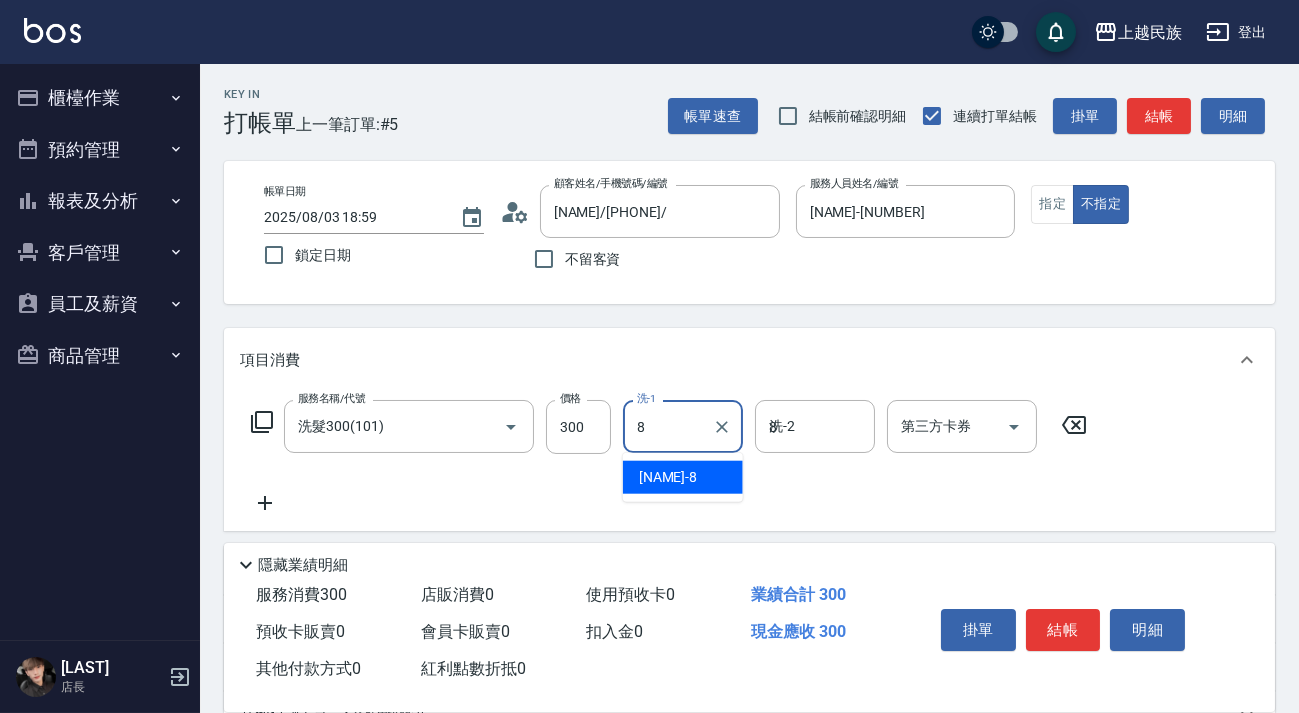 type on "[NAME]-[NUMBER]" 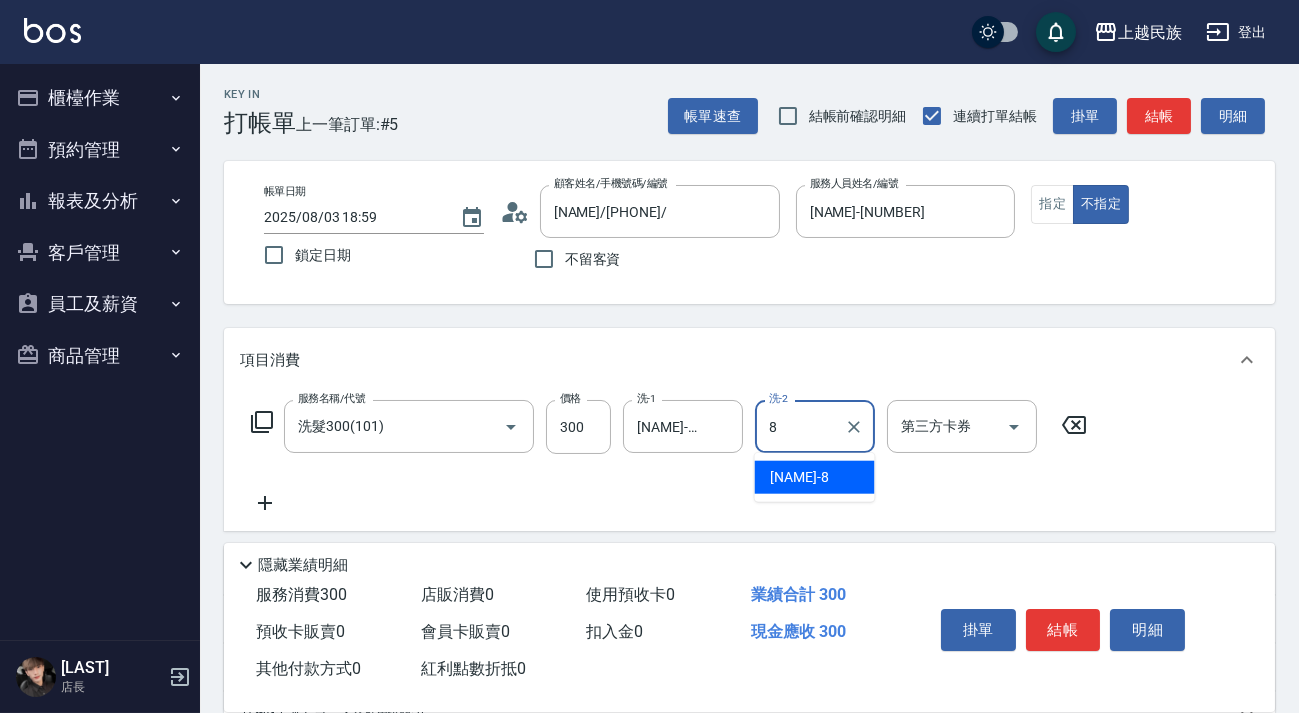 type on "[NAME]-[NUMBER]" 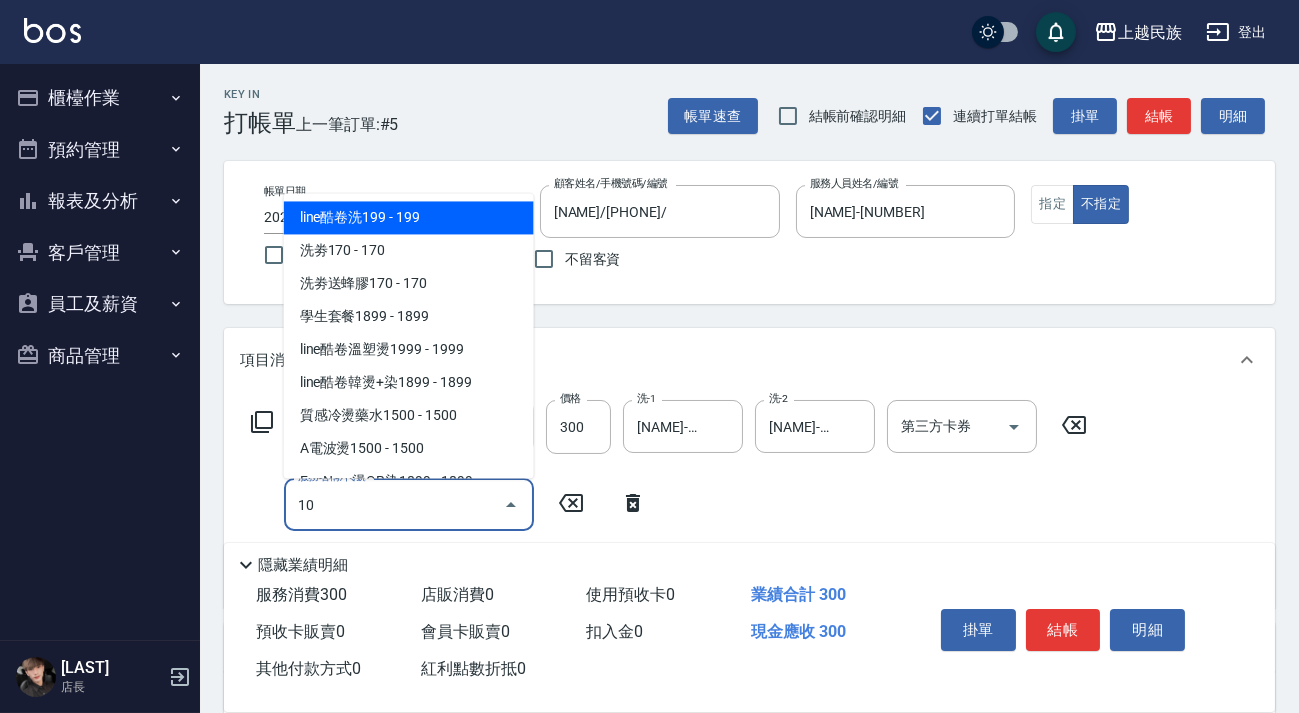 type on "瀏海100(310)" 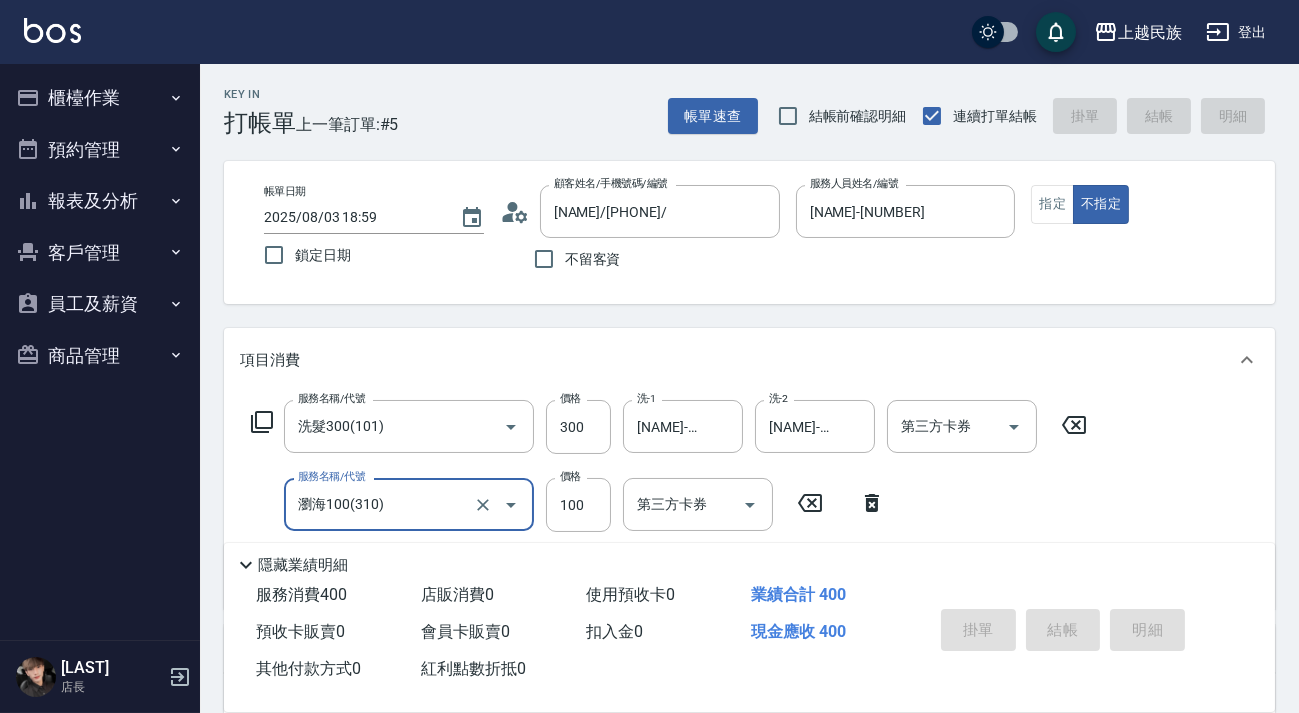 type on "2025/08/03 19:01" 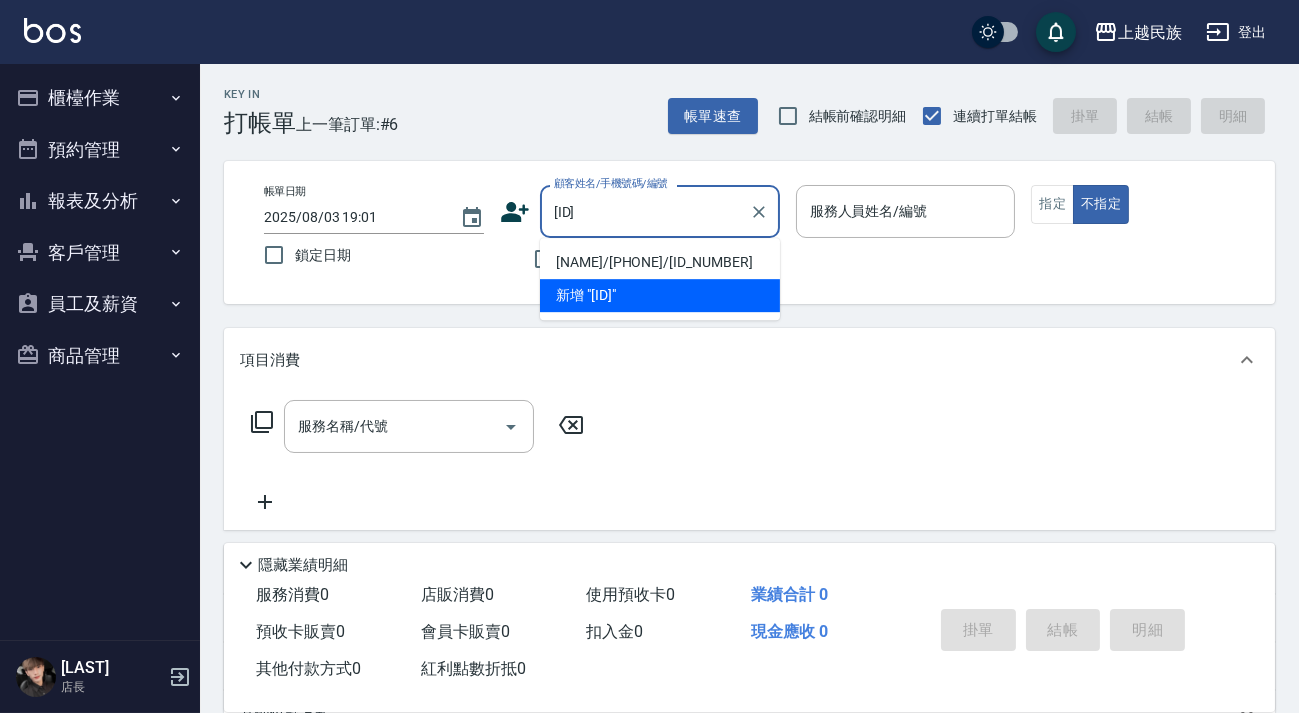 type on "[NAME]/[PHONE]/[ID_NUMBER]" 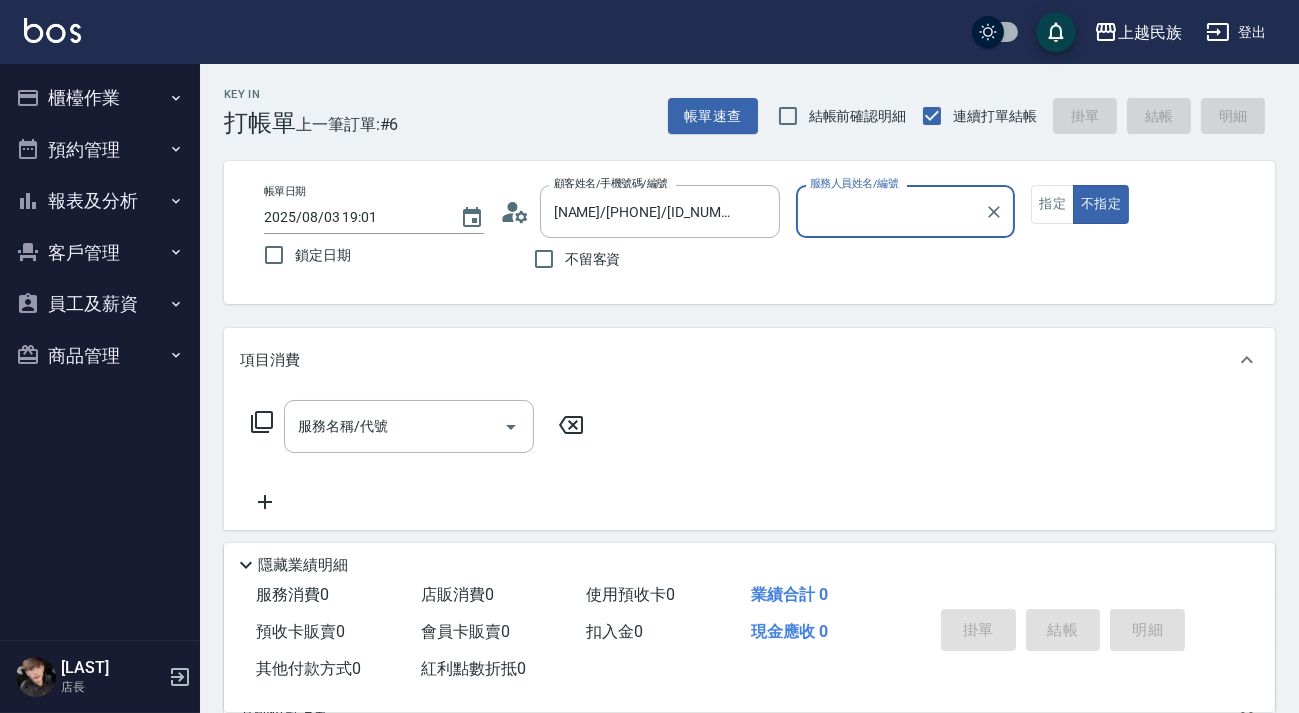 type on "[LAST]-[NUMBER]" 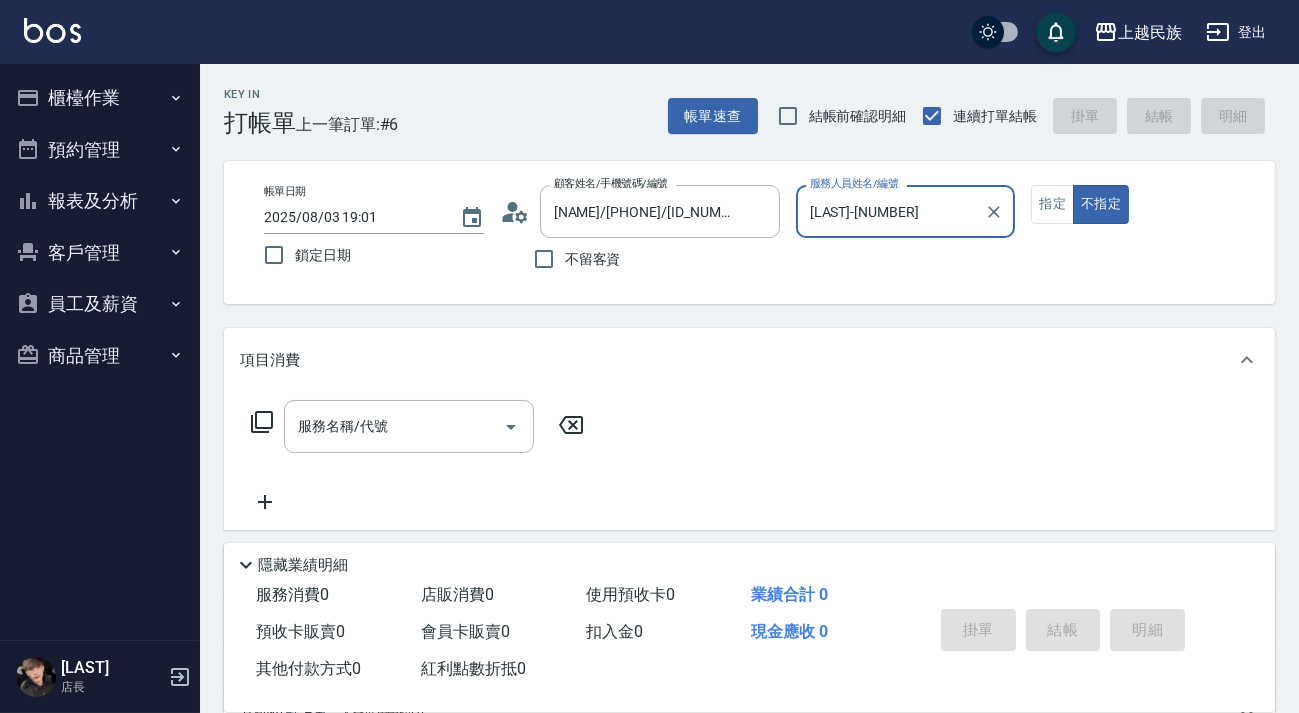 click on "不指定" at bounding box center [1101, 204] 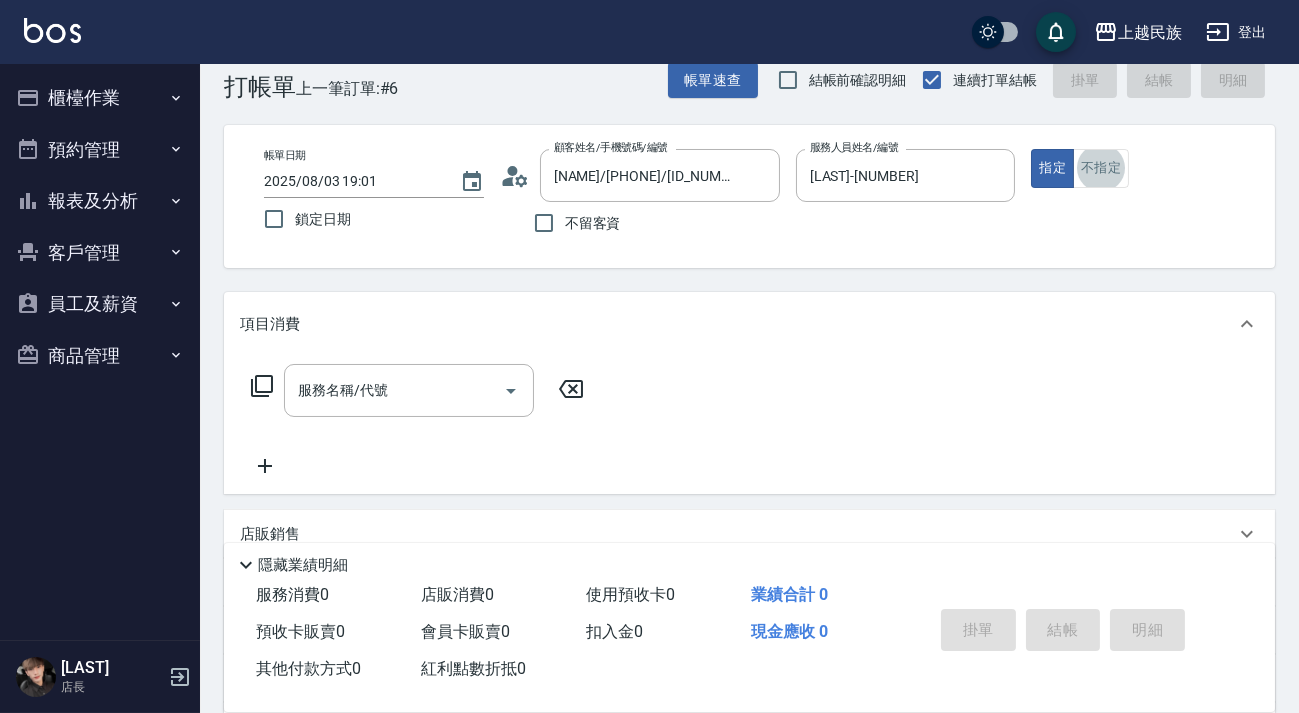 scroll, scrollTop: 0, scrollLeft: 0, axis: both 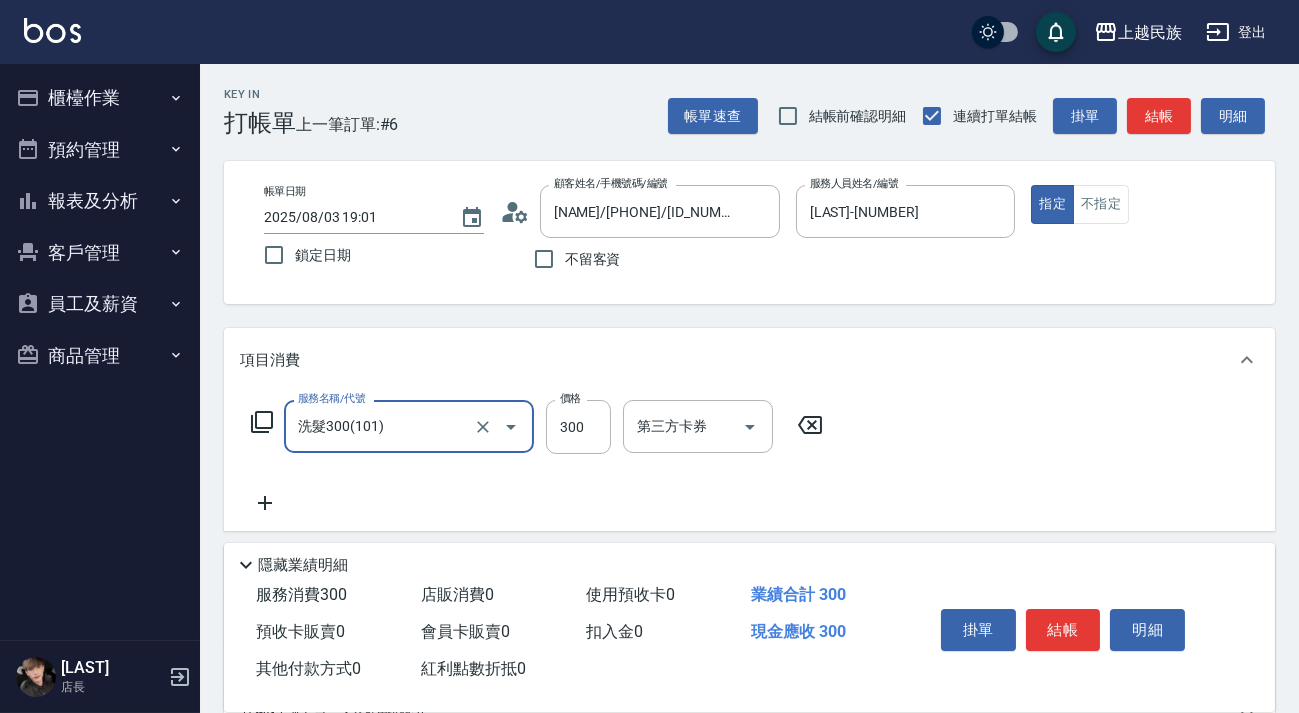 type on "洗髮300(101)" 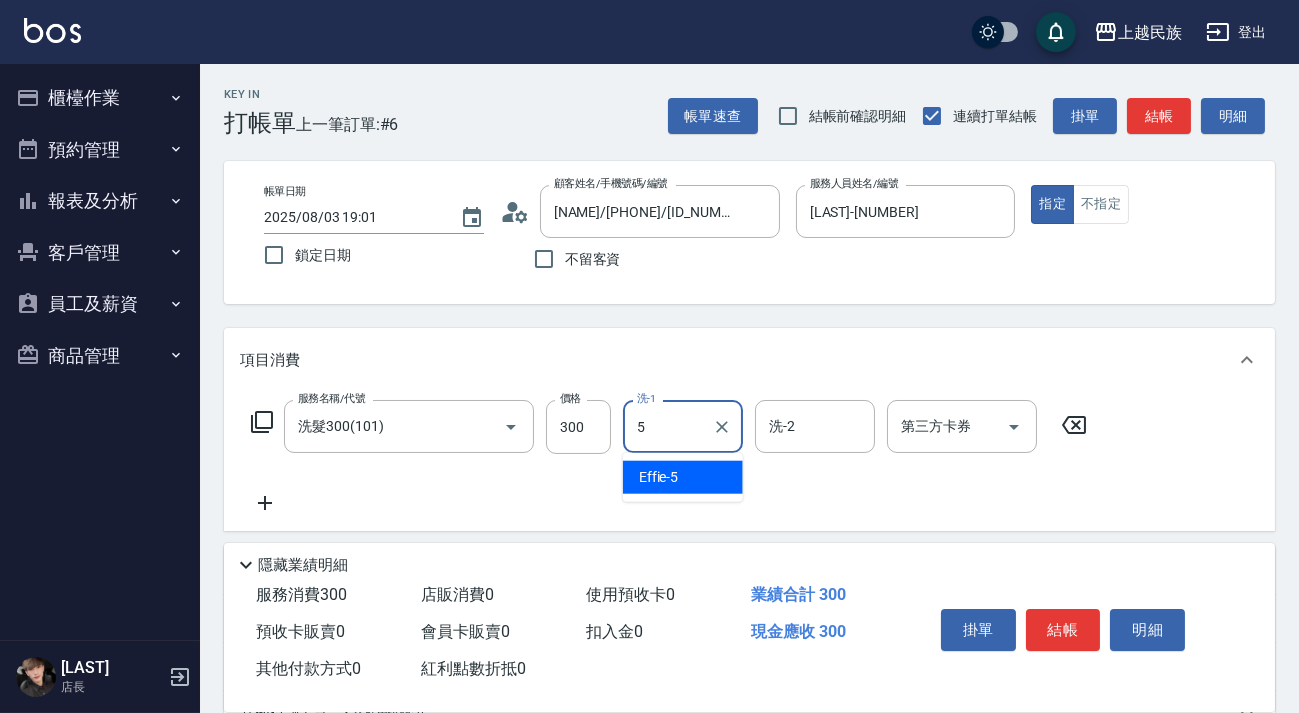 type on "[LAST]-[NUMBER]" 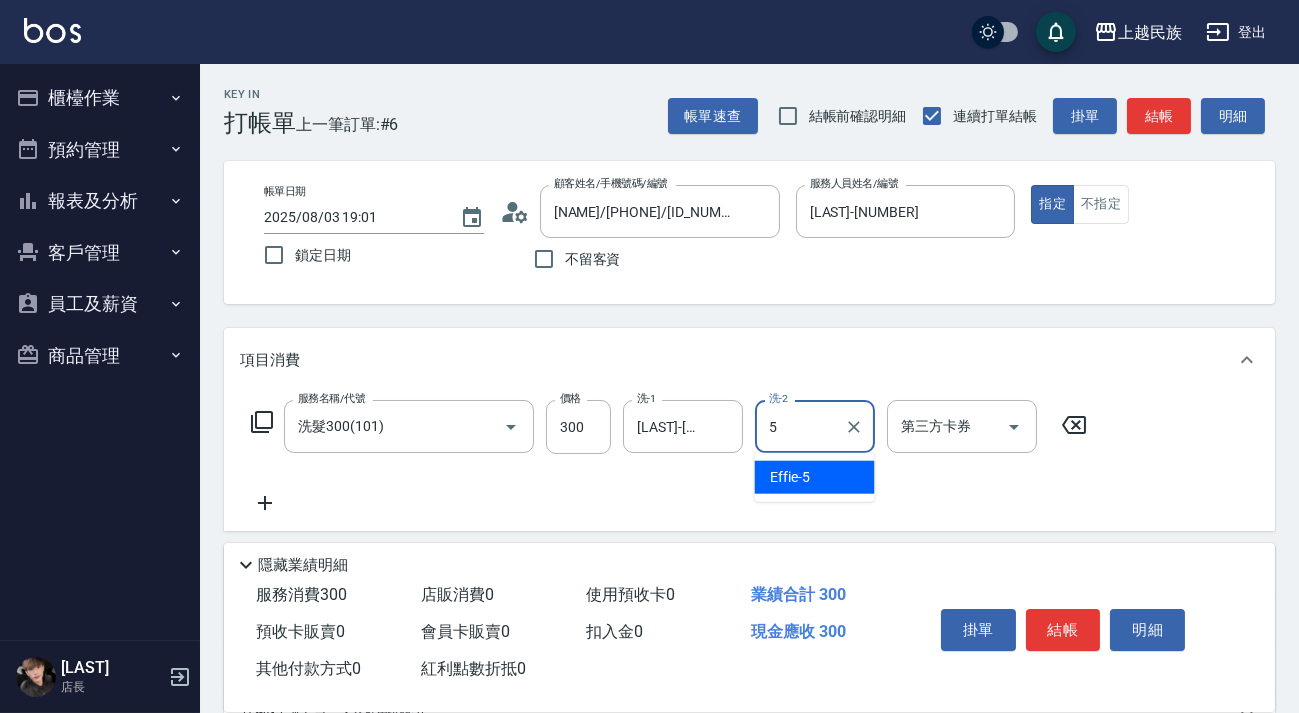 type on "[LAST]-[NUMBER]" 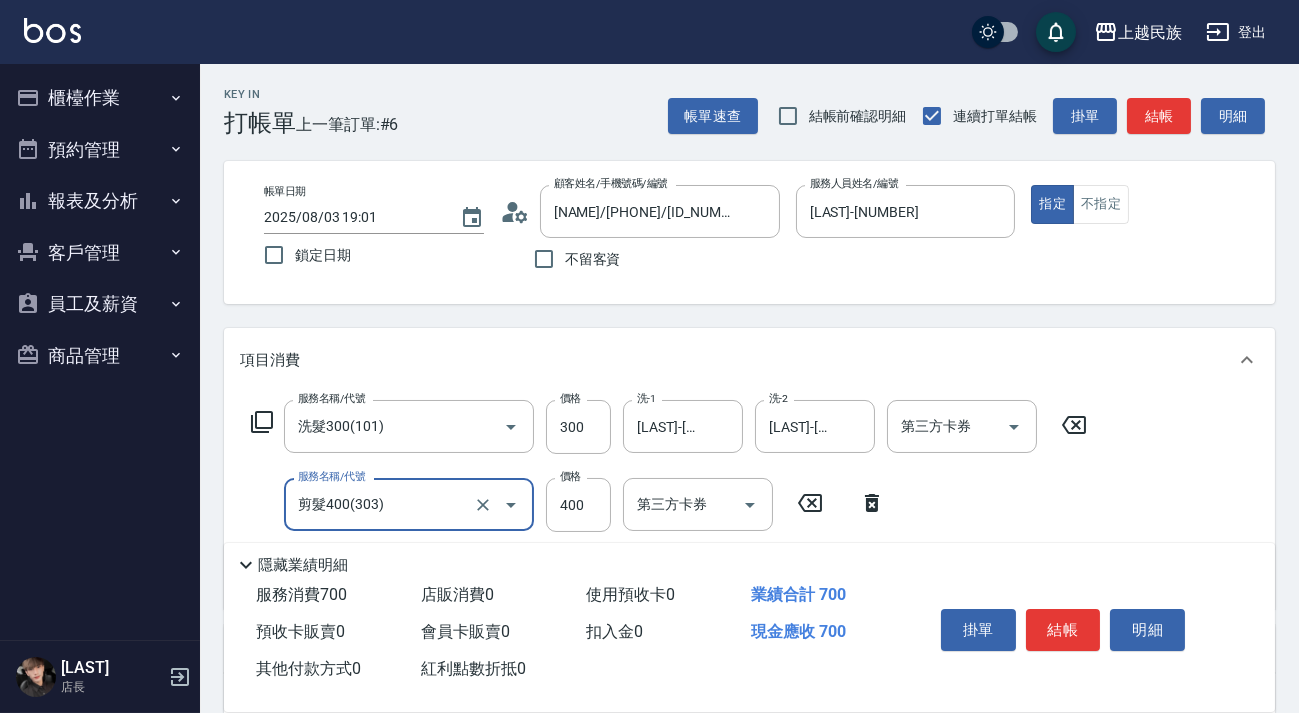type on "剪髮400(303)" 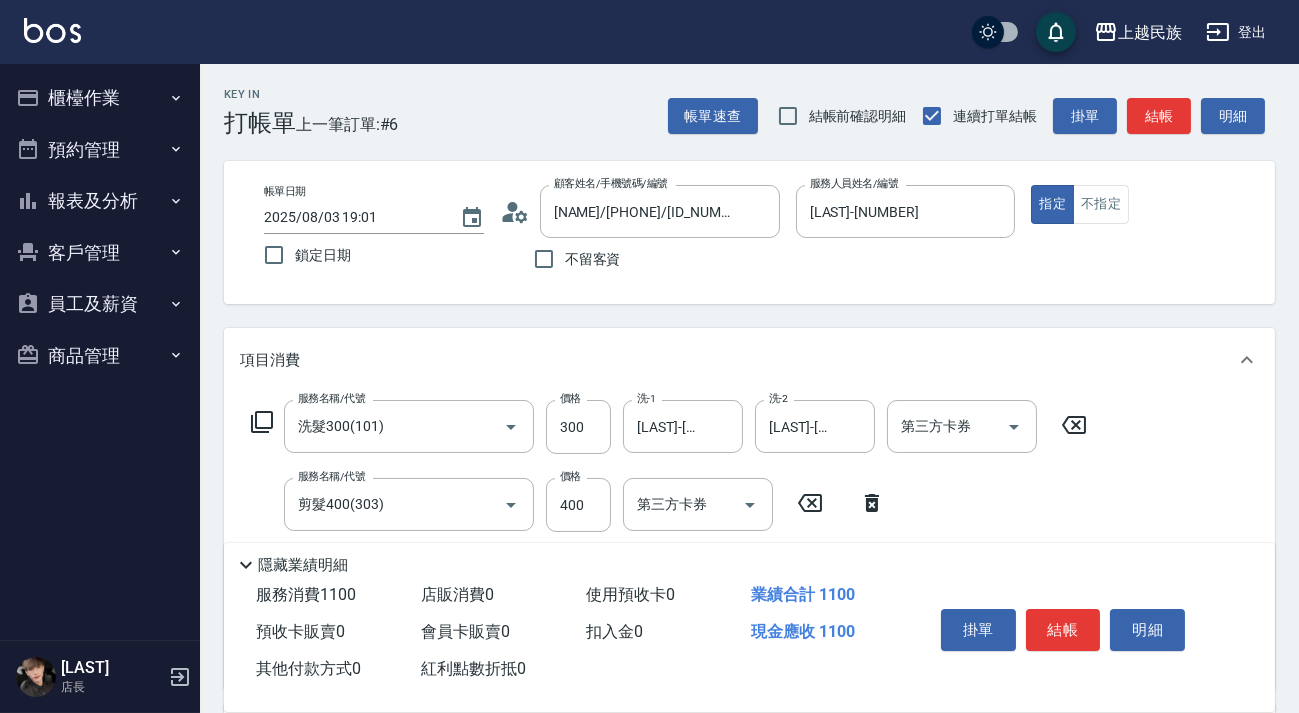 type on "剪髮400(303)" 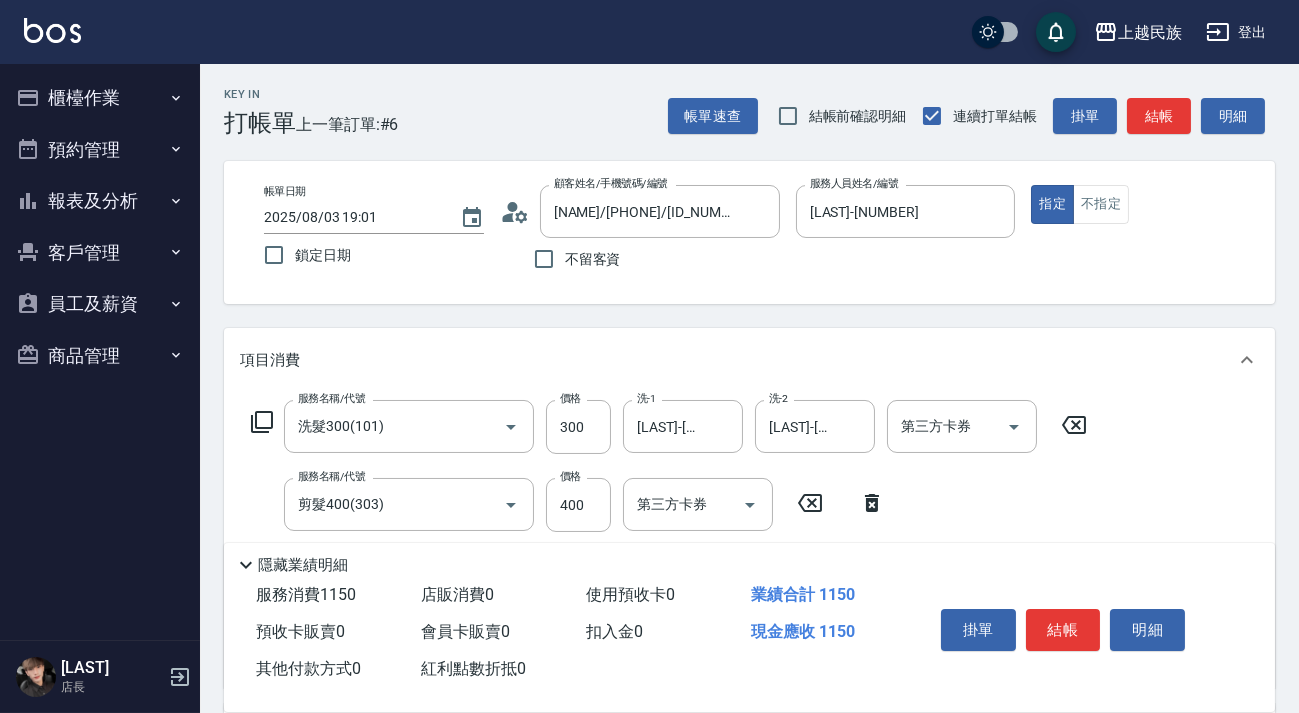 scroll, scrollTop: 272, scrollLeft: 0, axis: vertical 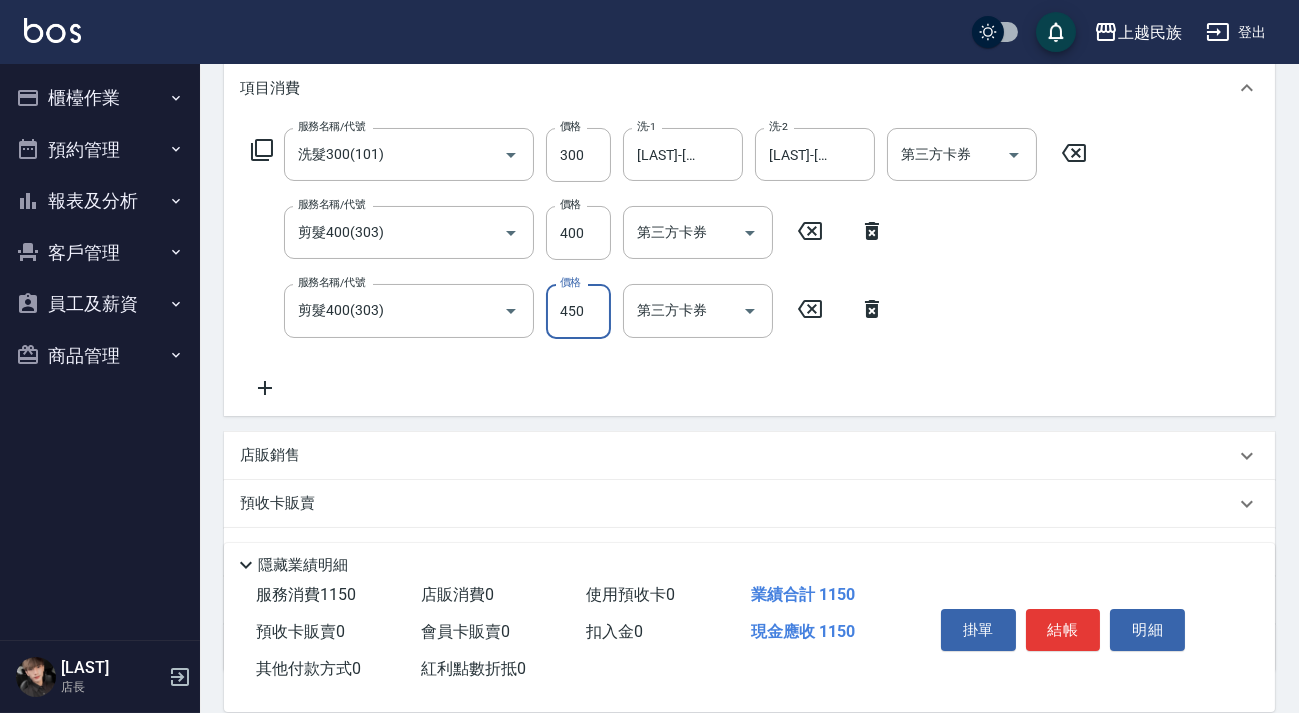 type on "450" 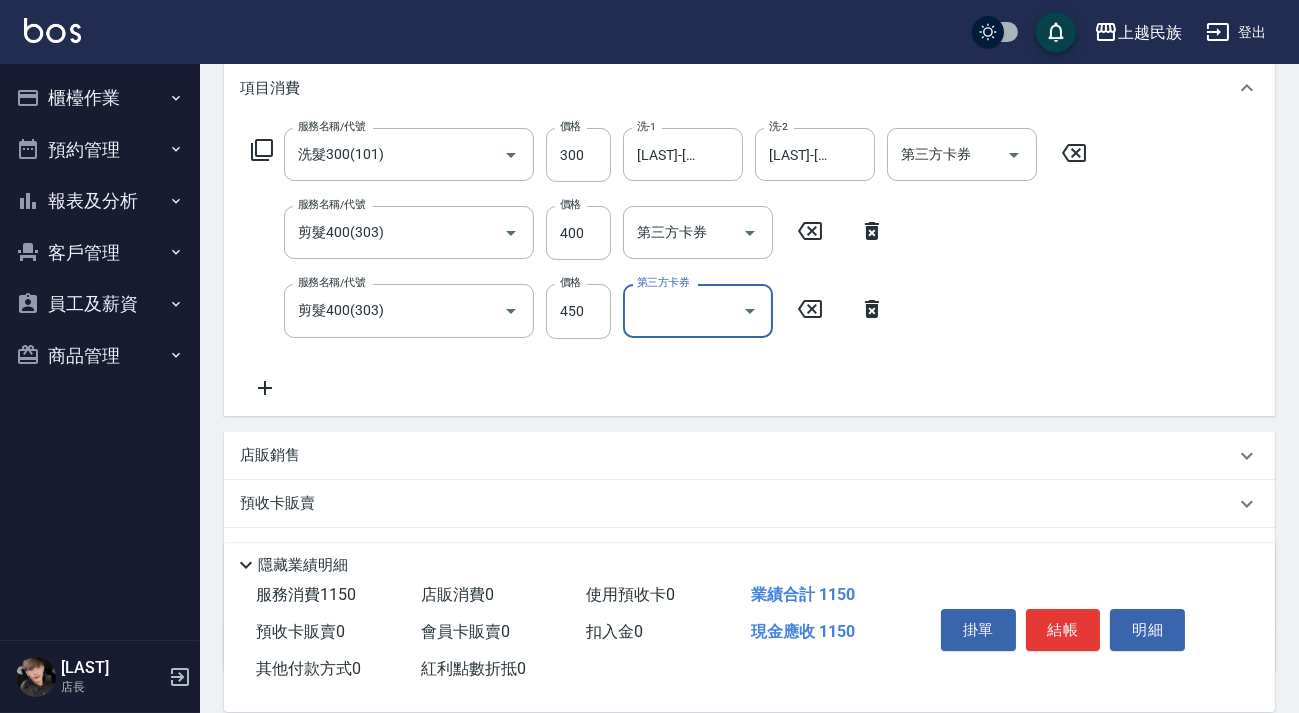 scroll, scrollTop: 363, scrollLeft: 0, axis: vertical 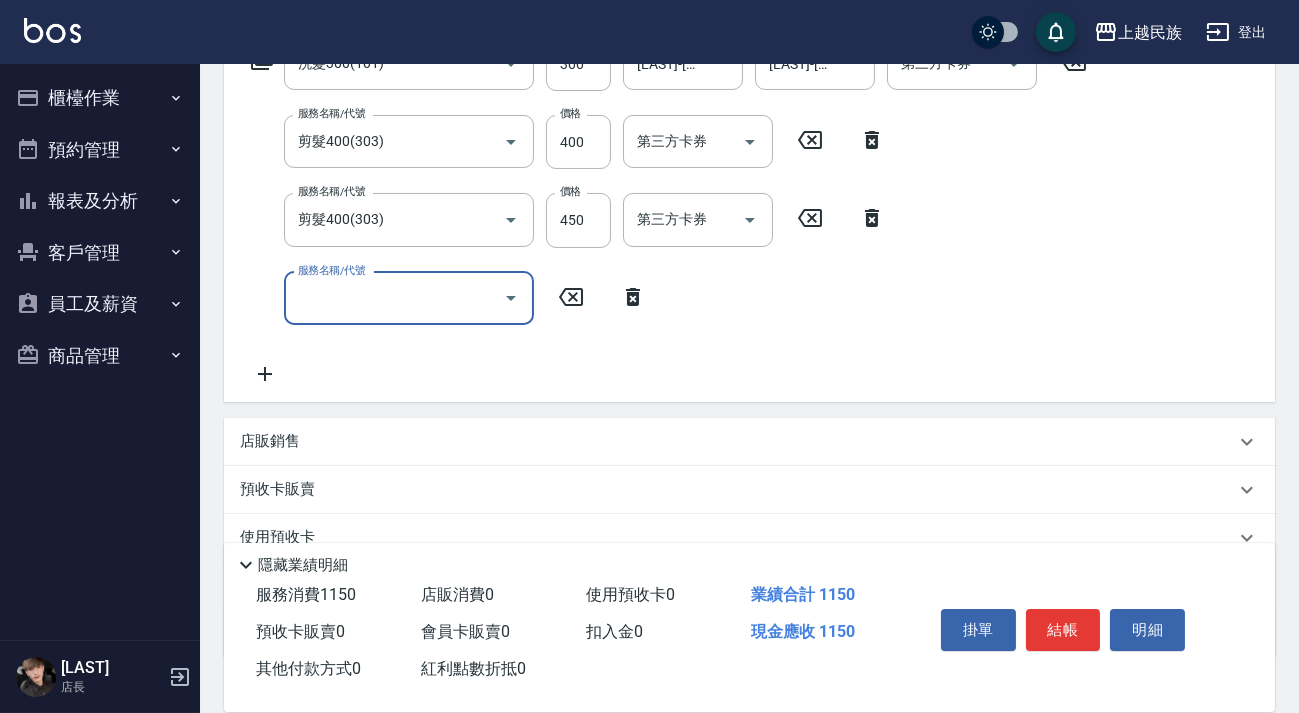 drag, startPoint x: 641, startPoint y: 294, endPoint x: 629, endPoint y: 327, distance: 35.1141 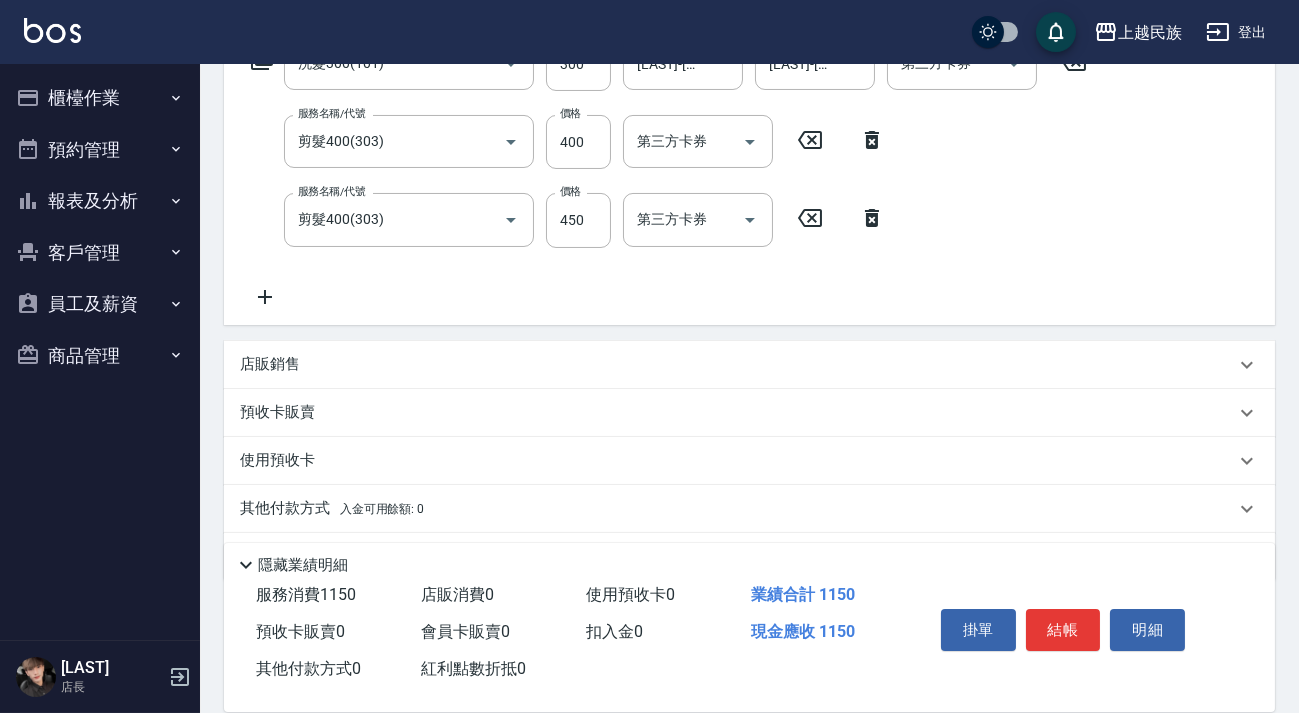 click on "店販銷售" at bounding box center (737, 364) 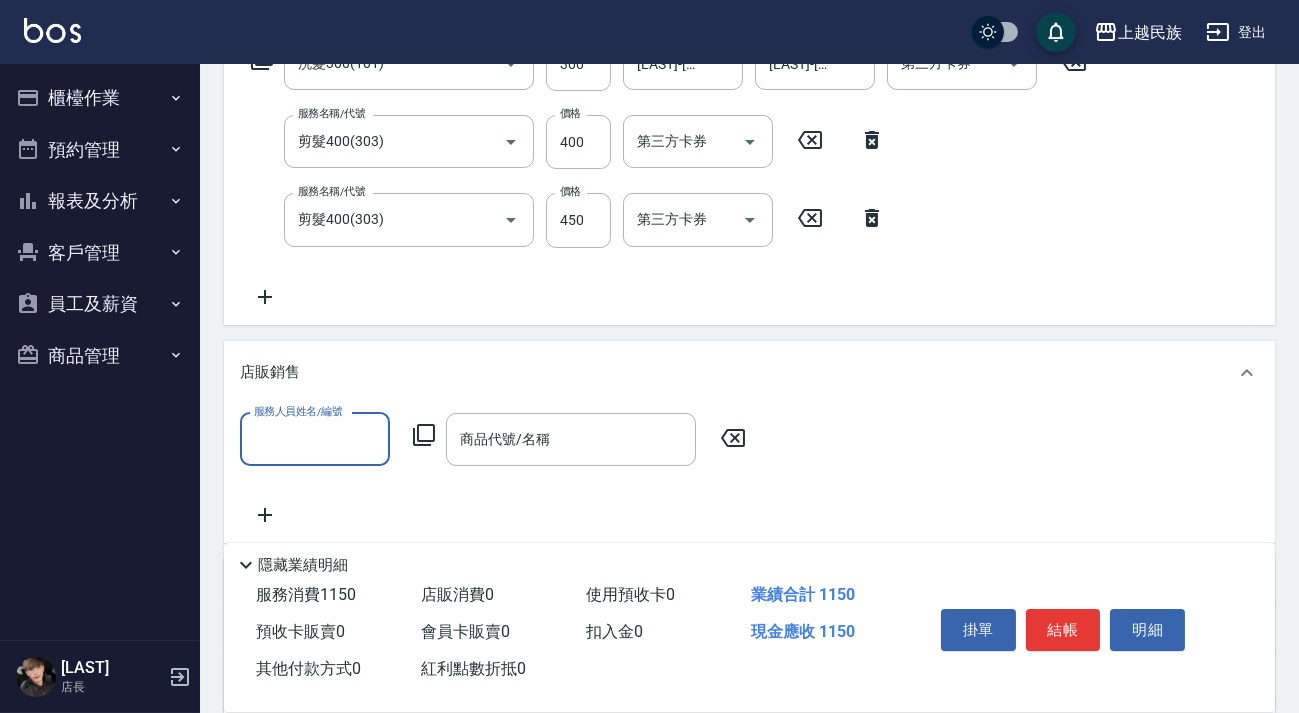 scroll, scrollTop: 0, scrollLeft: 0, axis: both 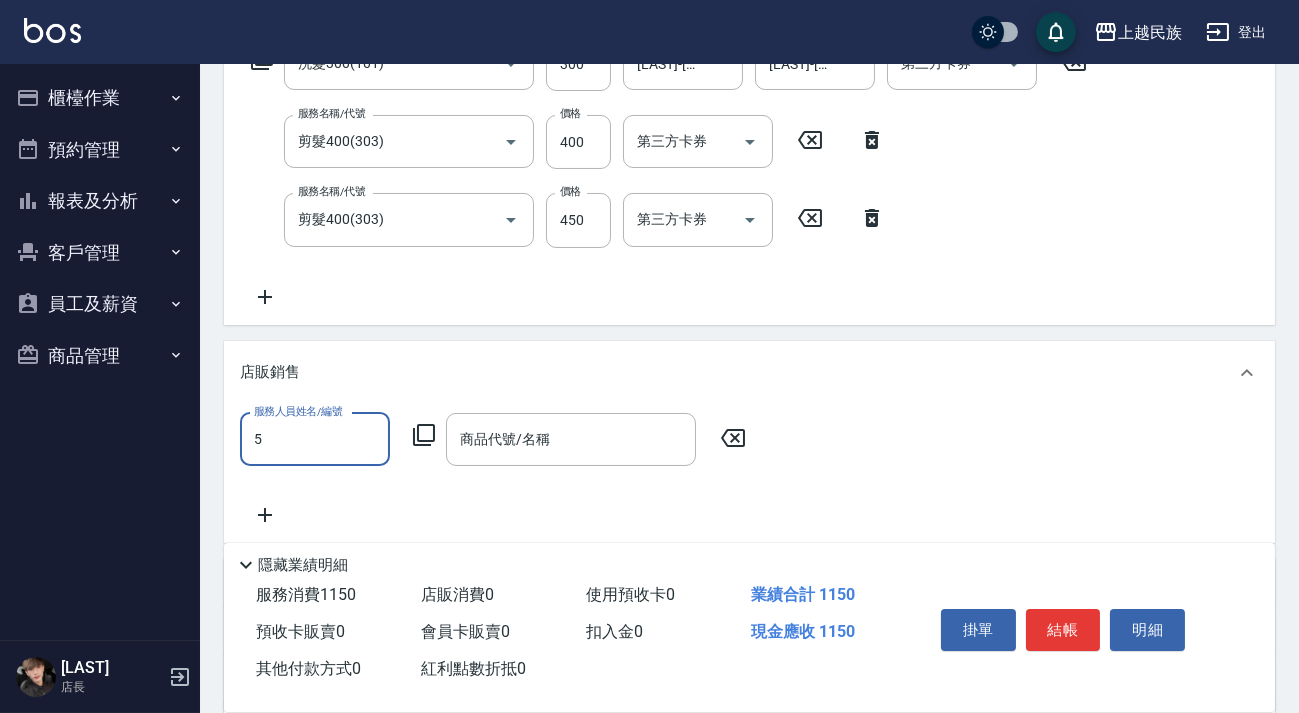 type on "[LAST]-[NUMBER]" 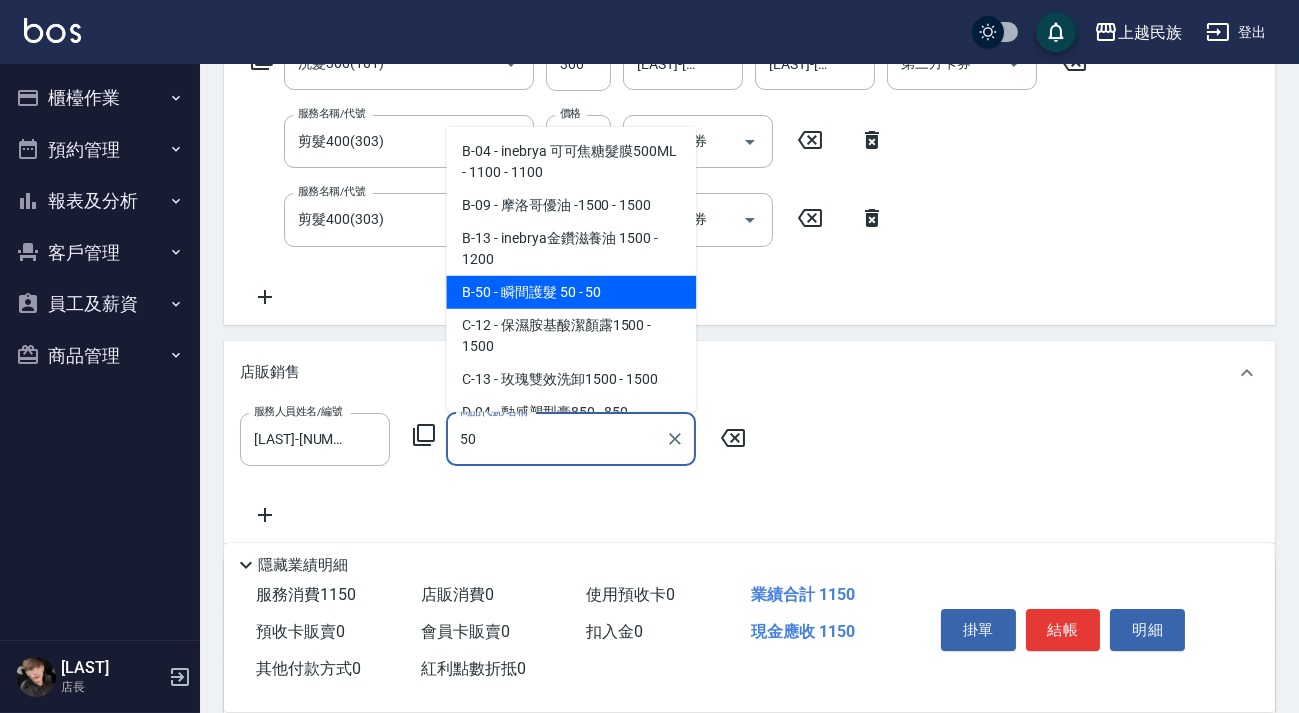 type on "瞬間護髮 50" 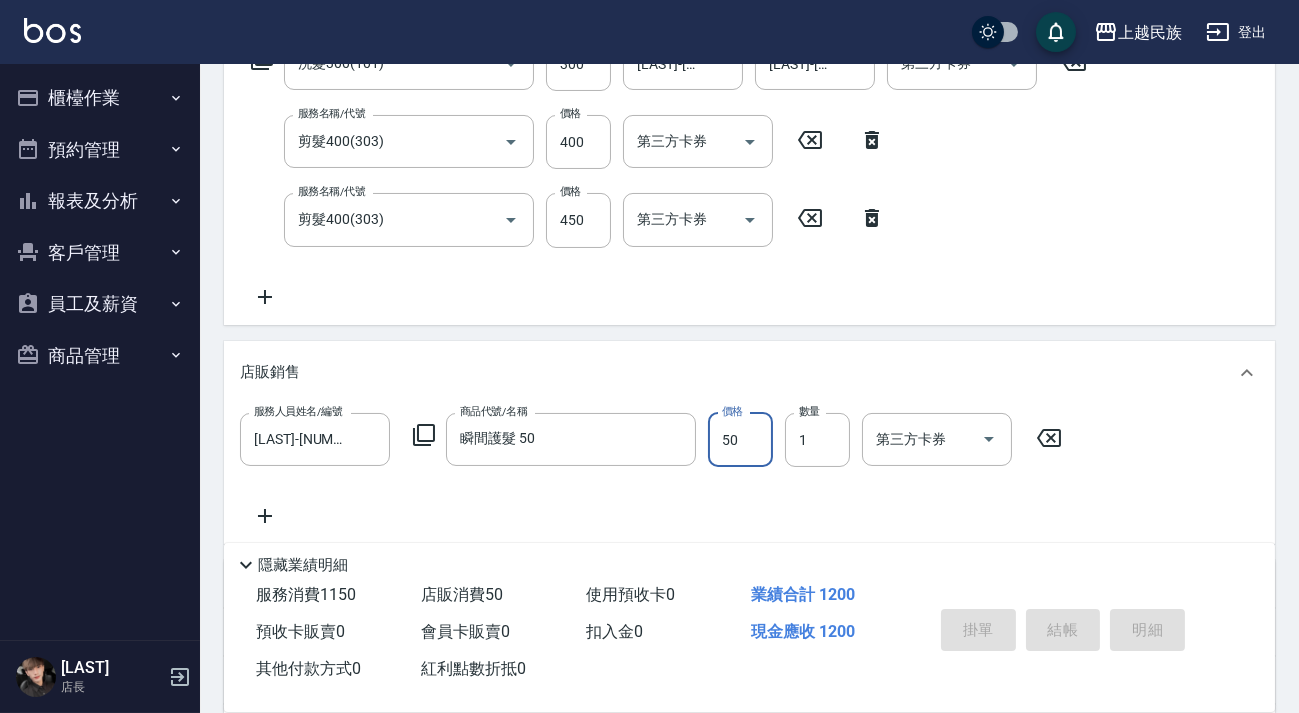 type on "[DATE] [TIME]" 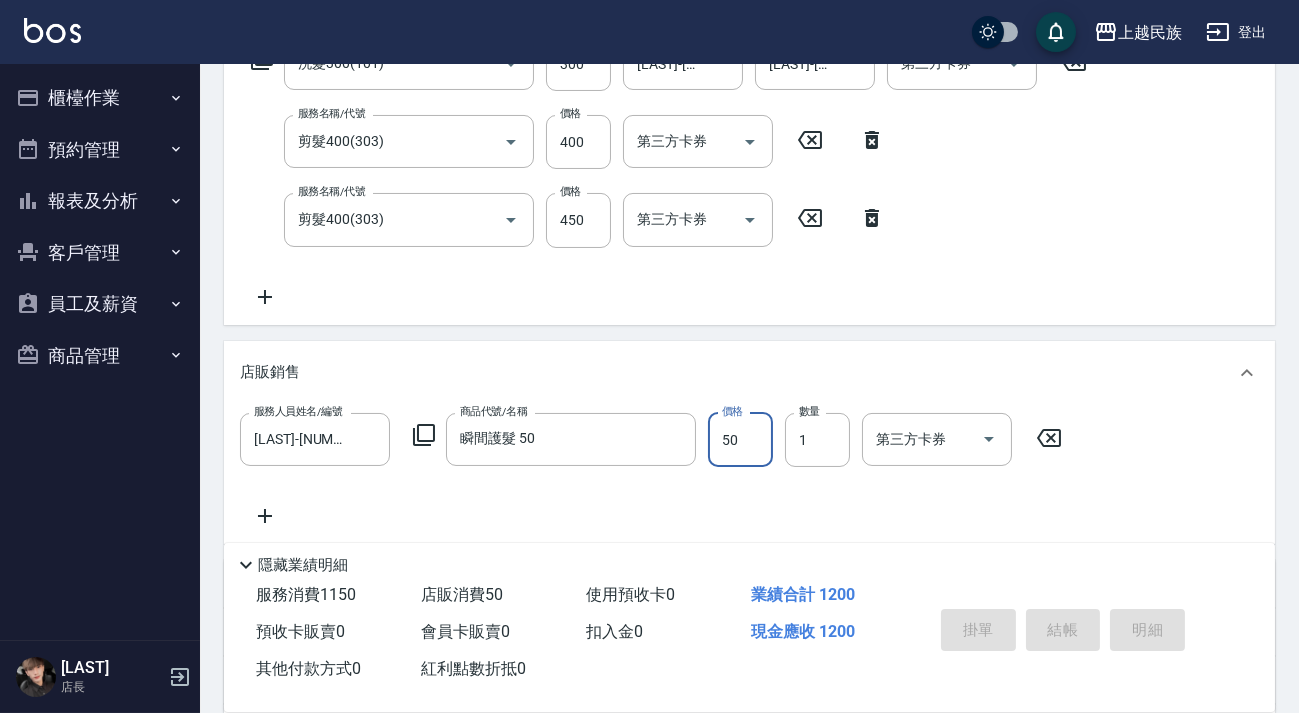 type 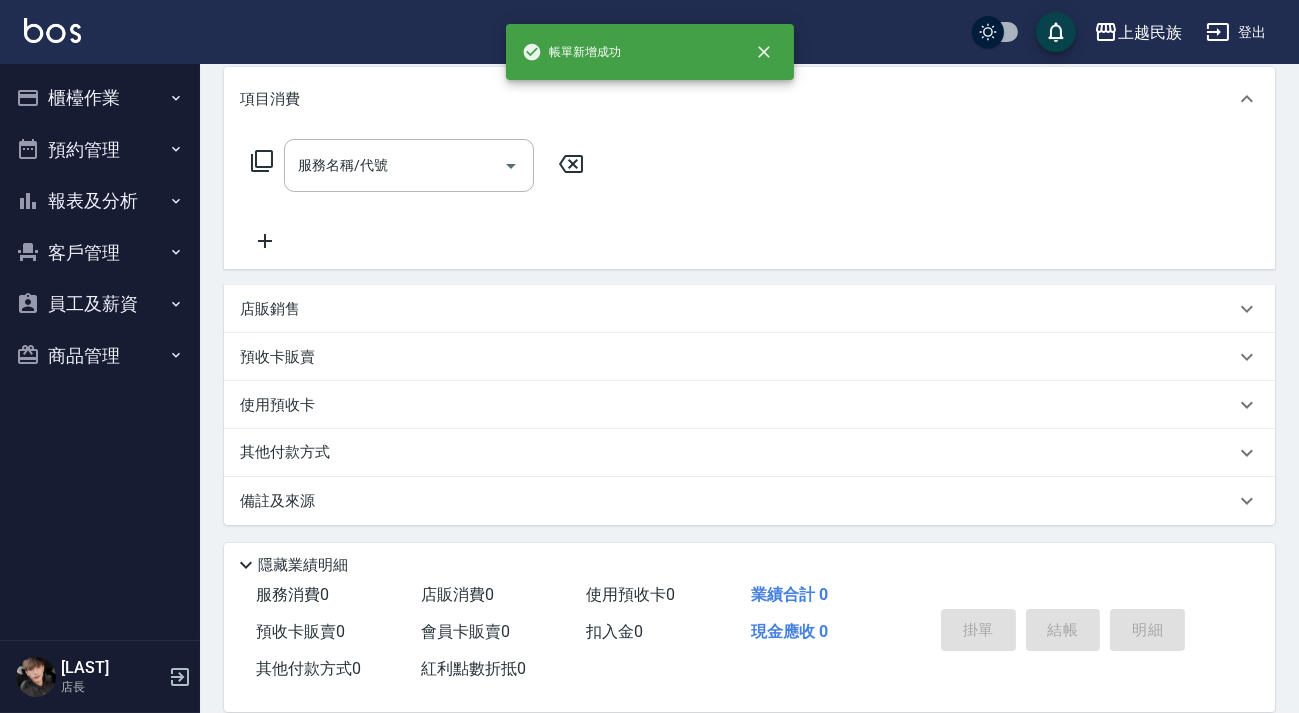 scroll, scrollTop: 0, scrollLeft: 0, axis: both 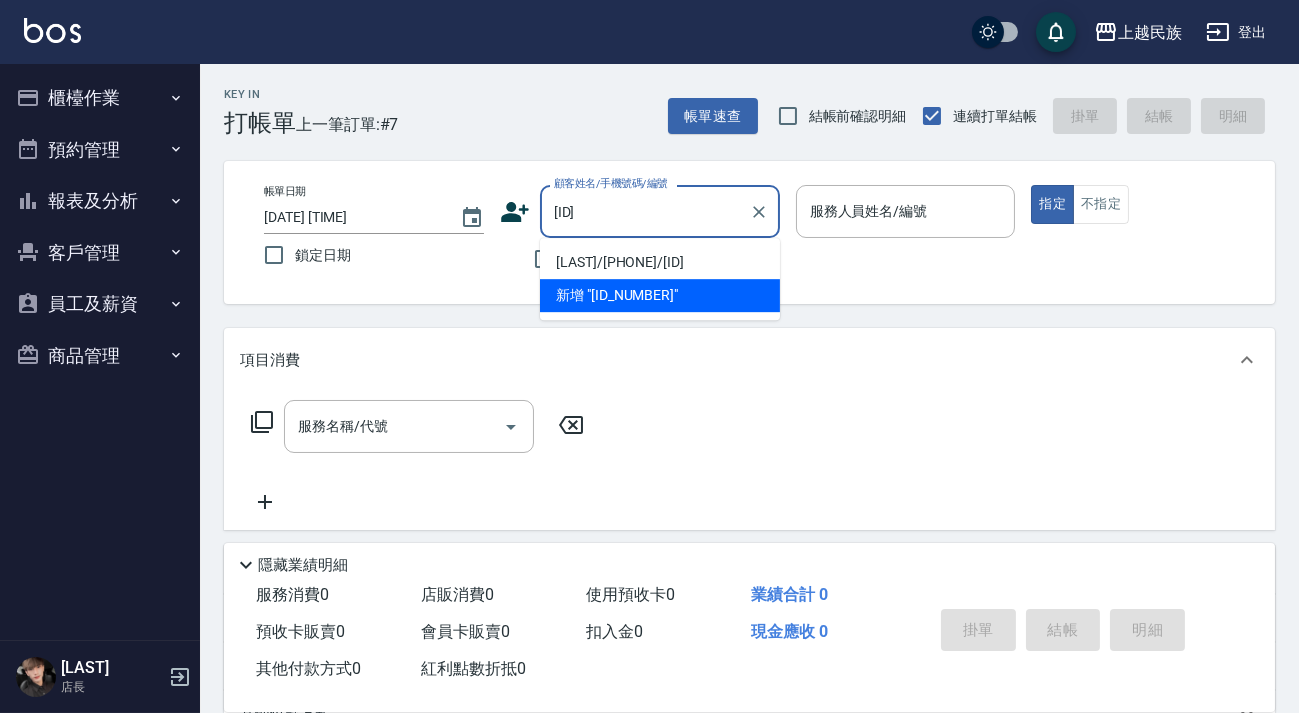 type on "[LAST]/[PHONE]/[ID]" 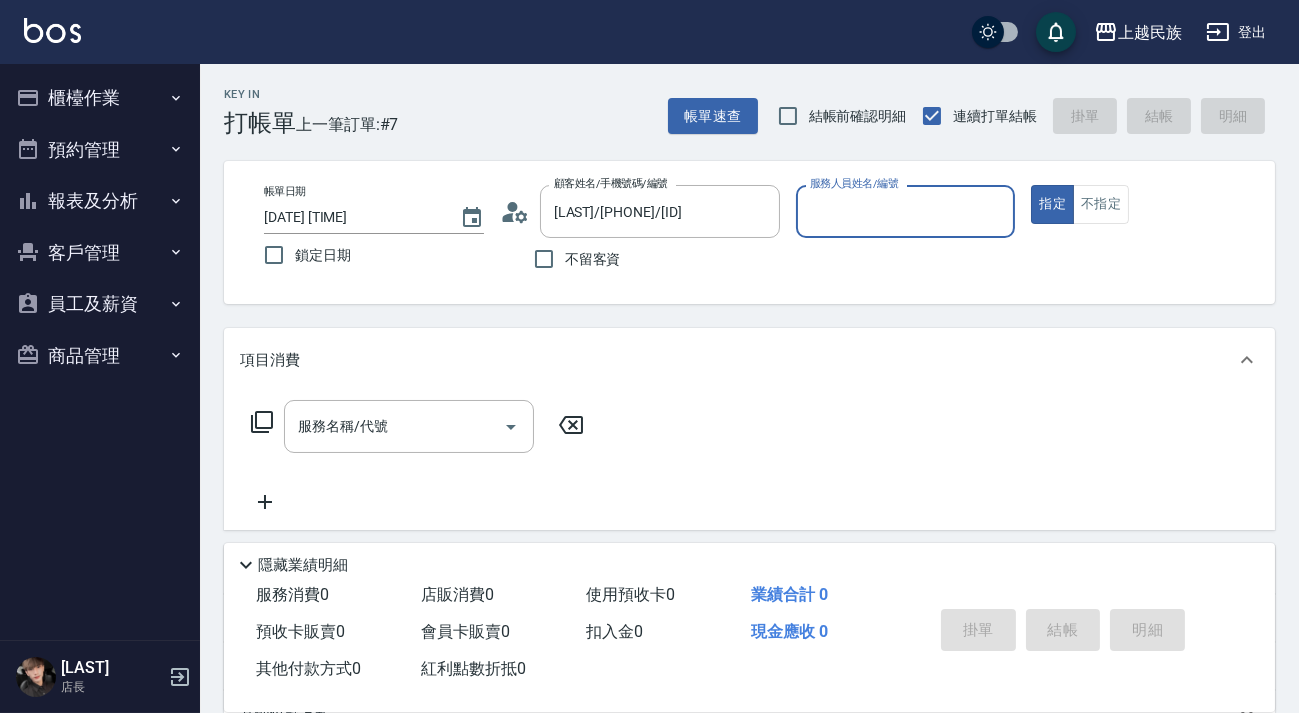 type on "[NAME]-[NUMBER]" 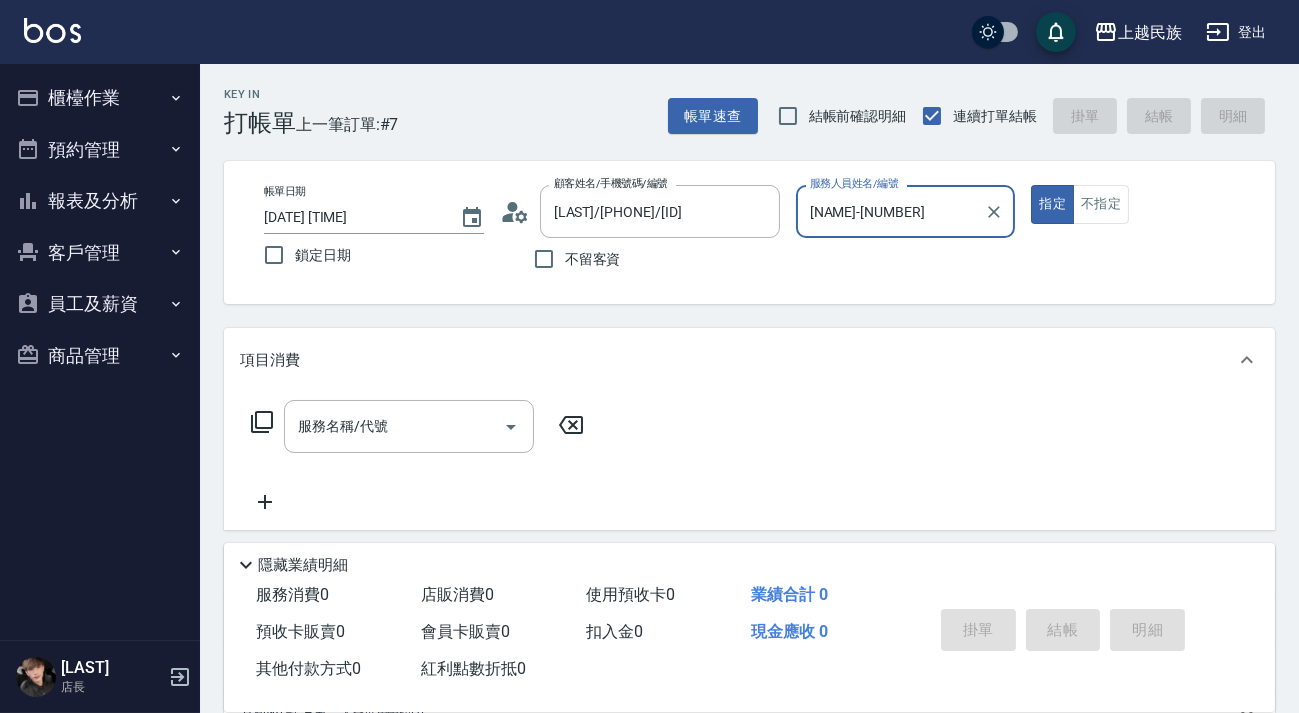 click on "指定" at bounding box center (1052, 204) 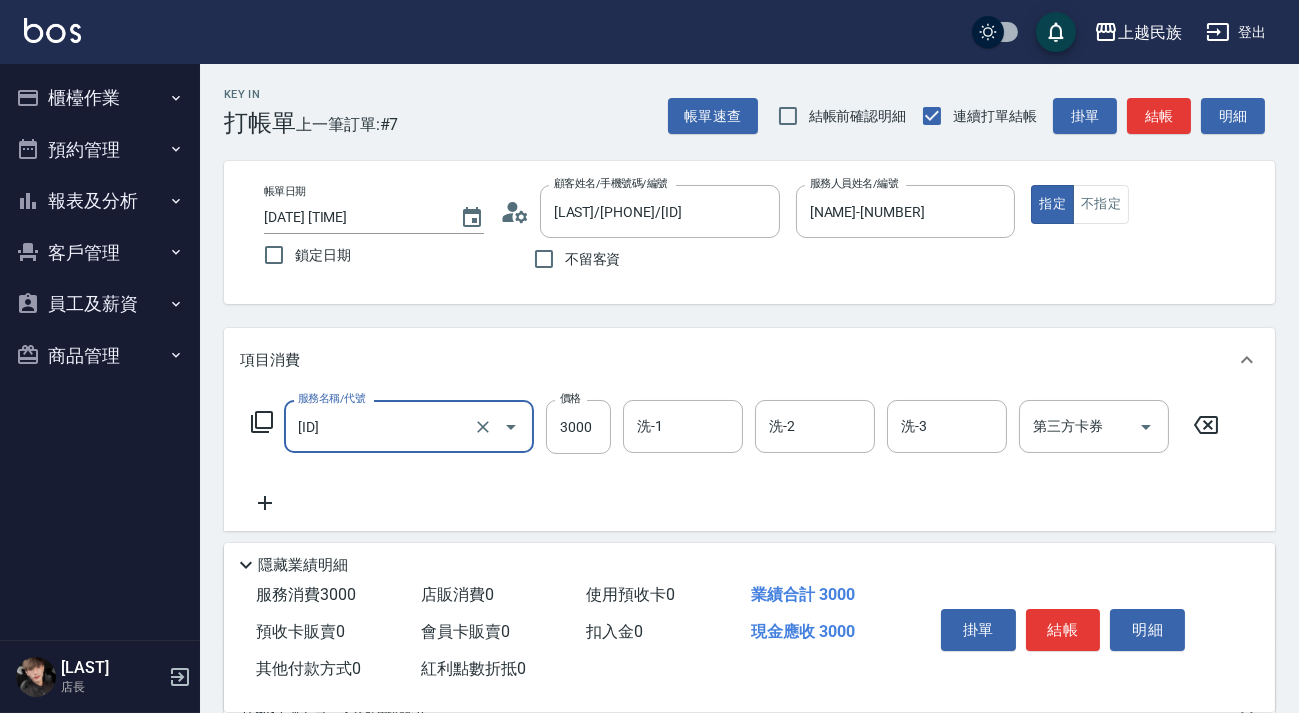 type on "[ID]" 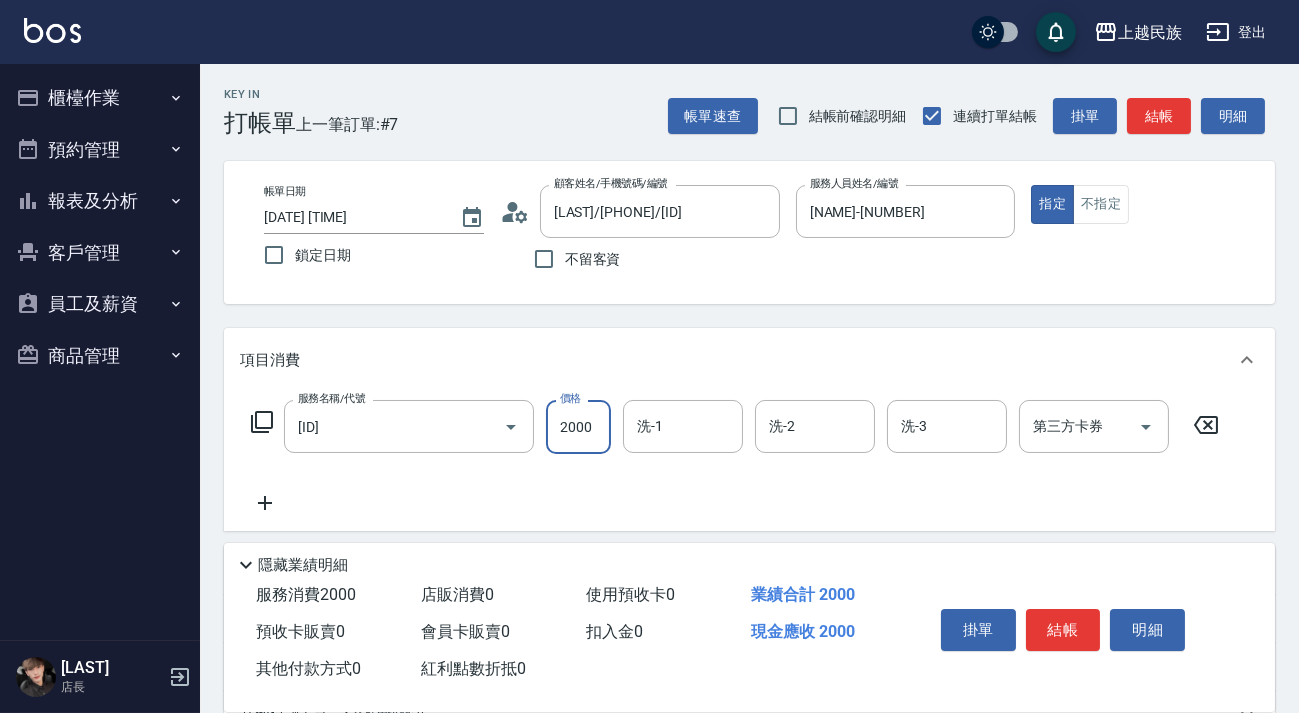 type on "2000" 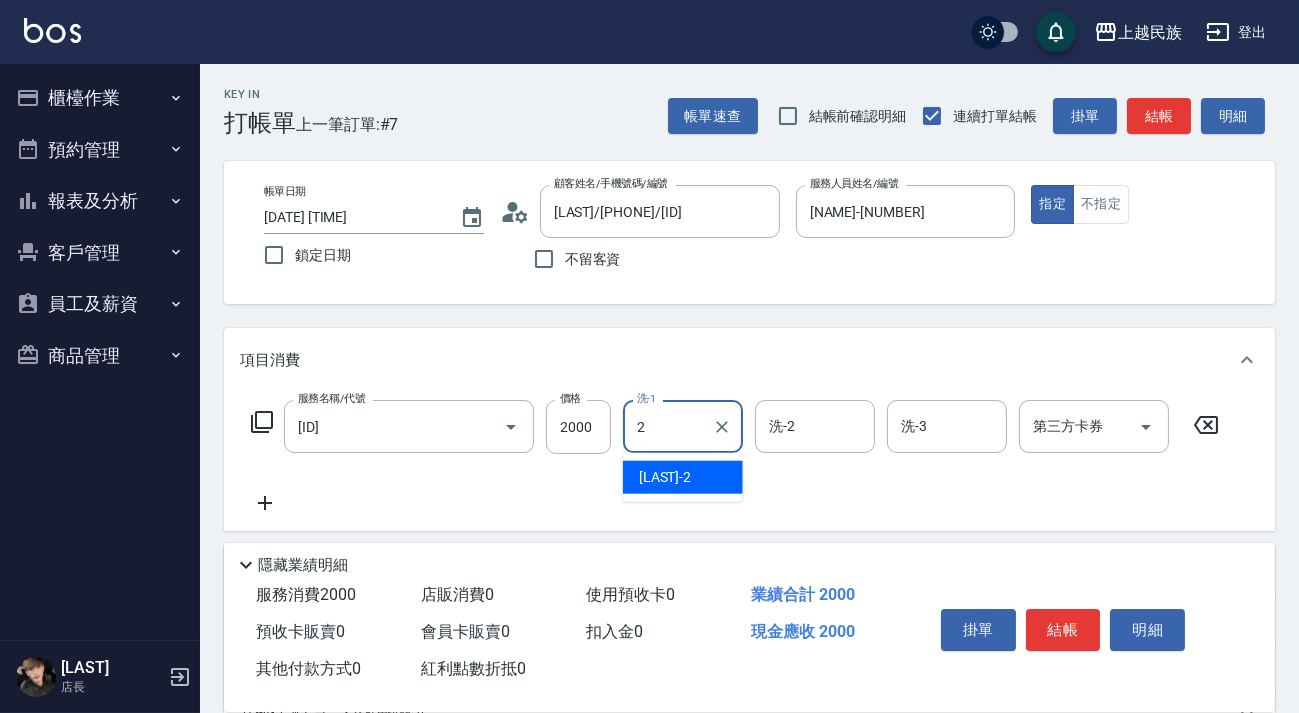 type on "[NAME]-[NUMBER]" 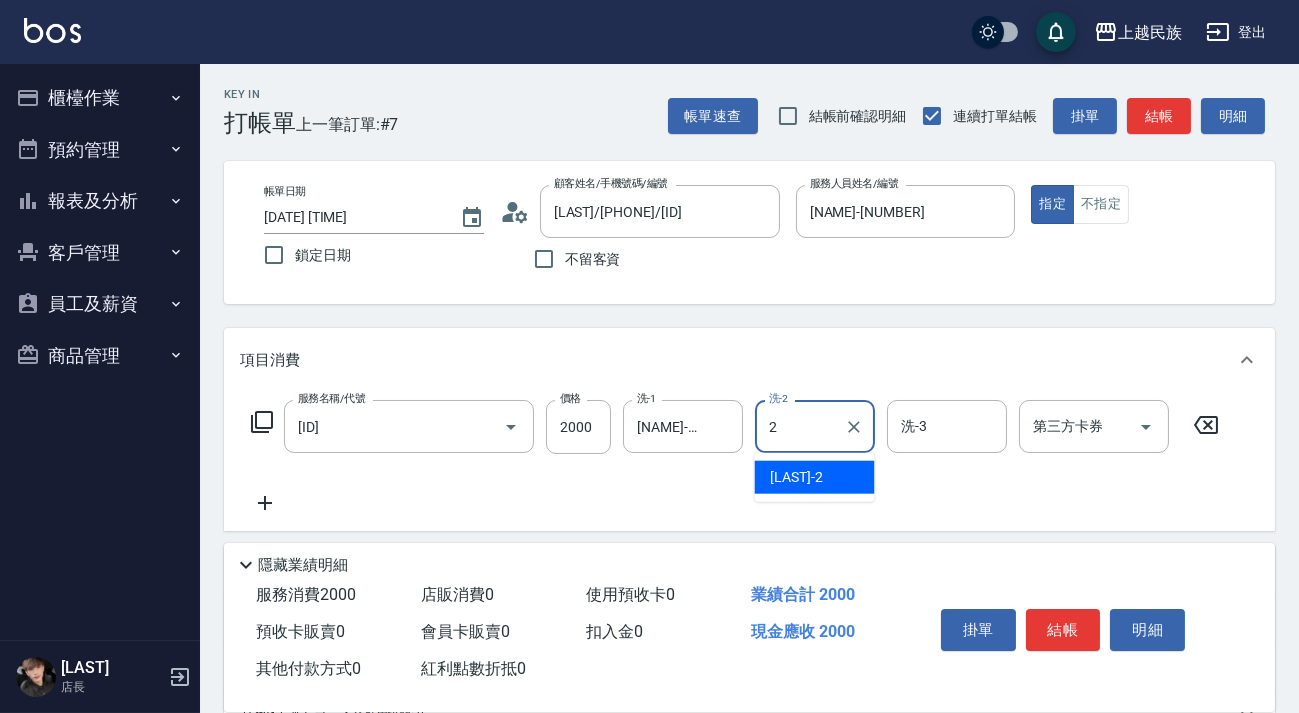 type on "[NAME]-[NUMBER]" 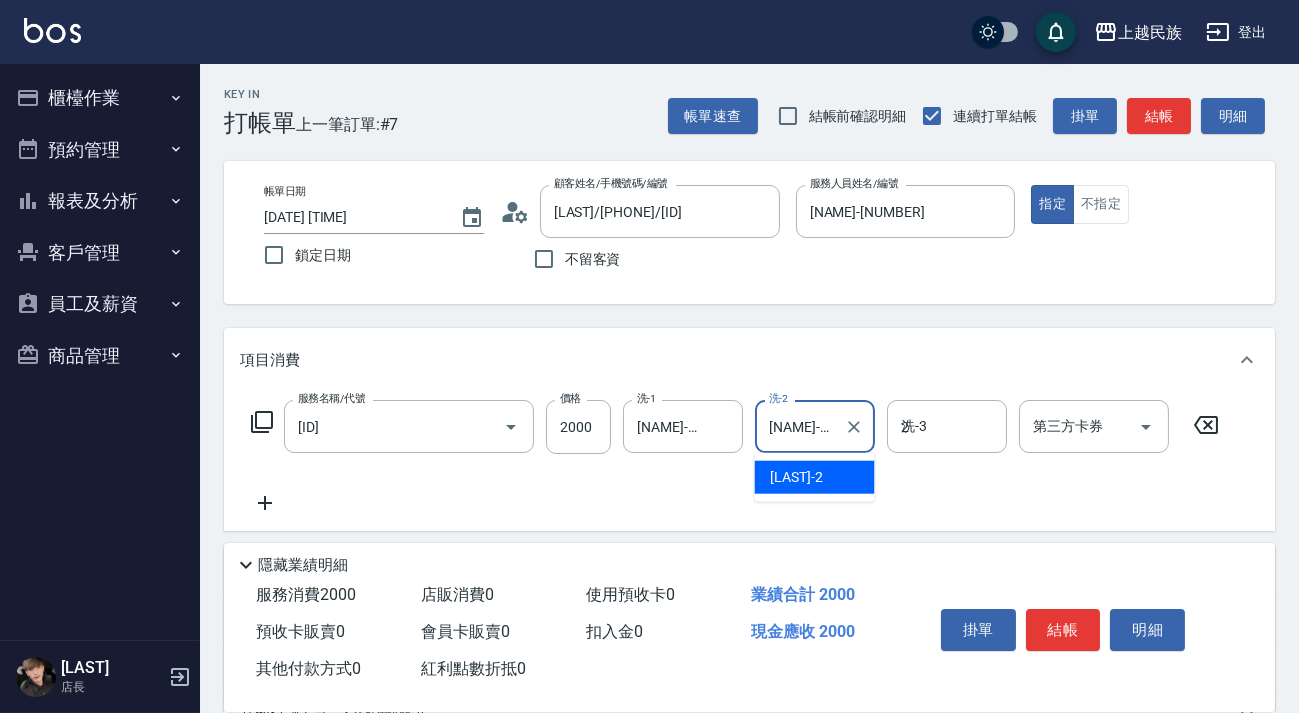 type on "[NAME]-[NUMBER]" 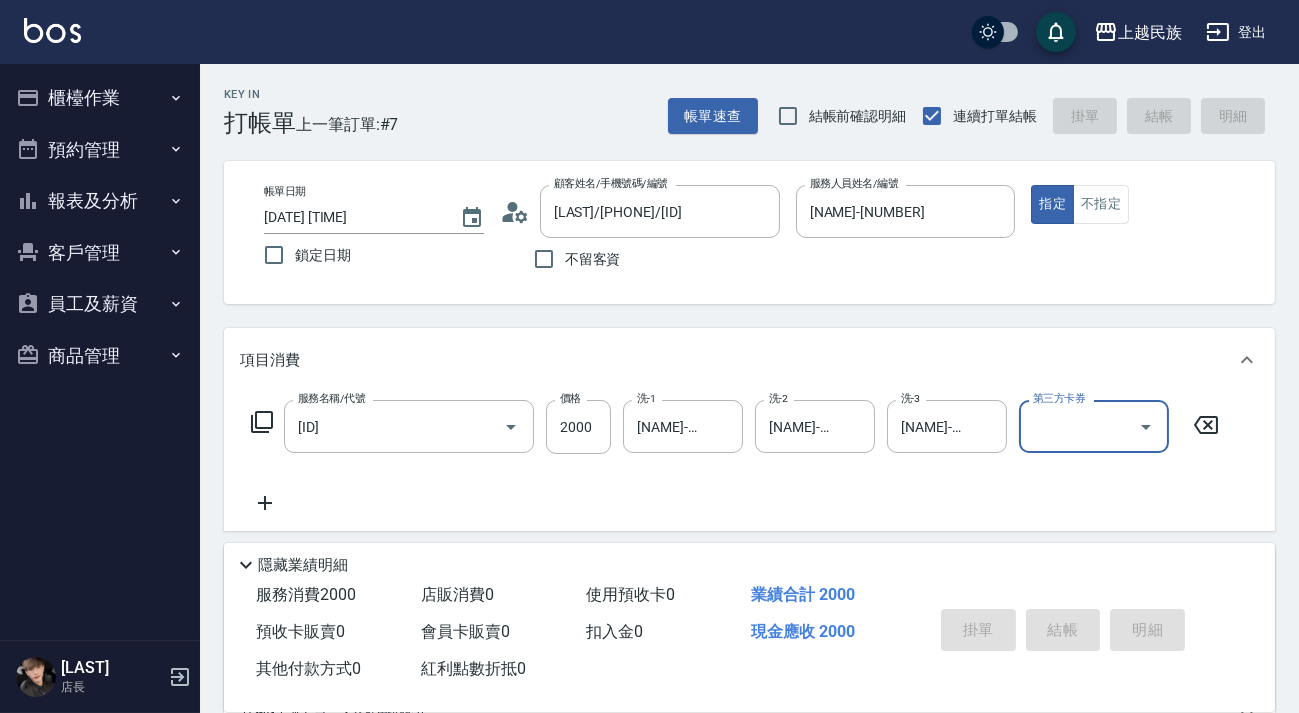 type 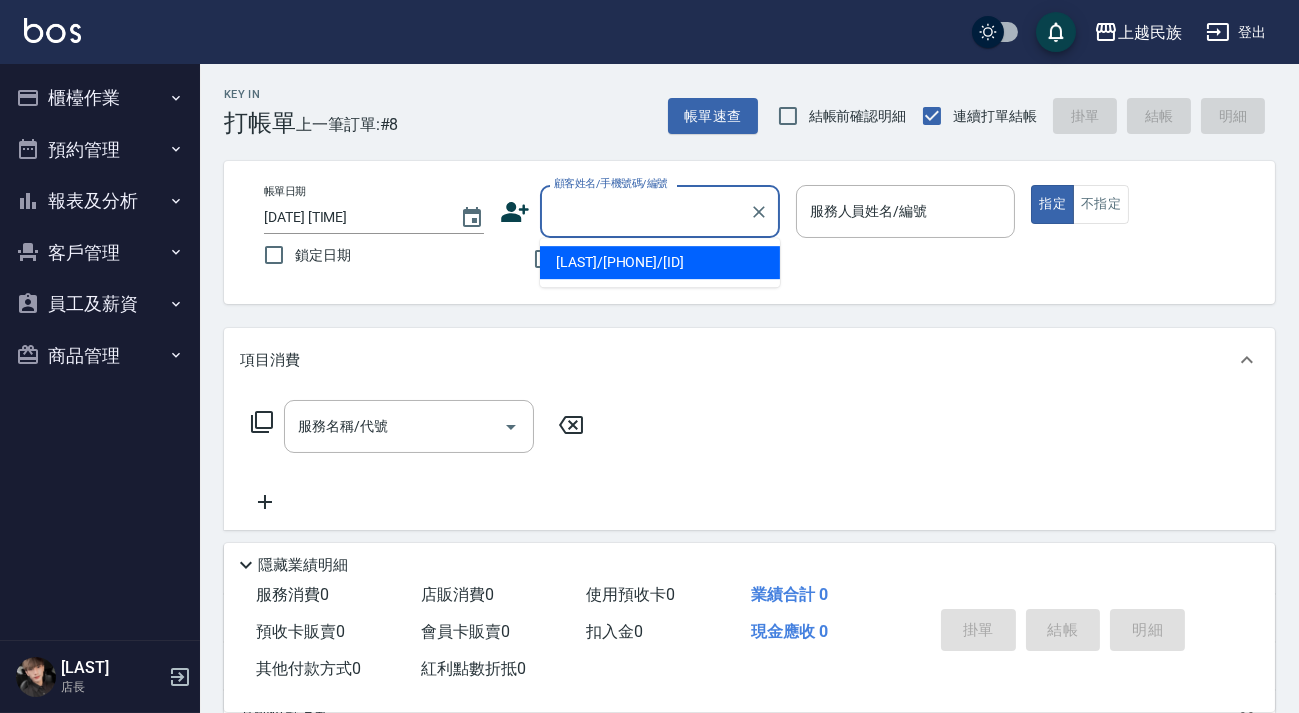 type on "5" 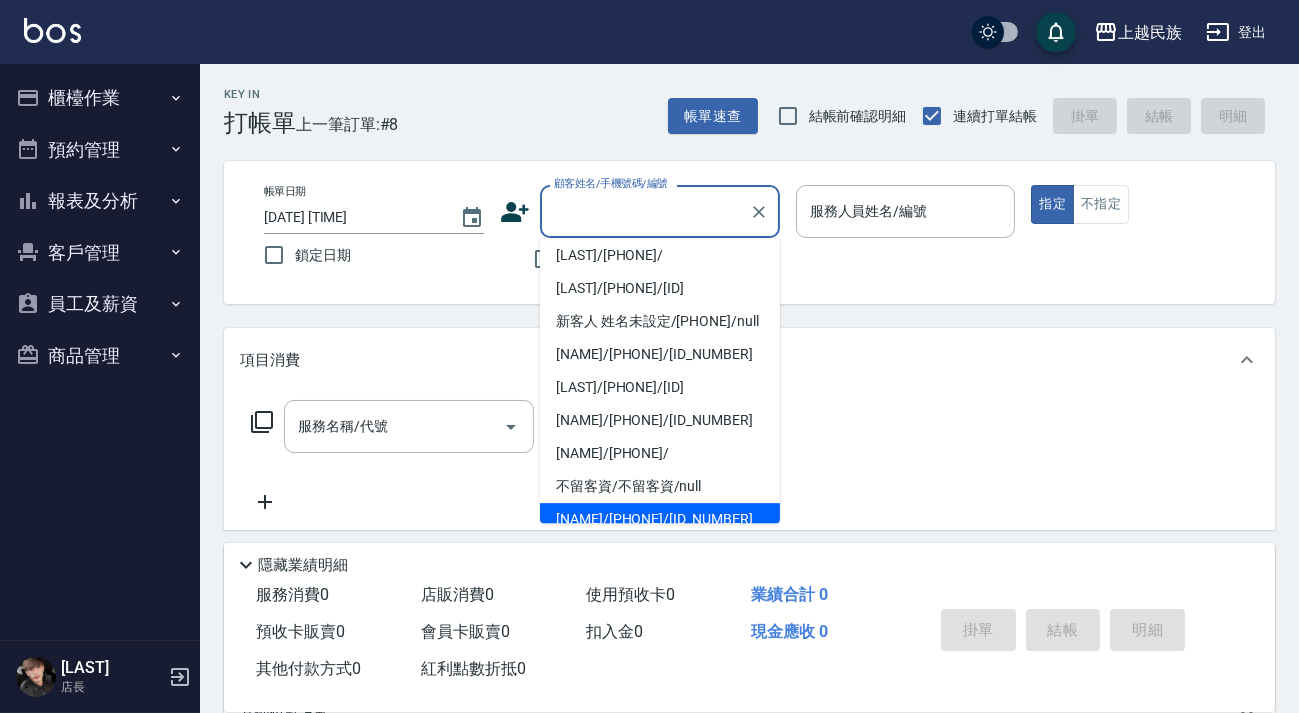 scroll, scrollTop: 304, scrollLeft: 0, axis: vertical 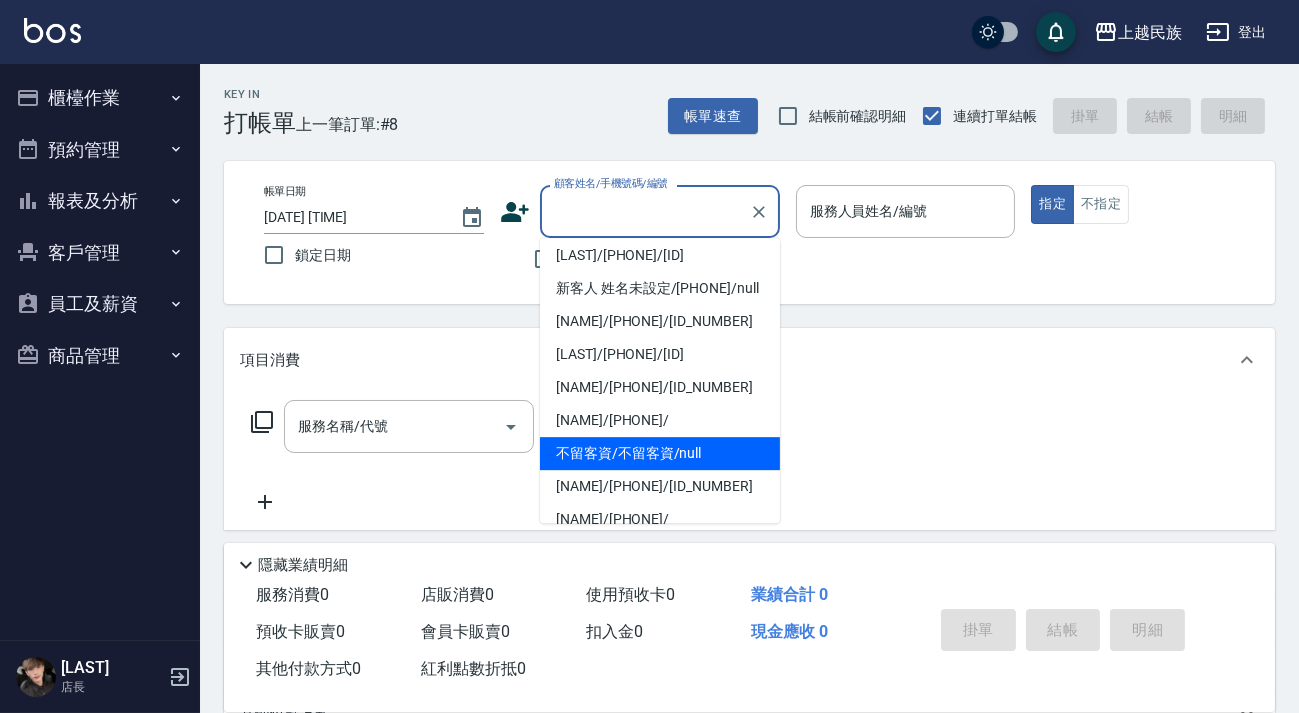 type on "不留客資/不留客資/null" 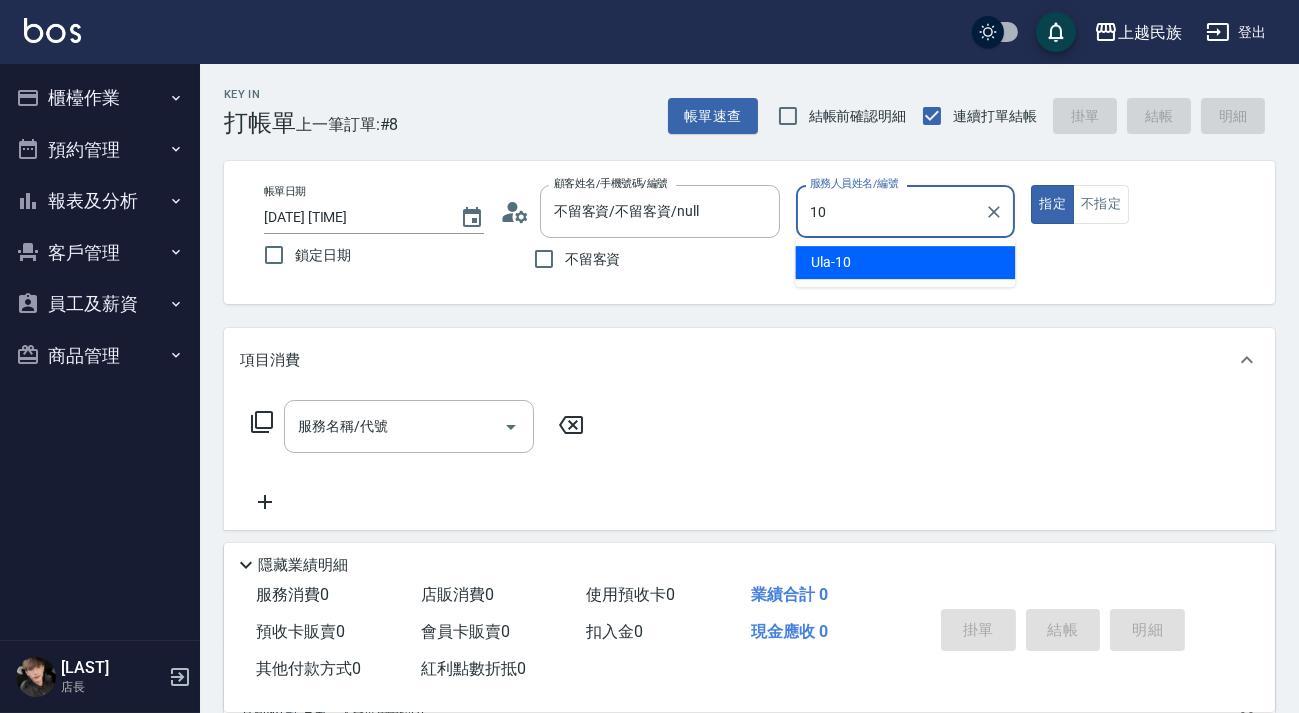 type on "Ula-10" 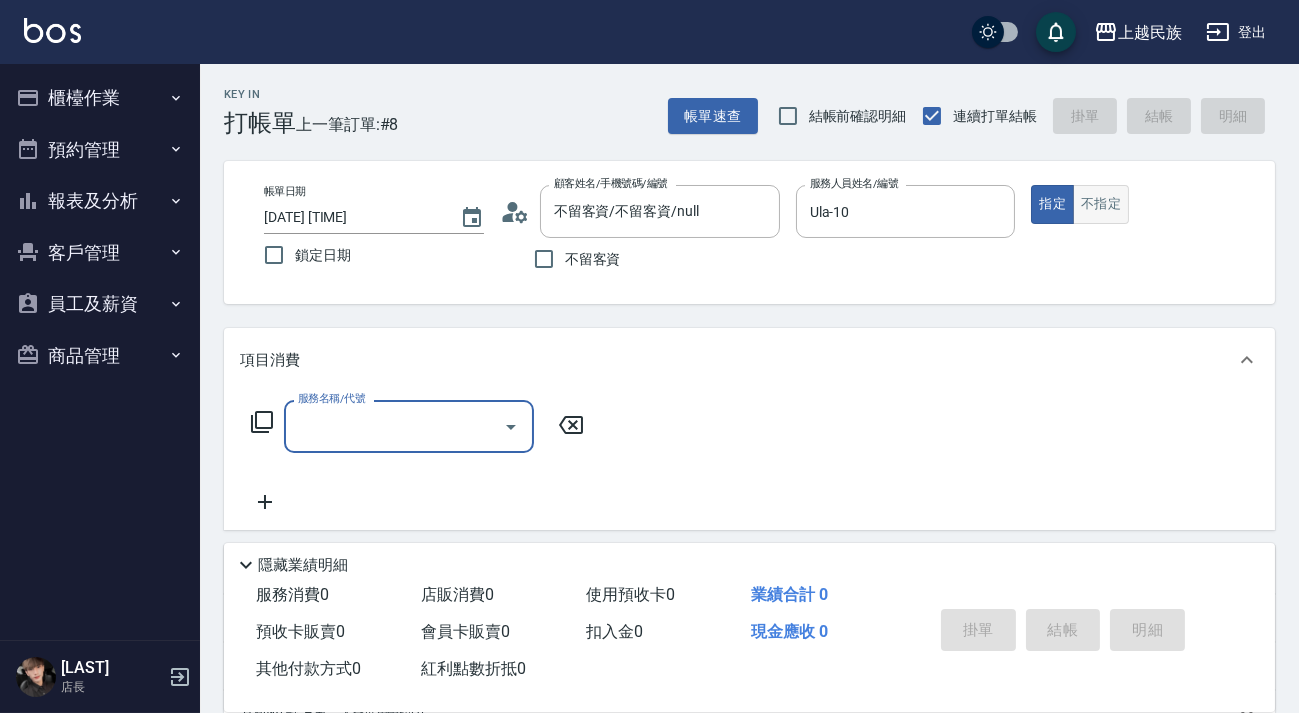 click on "不指定" at bounding box center (1101, 204) 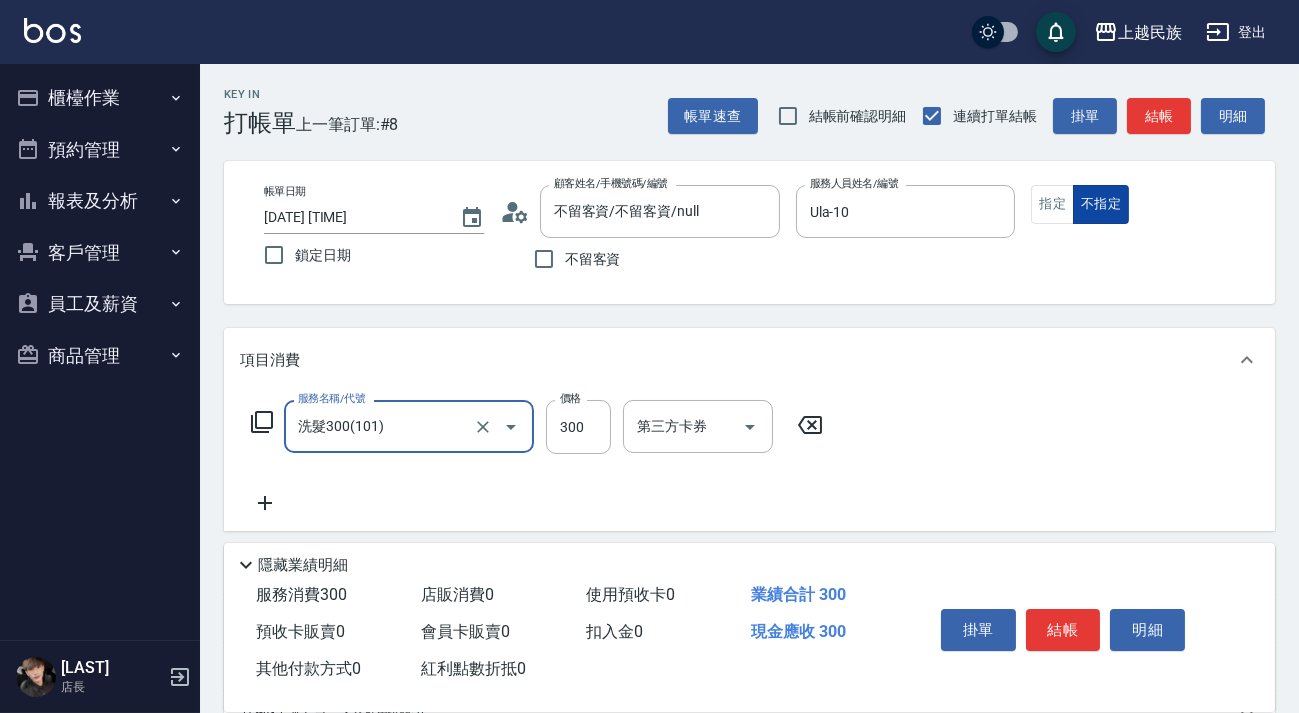type on "洗髮300(101)" 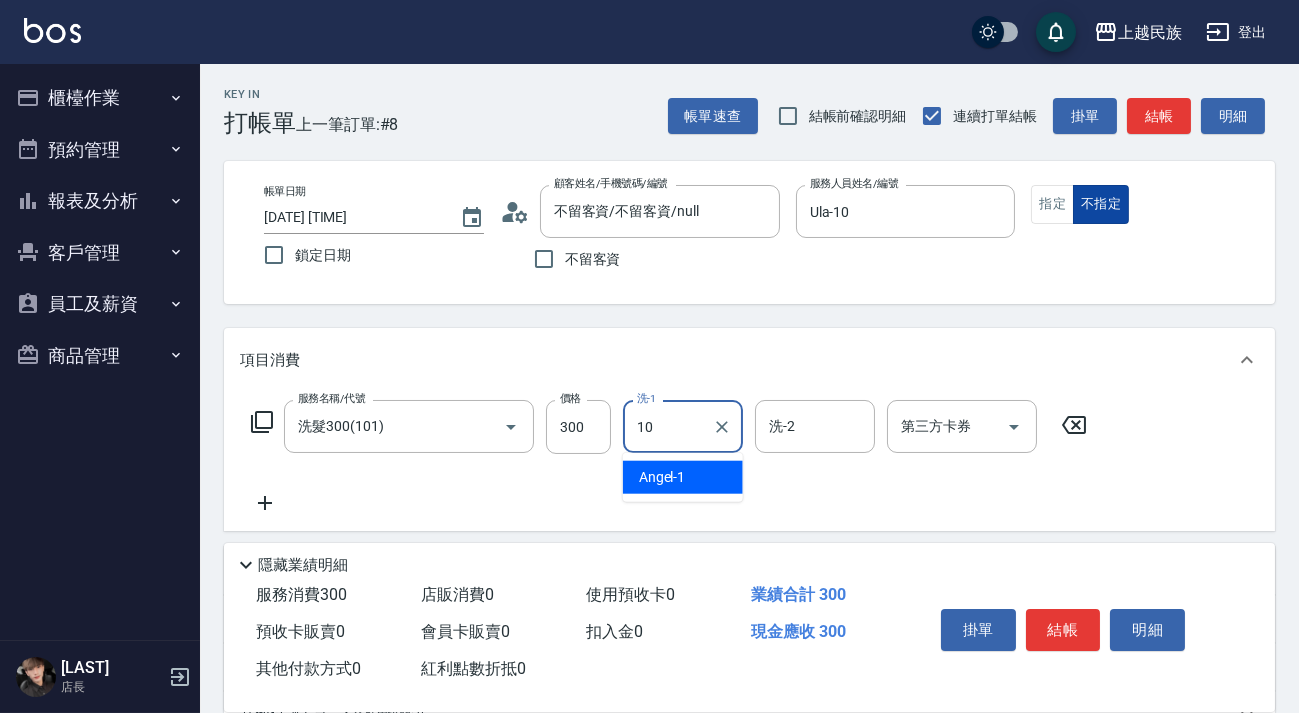 type on "Ula-10" 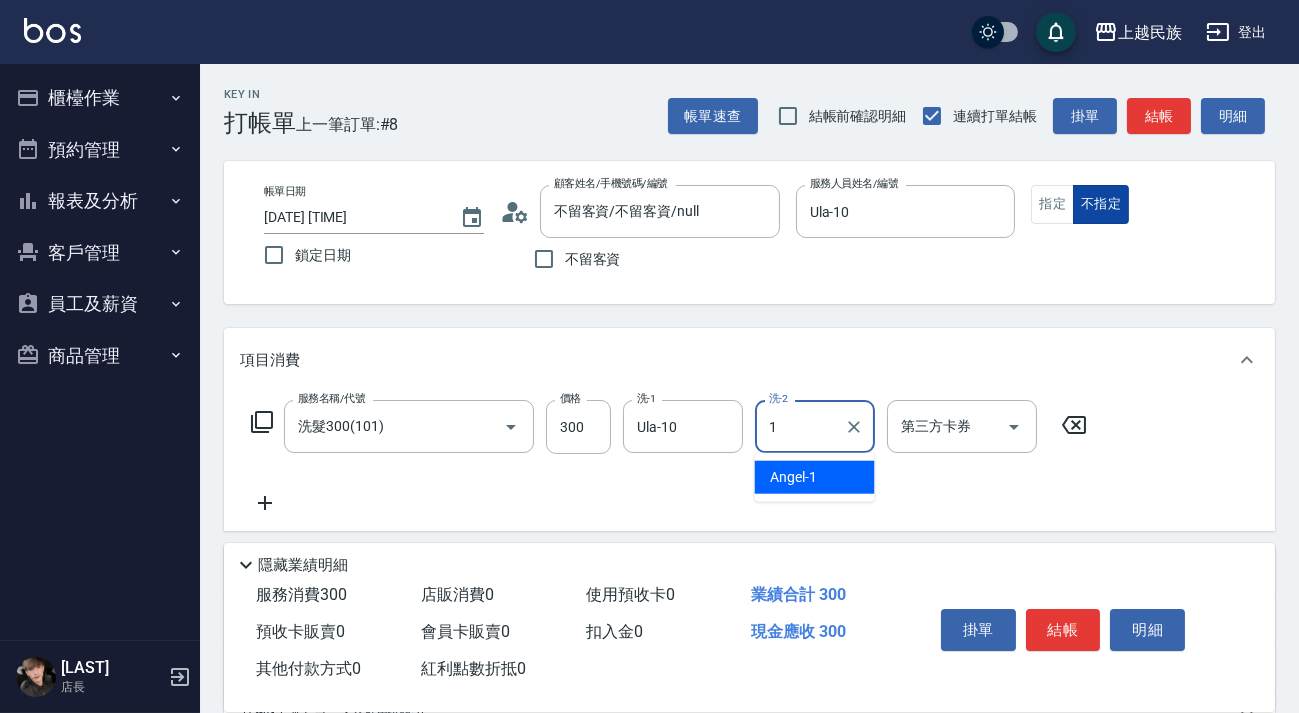 type on "10" 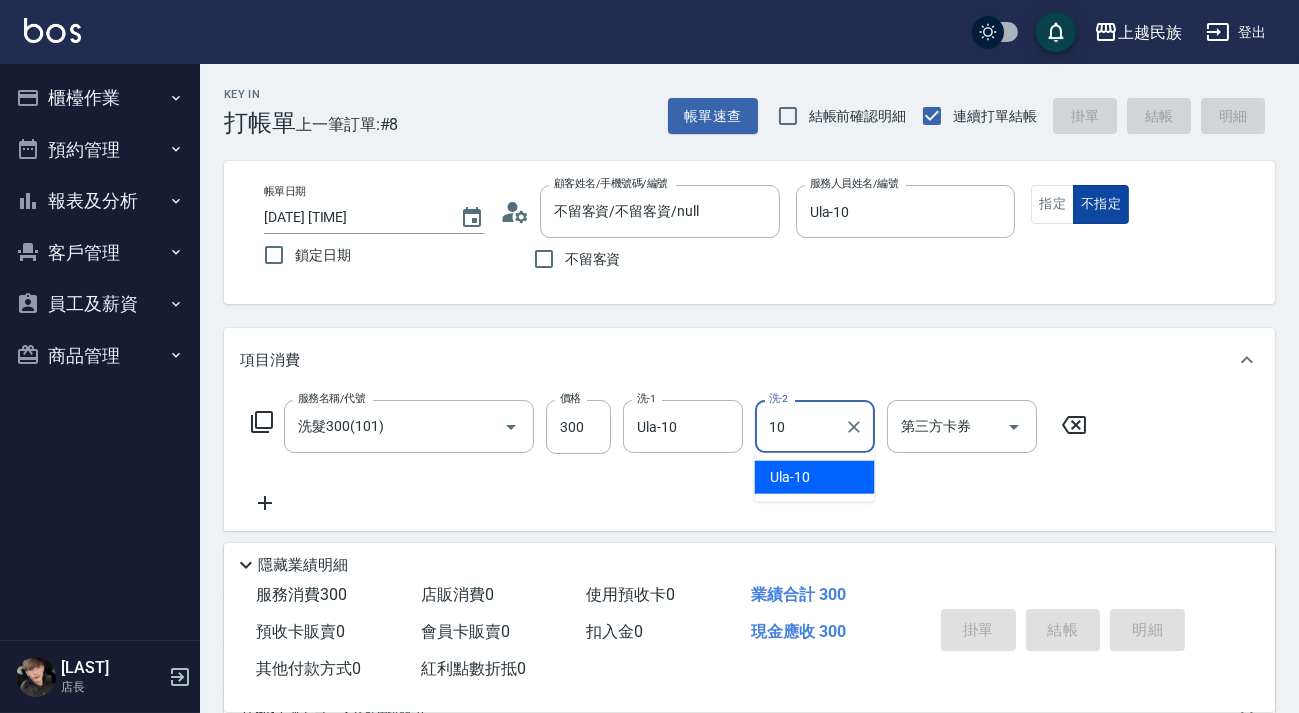 type 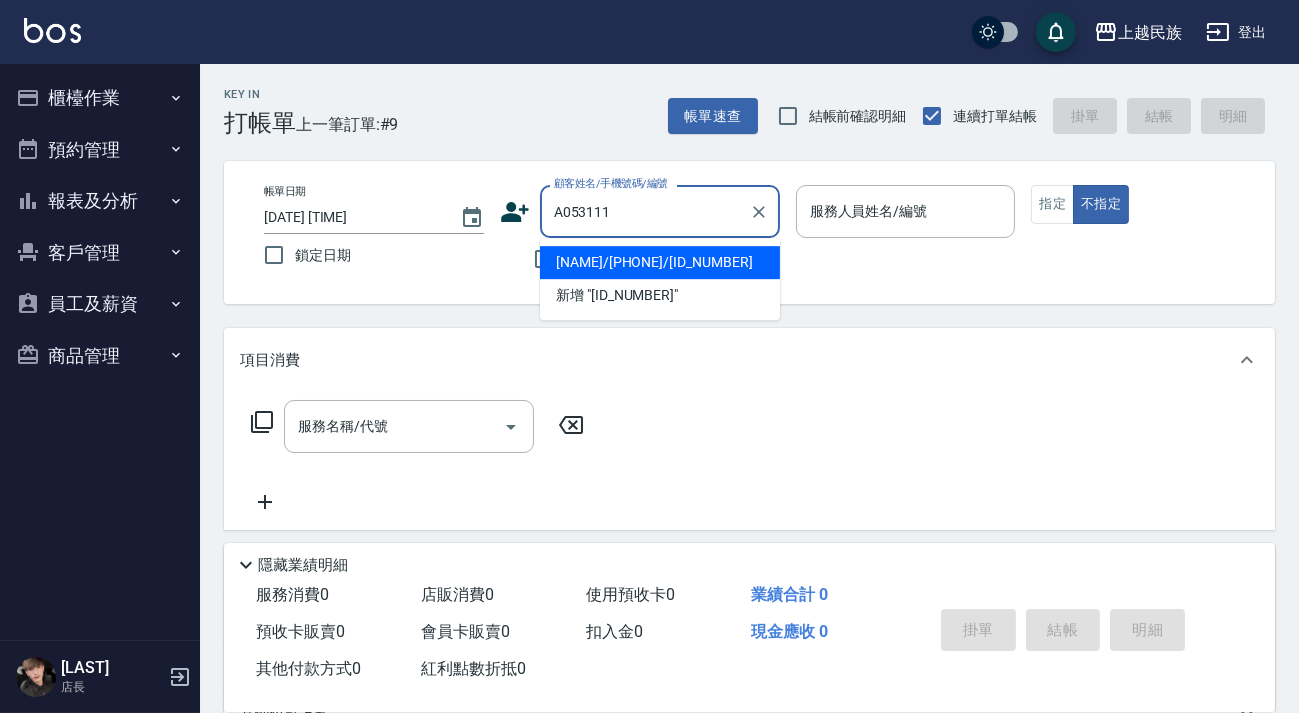 type on "[NAME]/[PHONE]/[ID_NUMBER]" 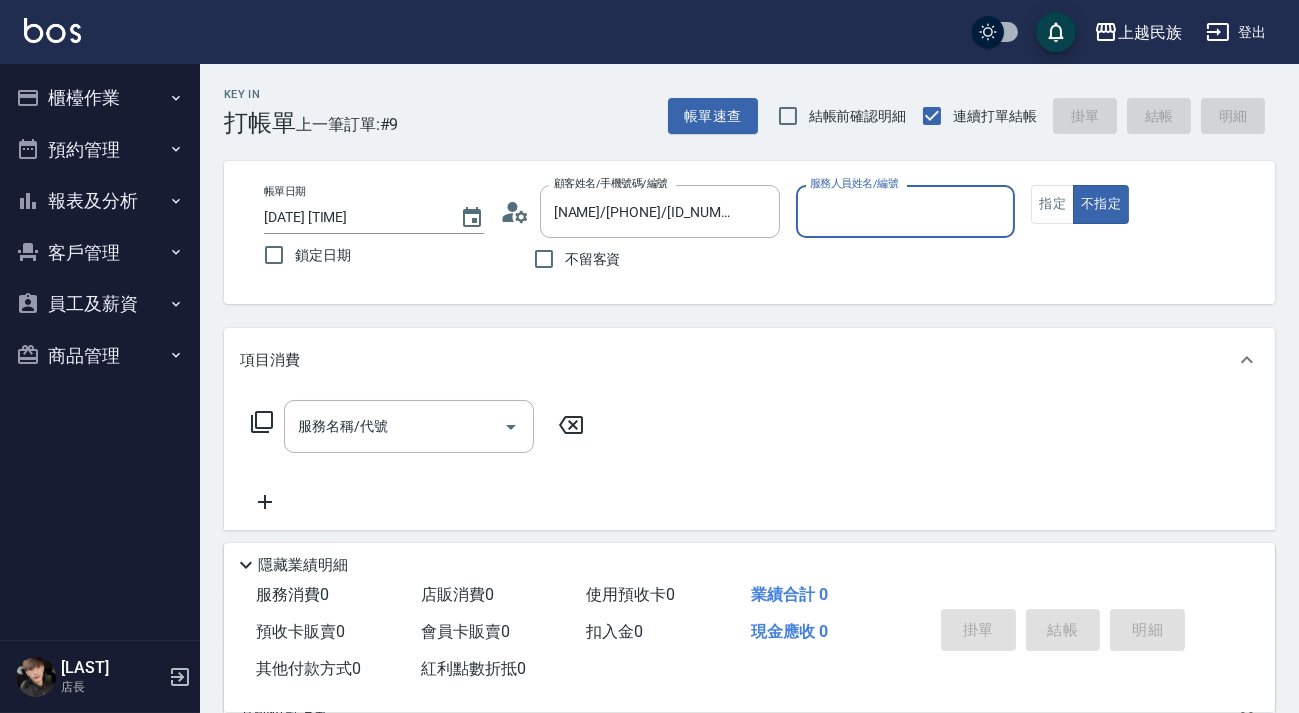 type on "[NAME]-[NUMBER]" 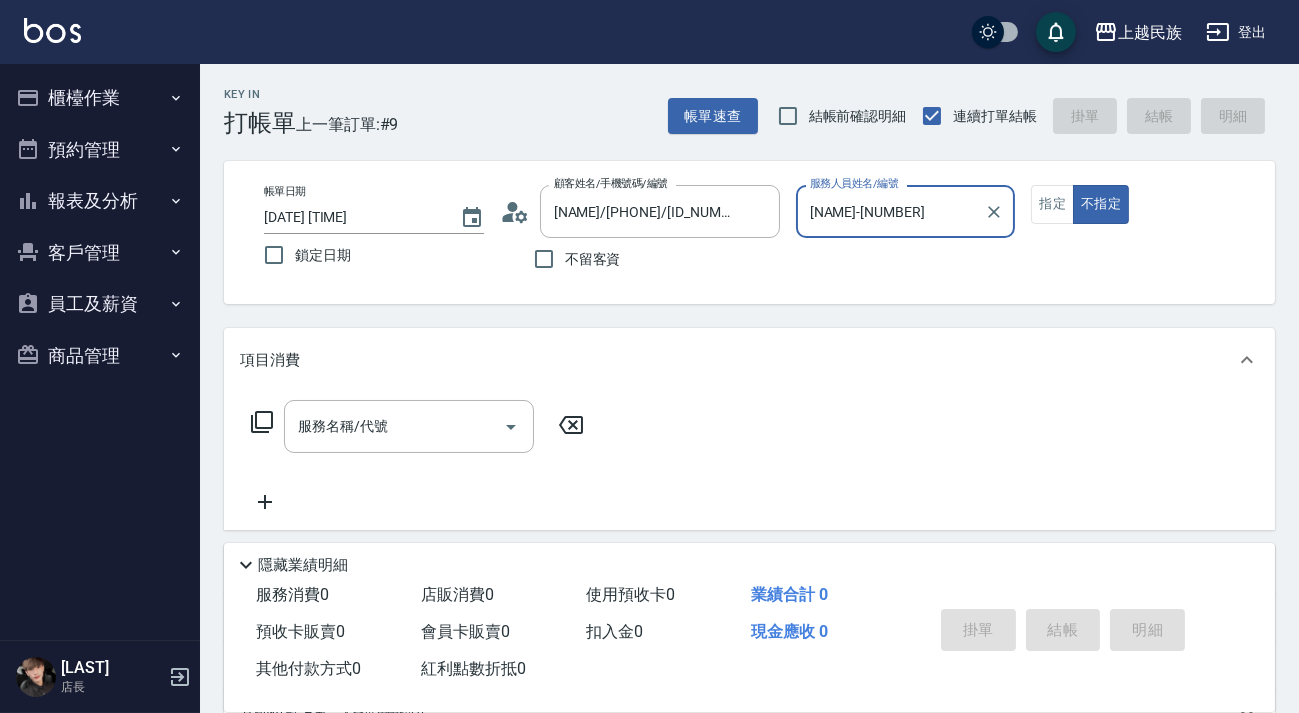 click on "不指定" at bounding box center [1101, 204] 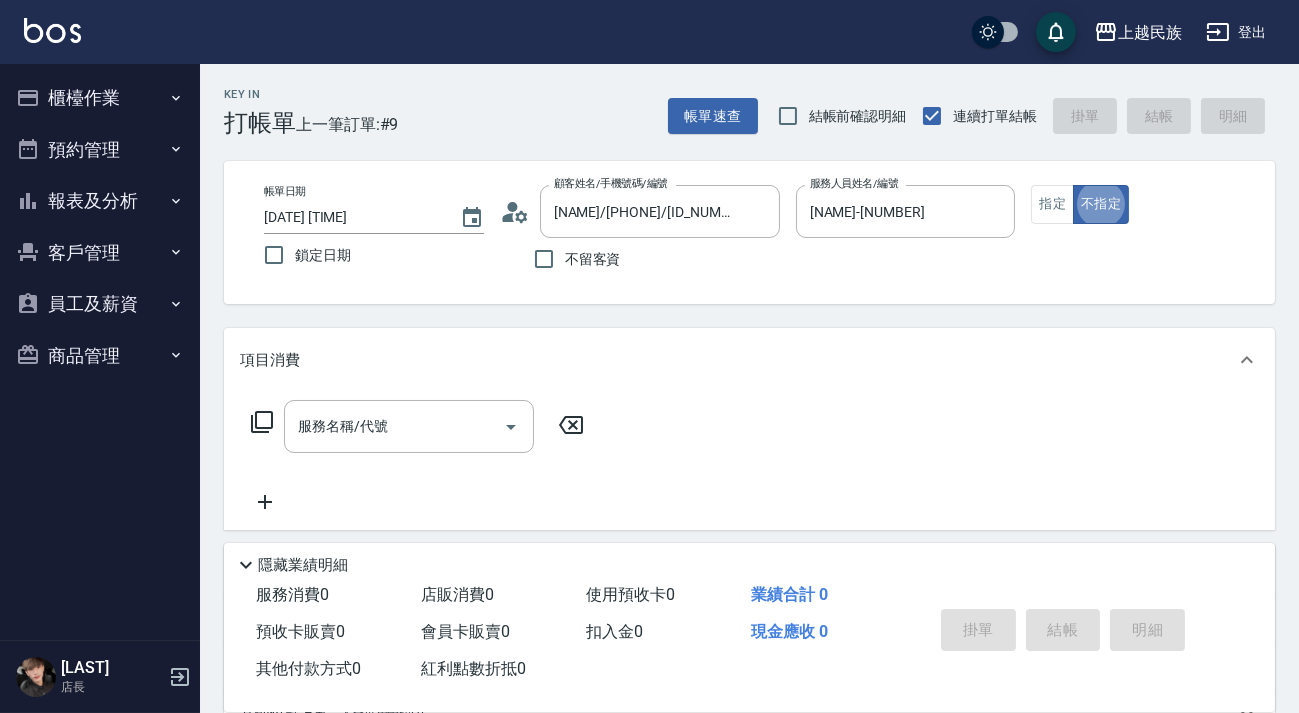 scroll, scrollTop: 36, scrollLeft: 0, axis: vertical 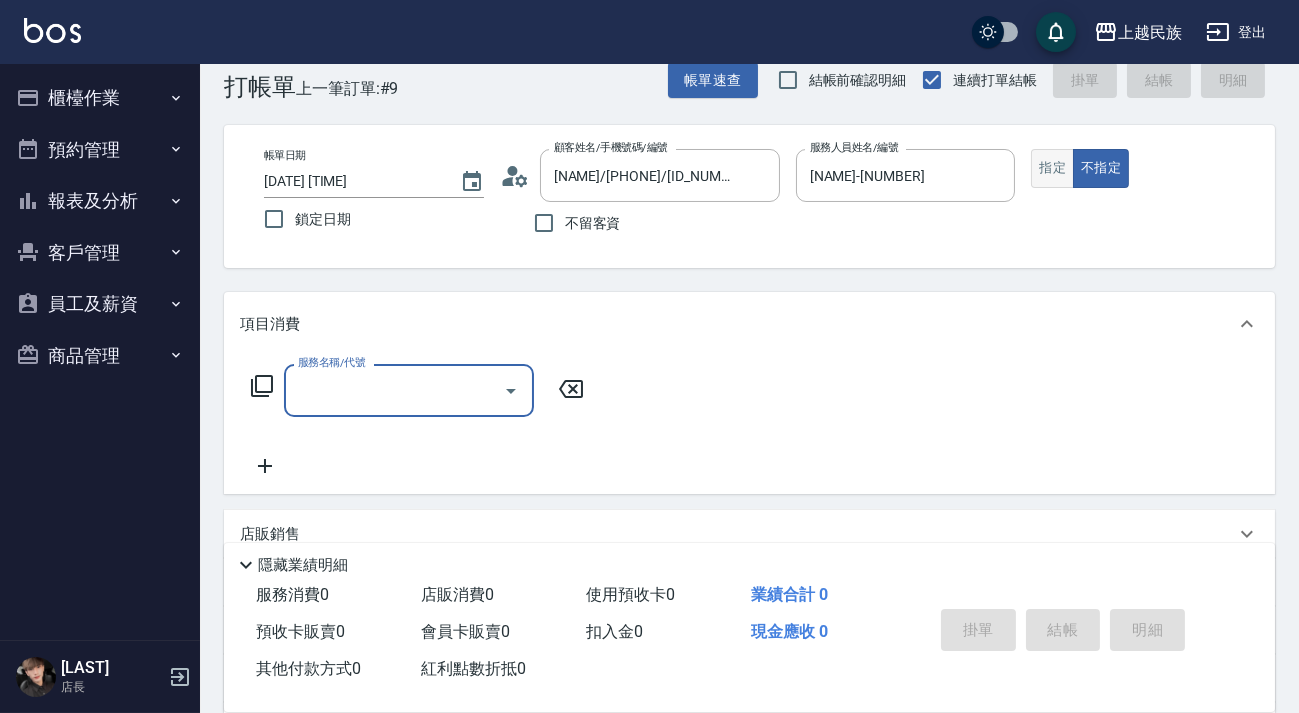 click on "指定" at bounding box center [1052, 168] 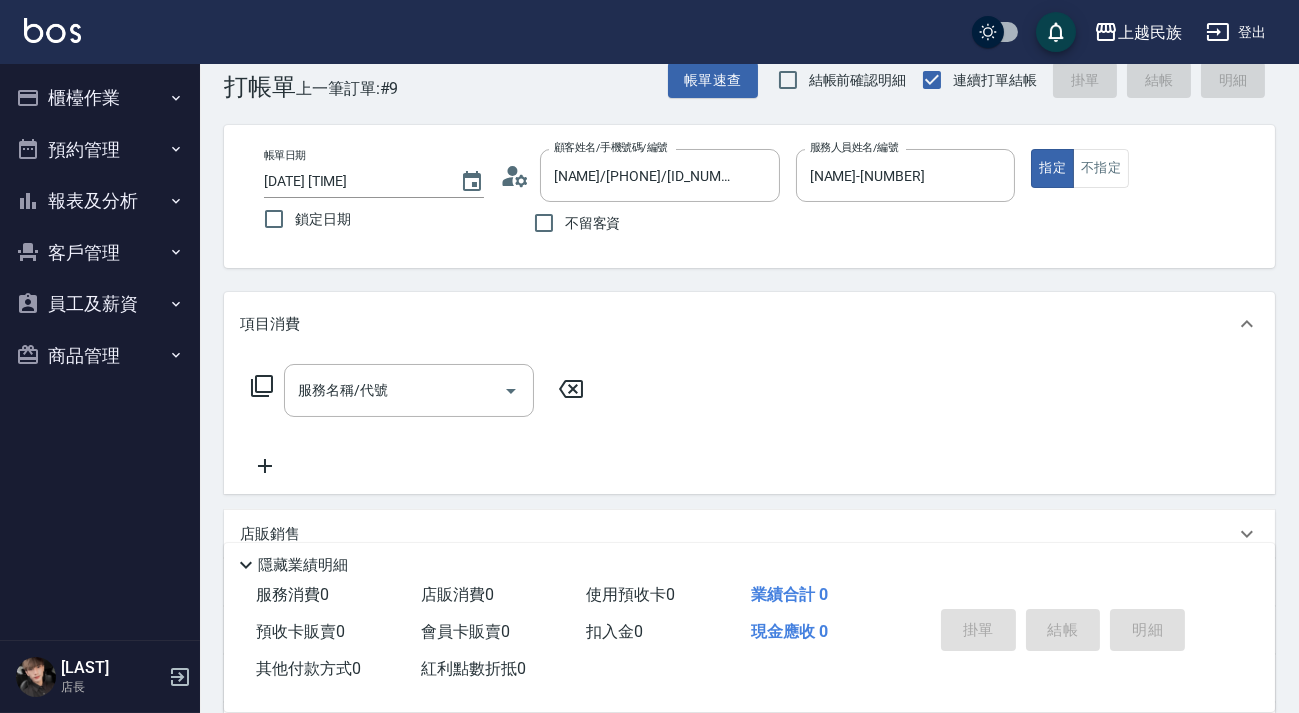 scroll, scrollTop: 0, scrollLeft: 0, axis: both 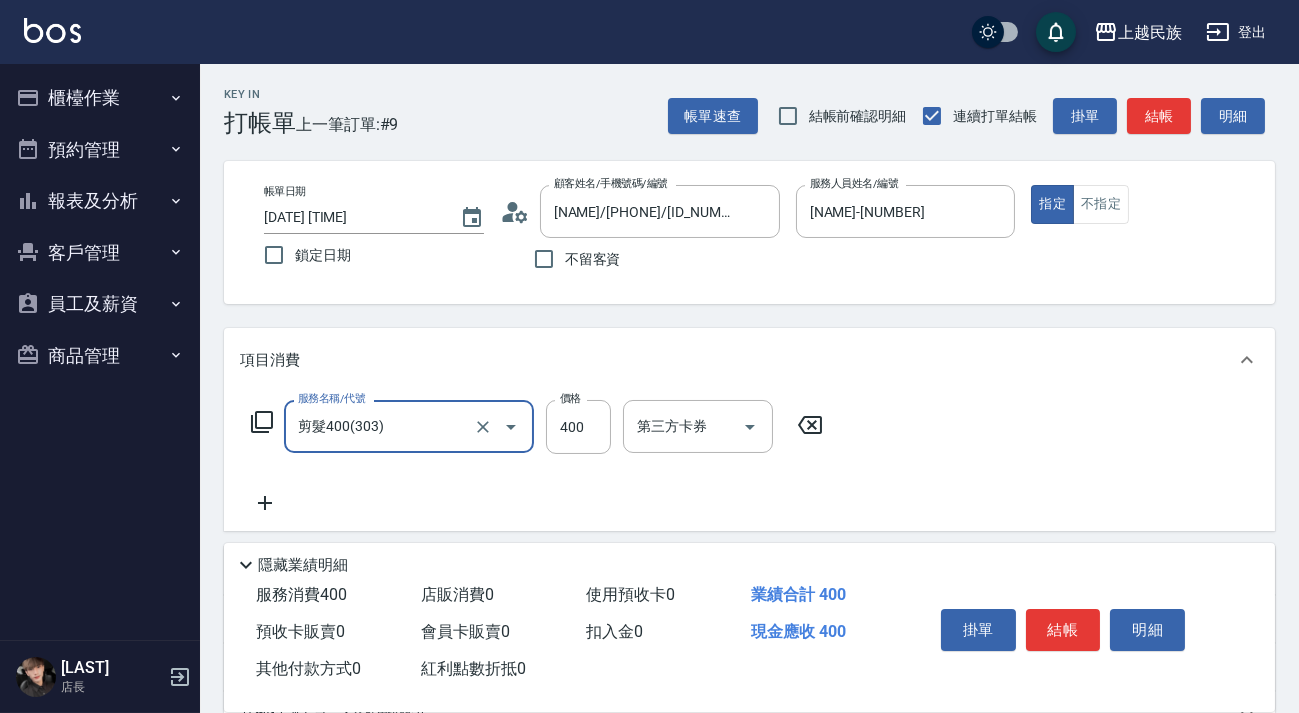 type on "剪髮400(303)" 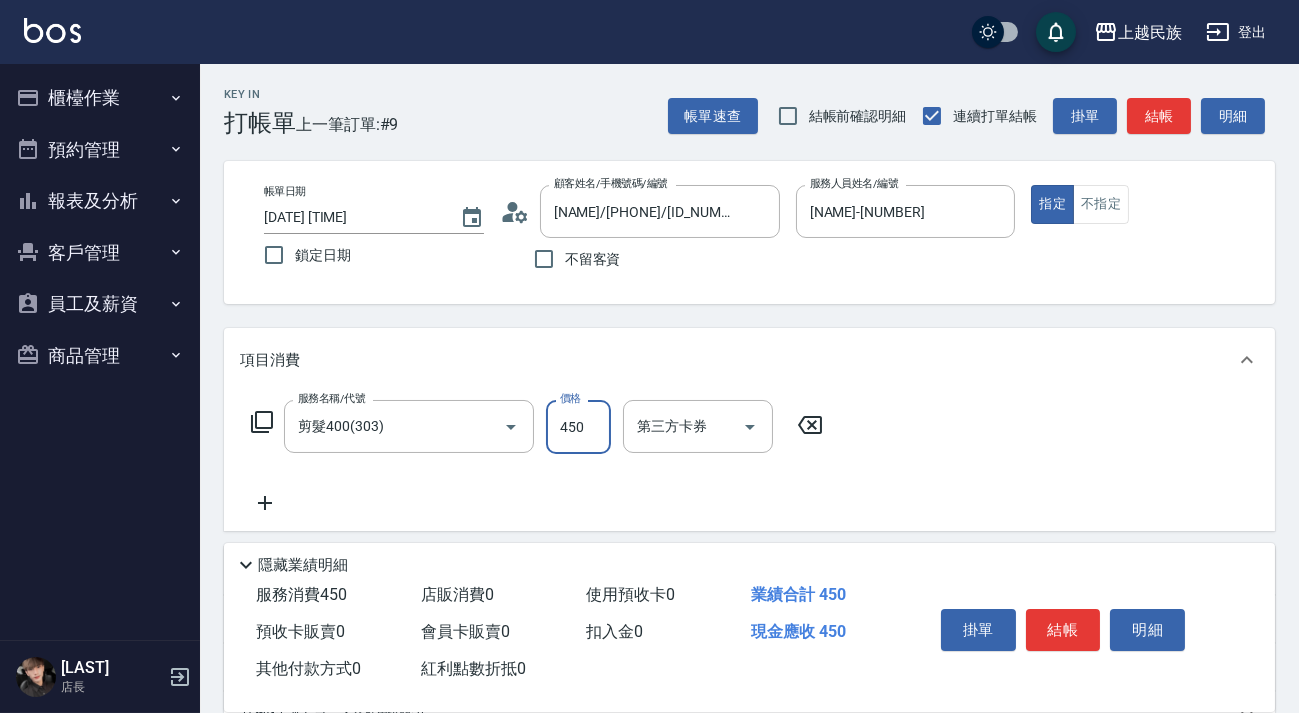 scroll, scrollTop: 262, scrollLeft: 0, axis: vertical 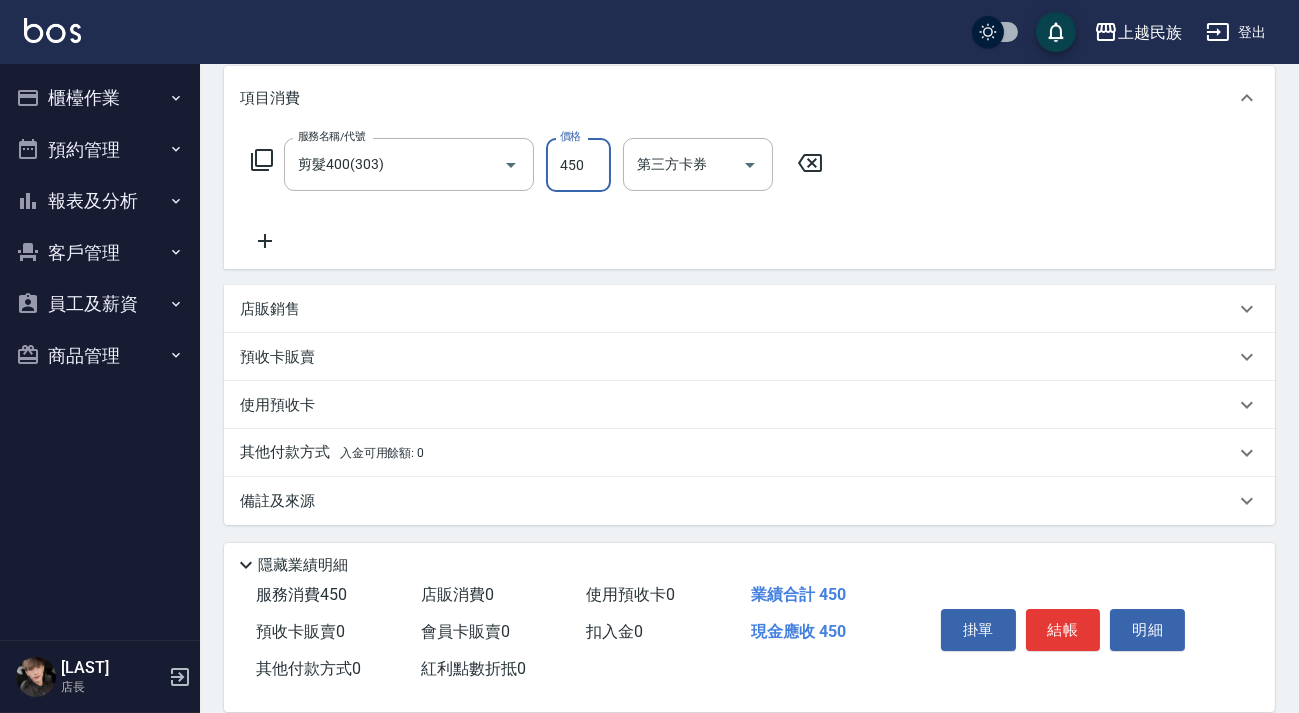 type on "450" 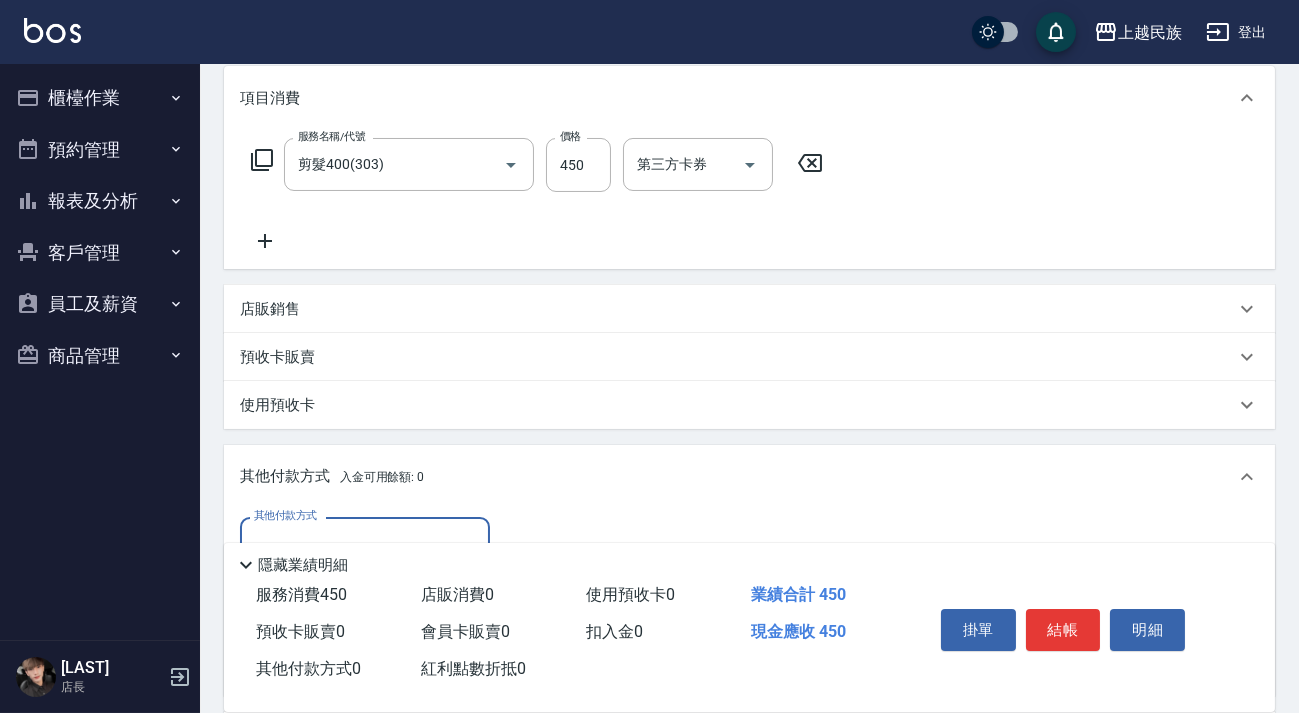scroll, scrollTop: 0, scrollLeft: 0, axis: both 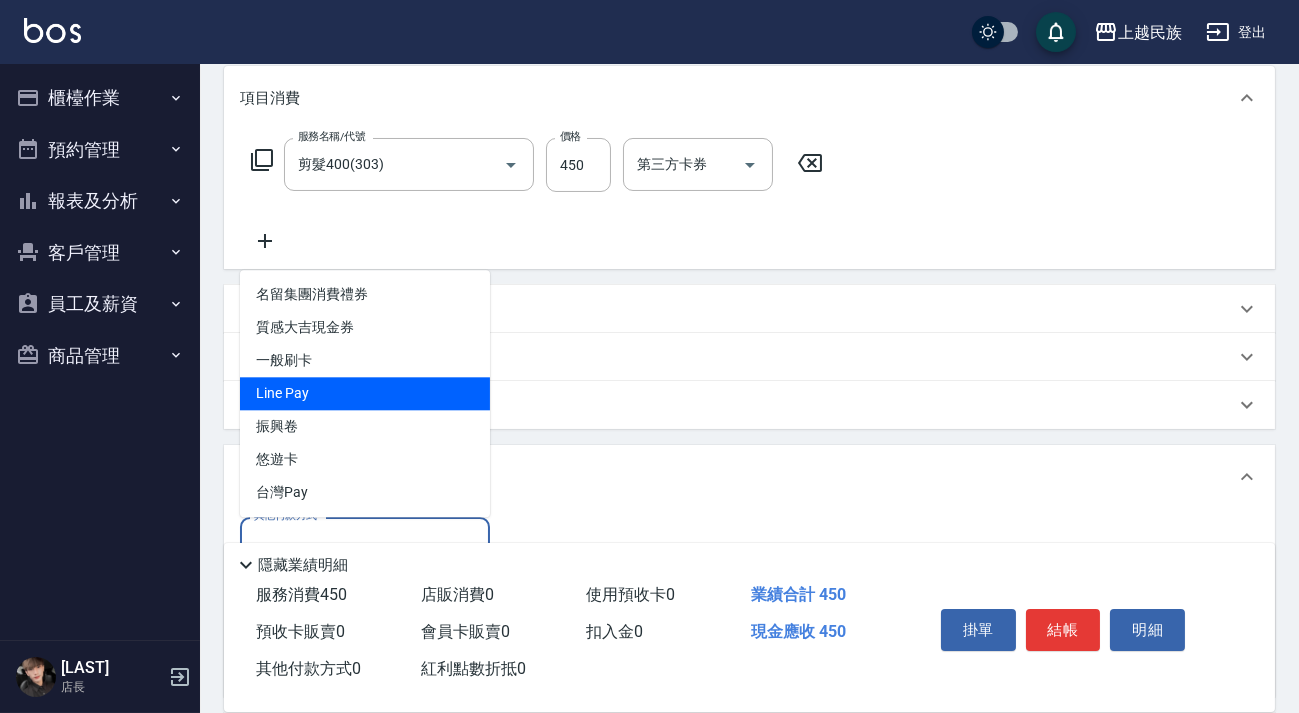 type on "Line Pay" 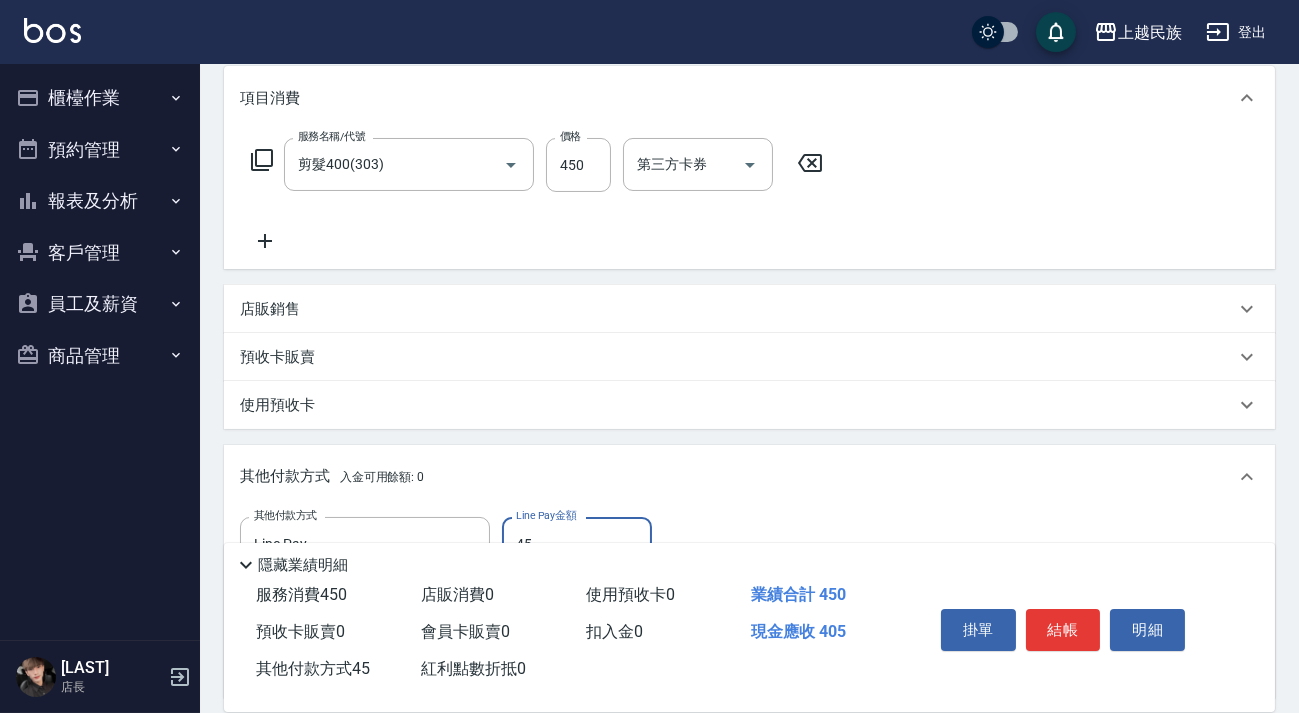 type on "450" 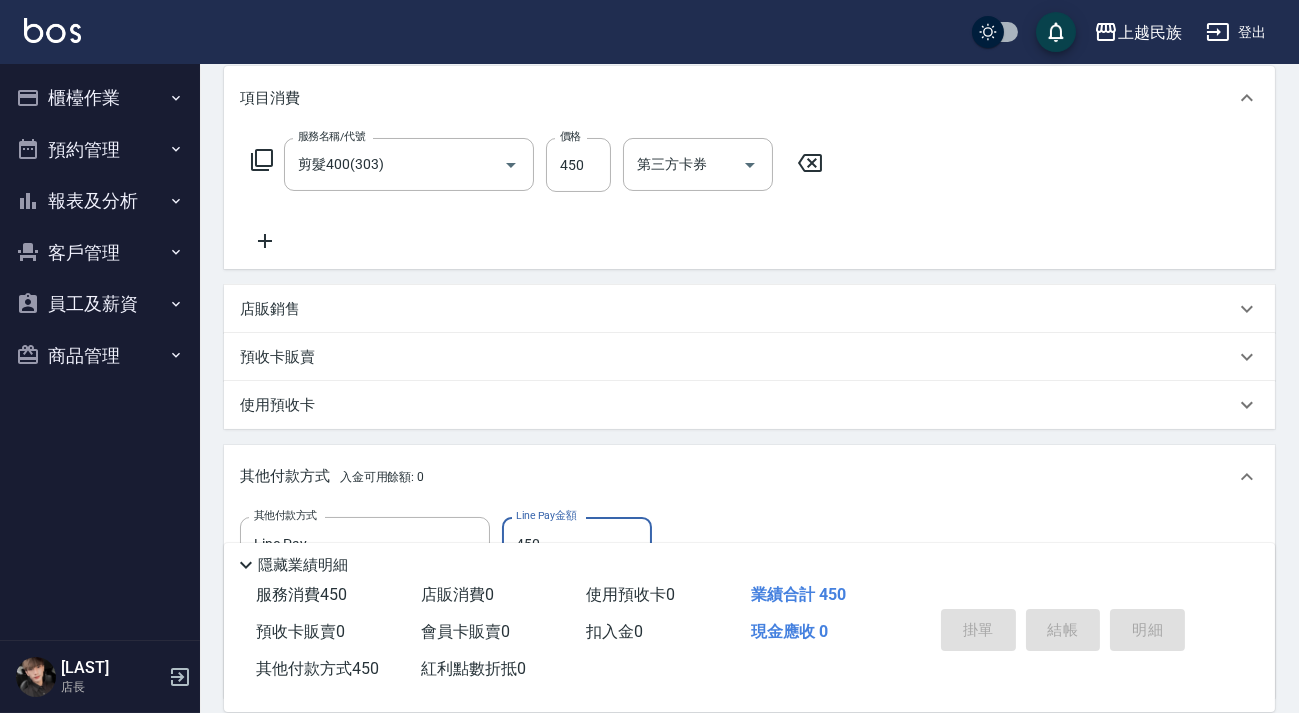 type on "[DATE] [TIME]" 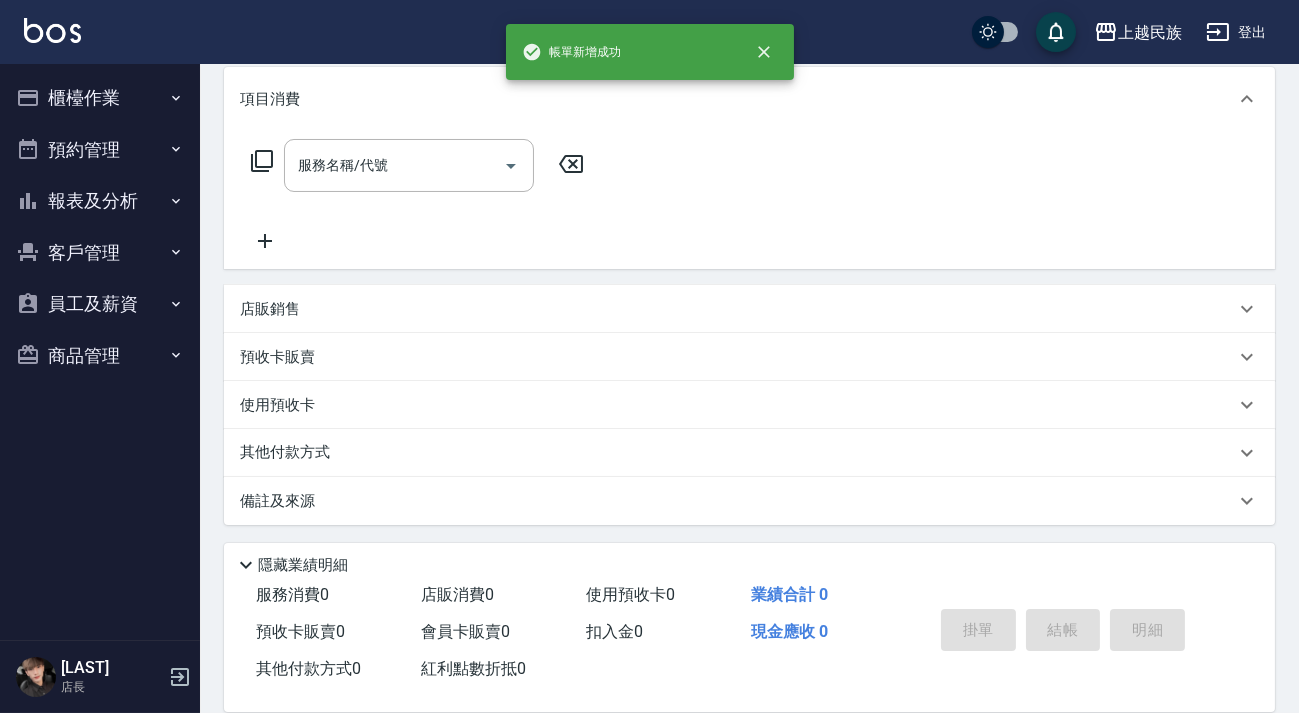 scroll, scrollTop: 0, scrollLeft: 0, axis: both 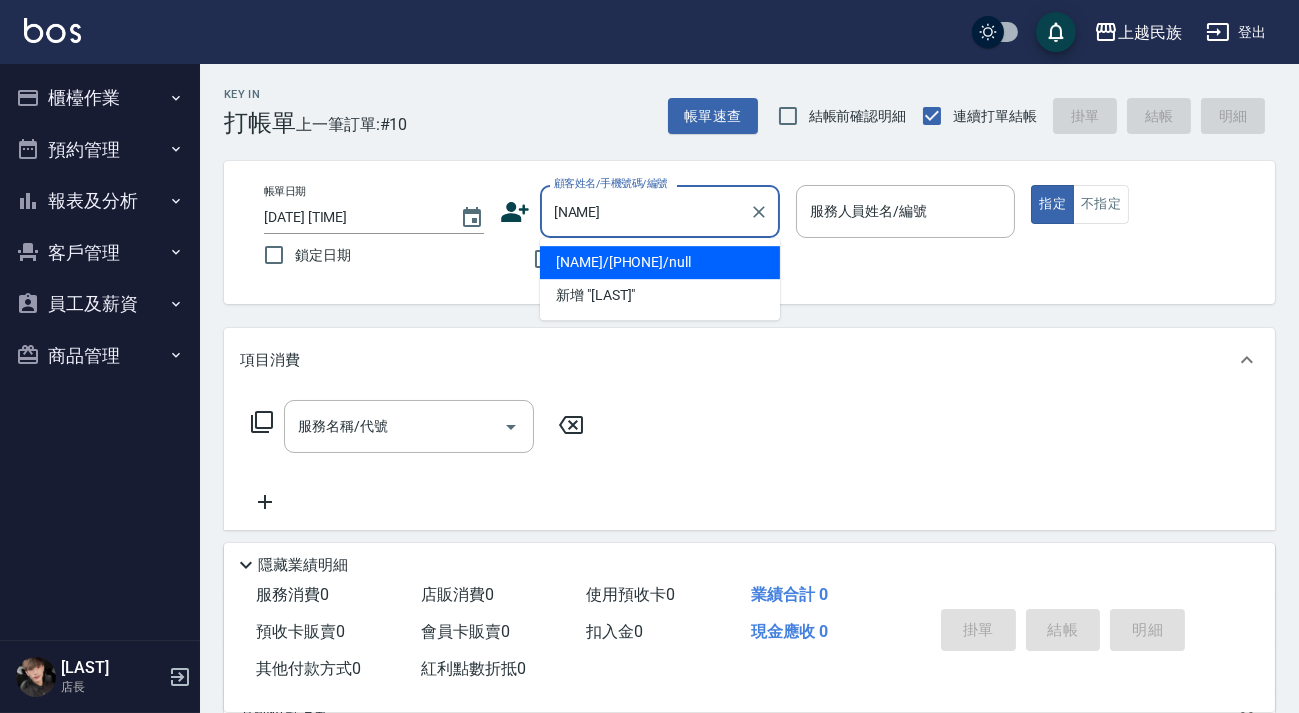 type on "[NAME]/[PHONE]/null" 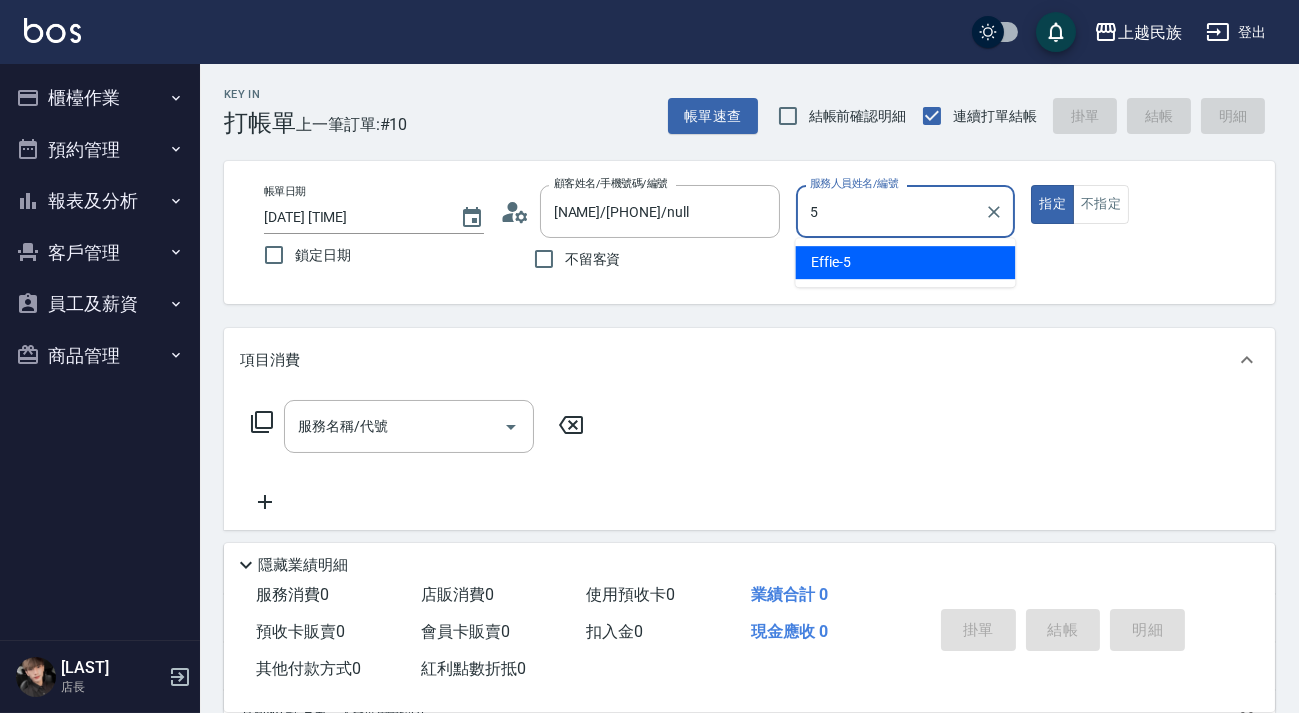 type on "[LAST]-[NUMBER]" 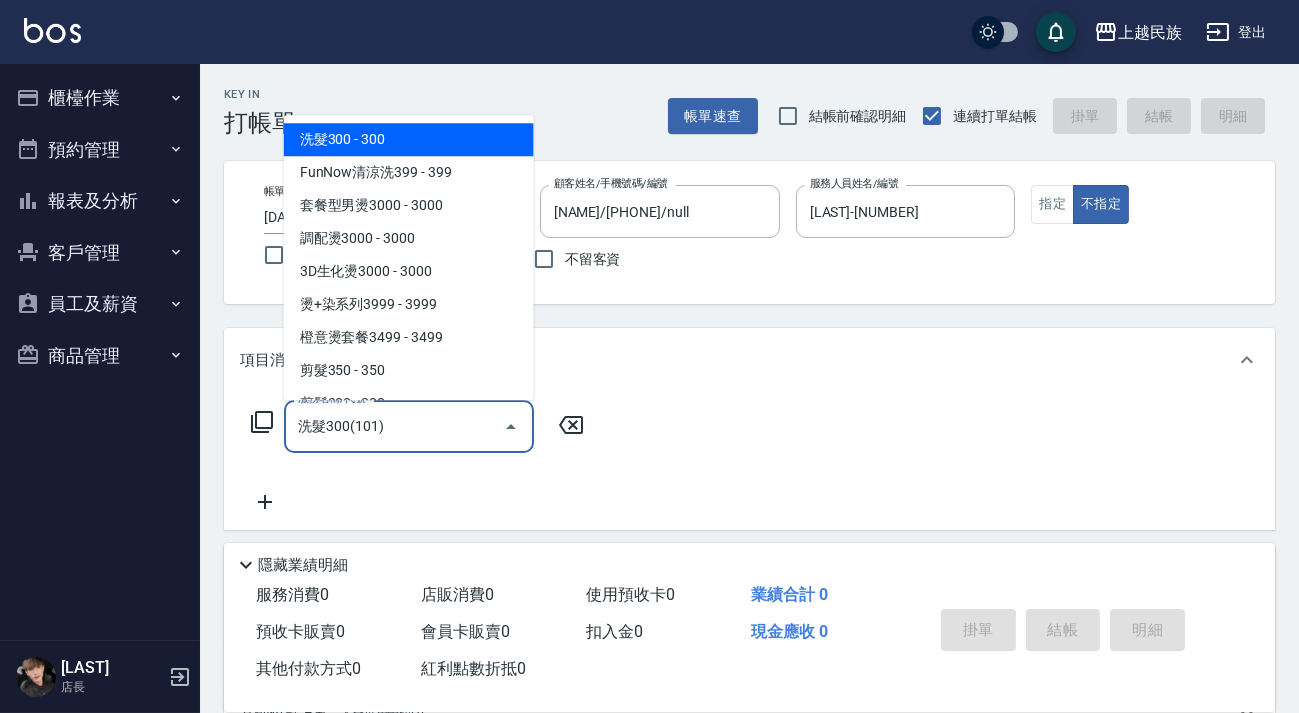 type on "洗髮300(101)" 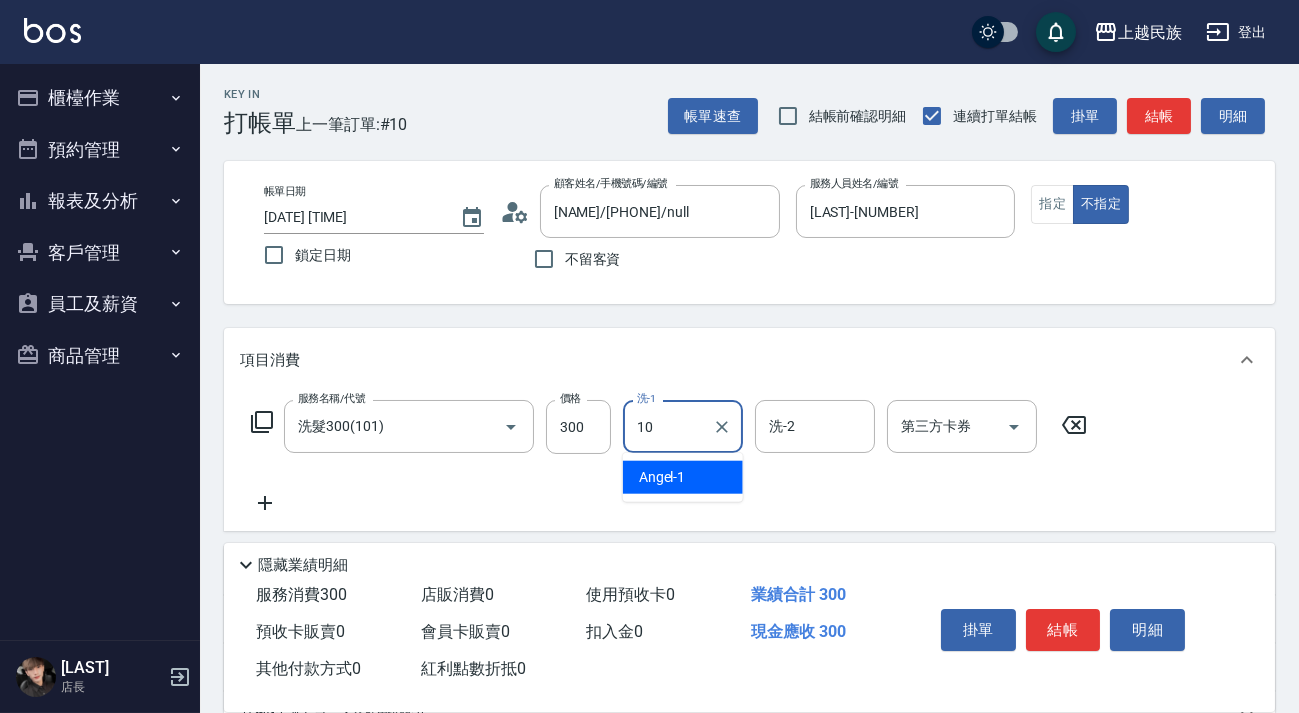 type on "Ula-10" 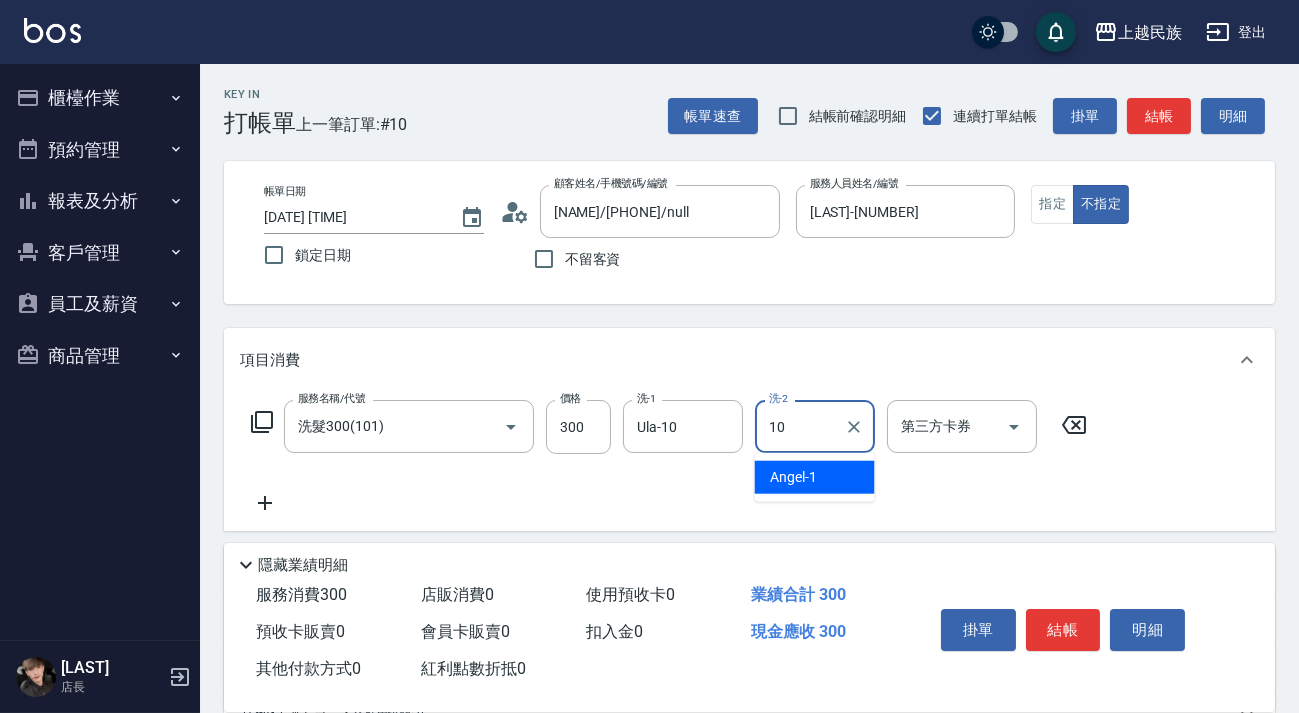 type on "Ula-10" 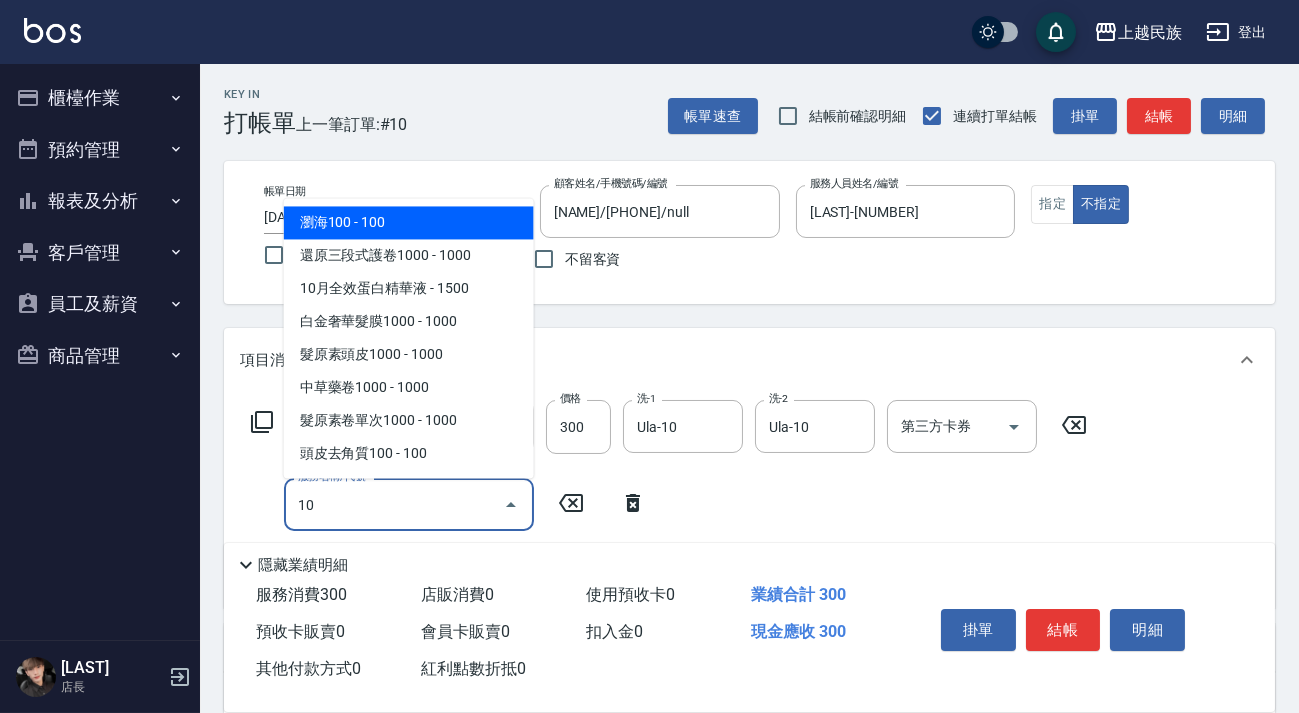 type on "1" 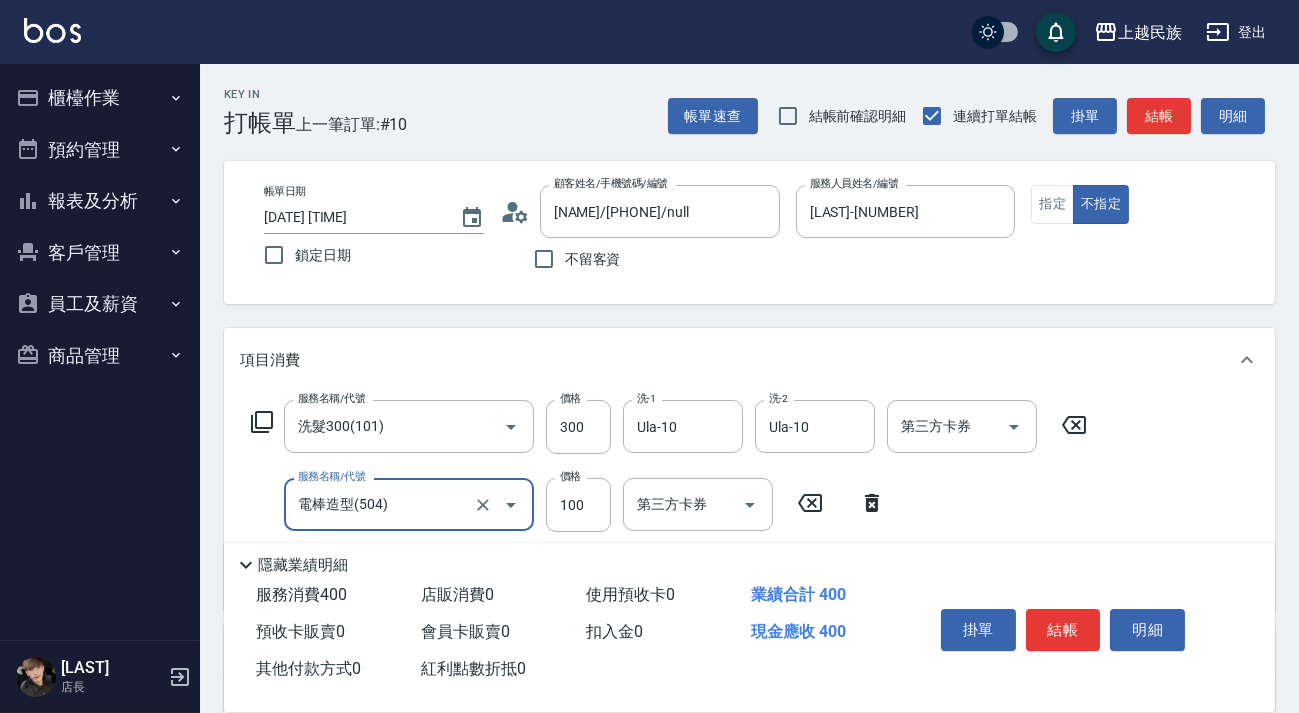 scroll, scrollTop: 340, scrollLeft: 0, axis: vertical 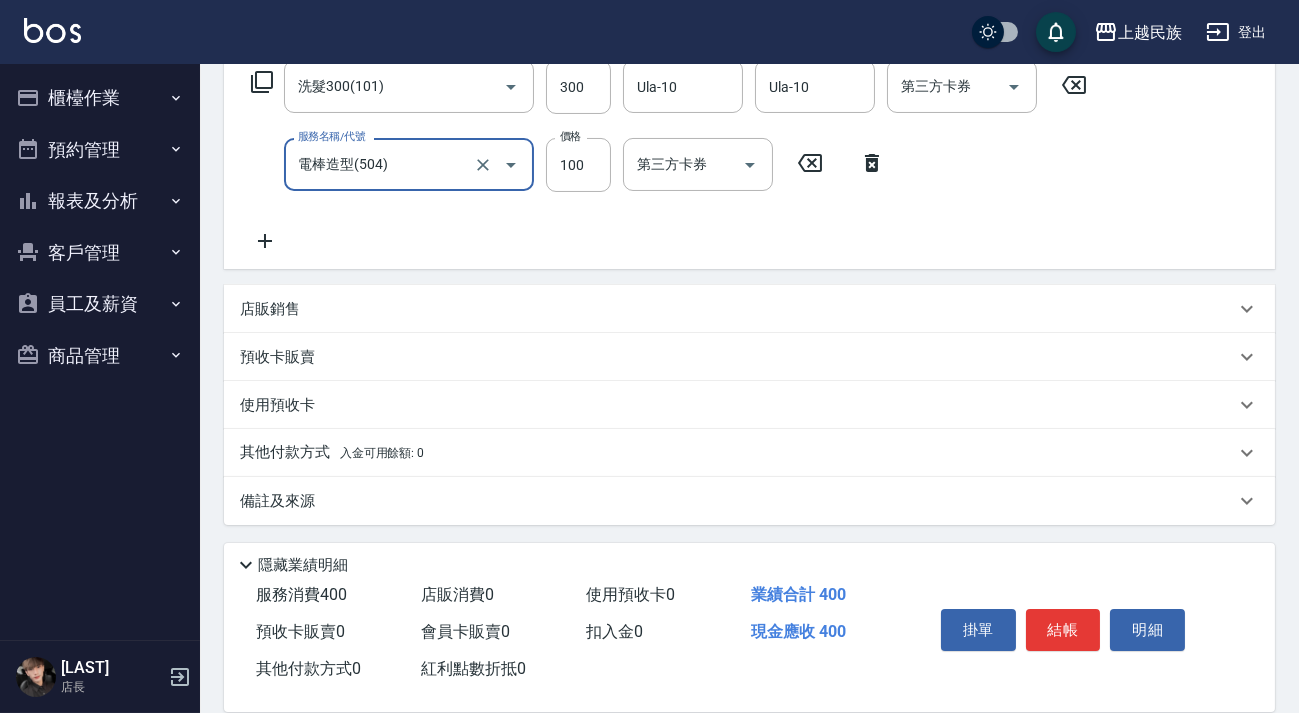 type on "電棒造型(504)" 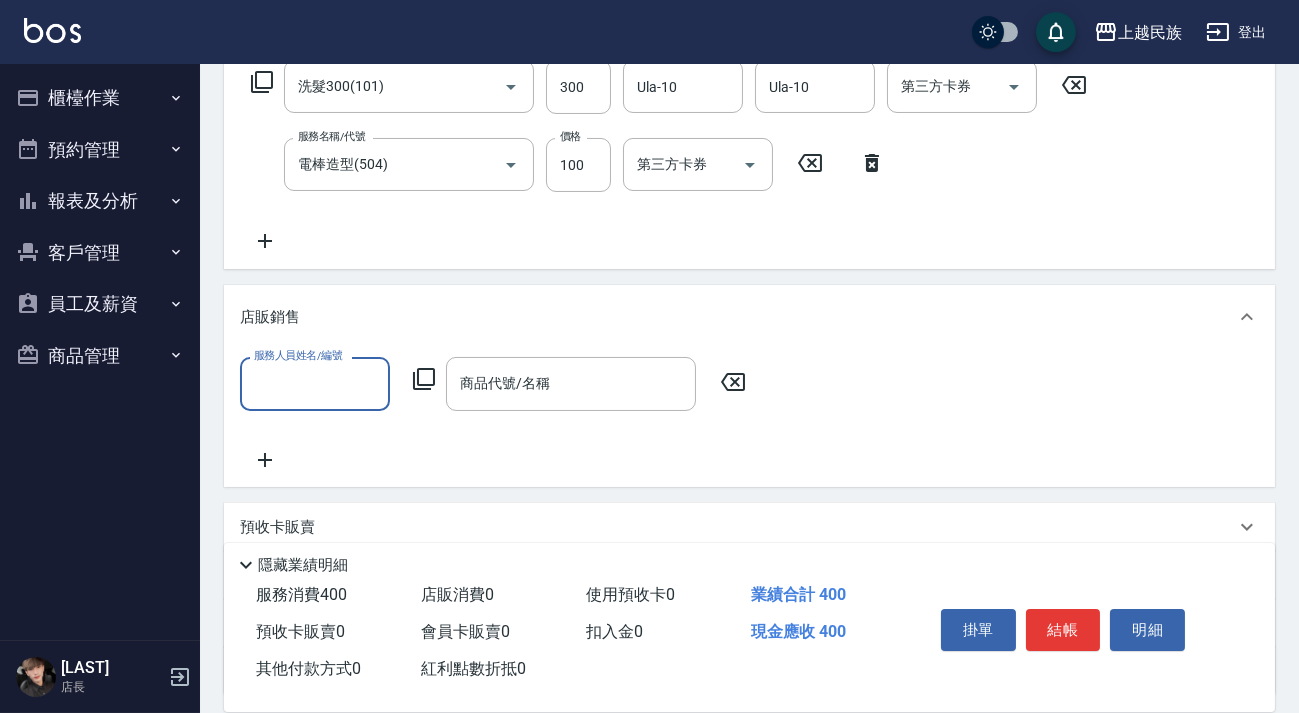 scroll, scrollTop: 0, scrollLeft: 0, axis: both 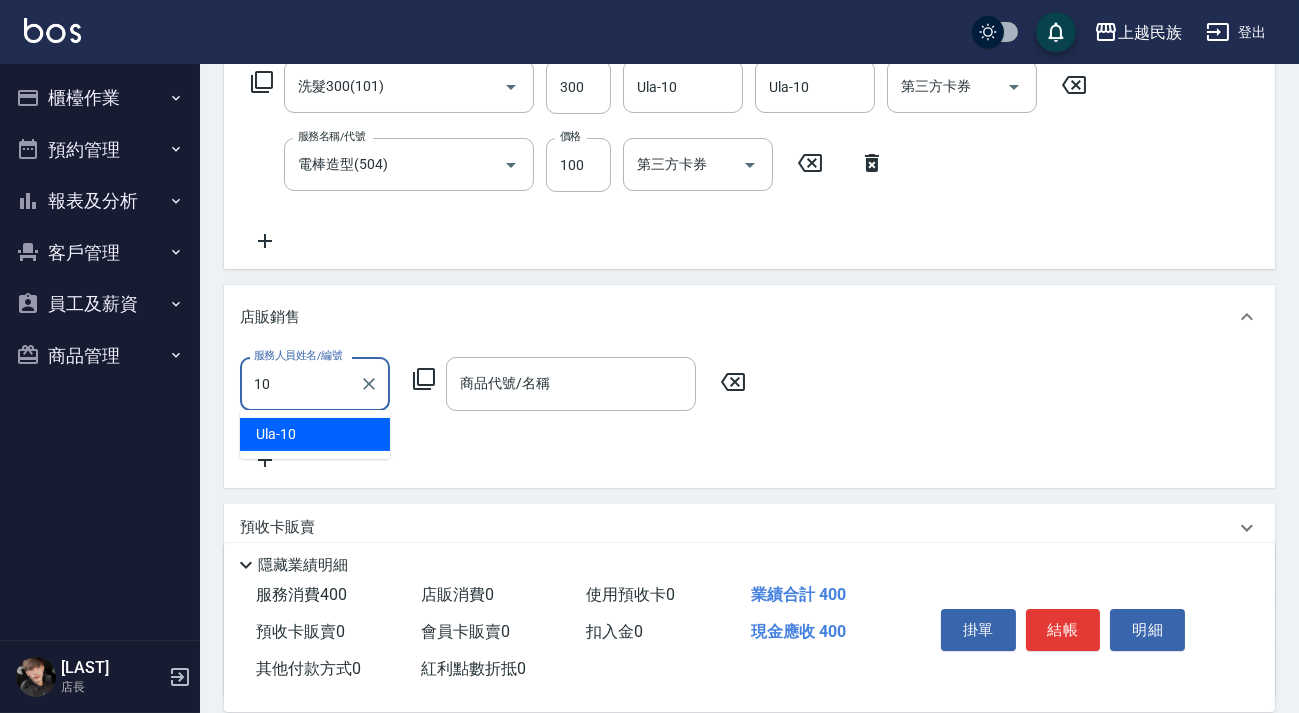 type on "Ula-10" 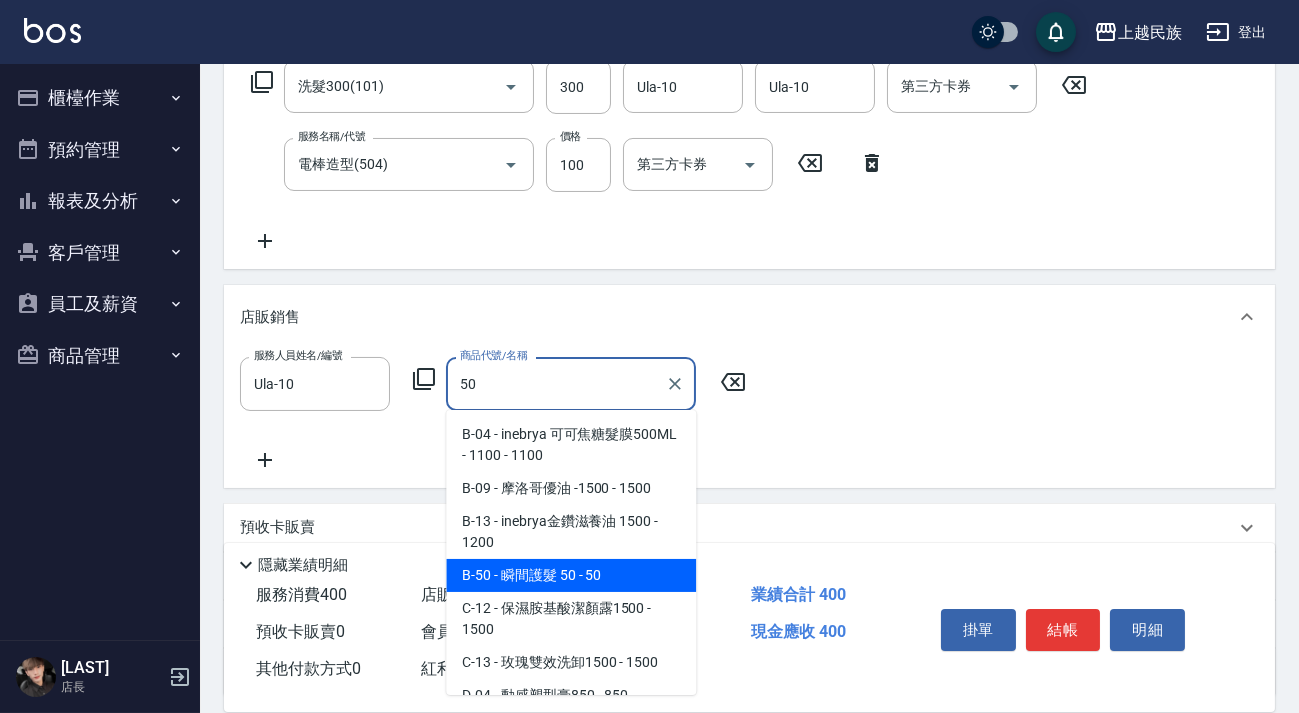 type on "瞬間護髮 50" 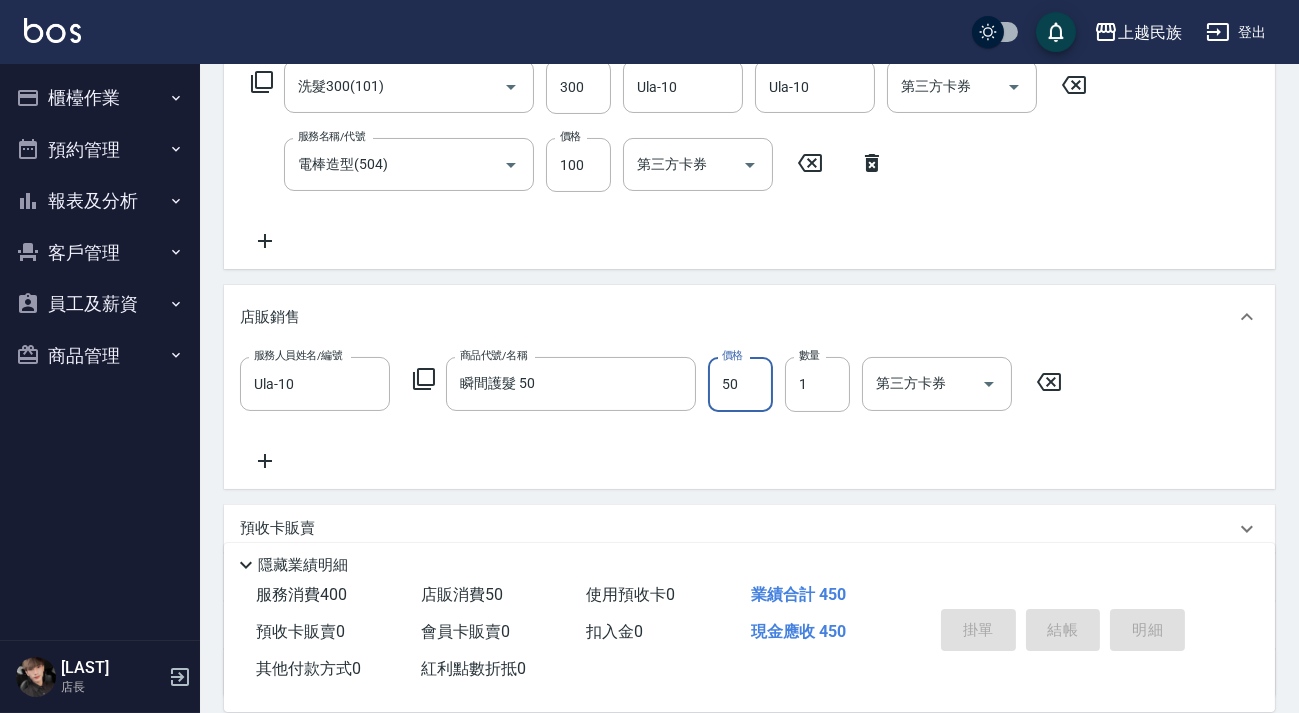 type on "[DATE] [TIME]" 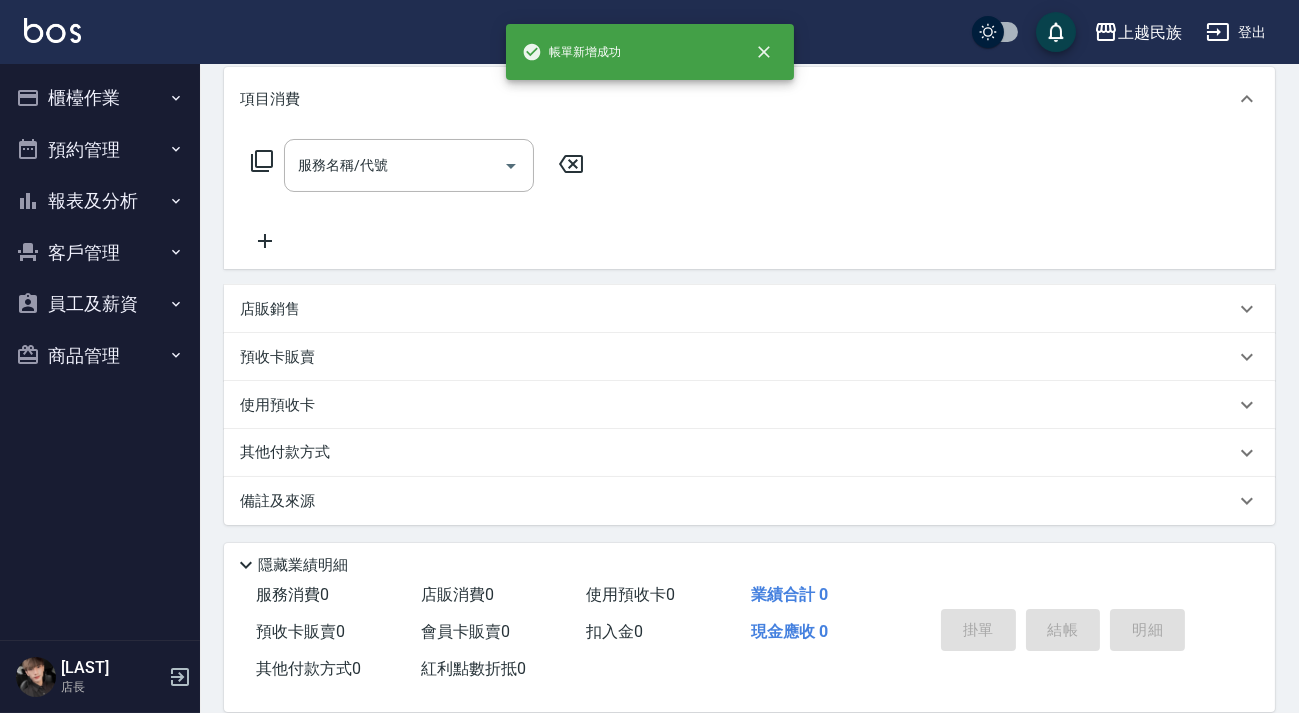 scroll, scrollTop: 0, scrollLeft: 0, axis: both 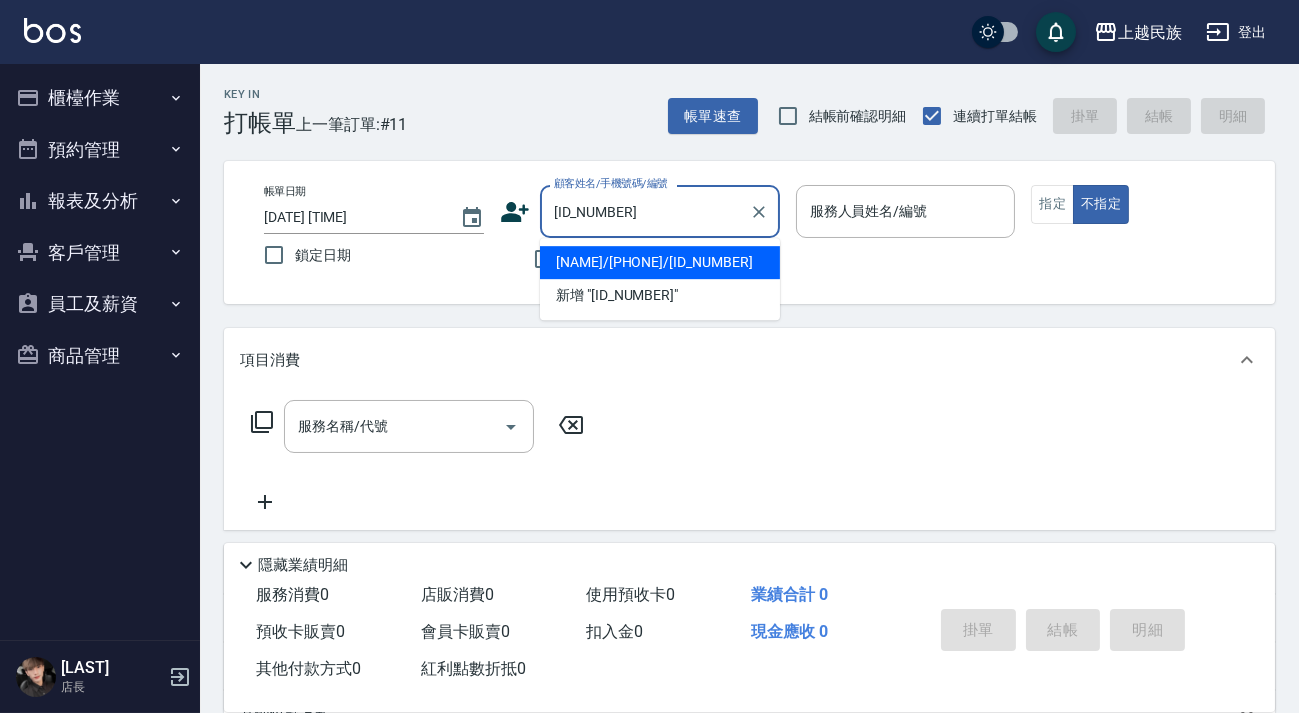 type on "[NAME]/[PHONE]/[ID_NUMBER]" 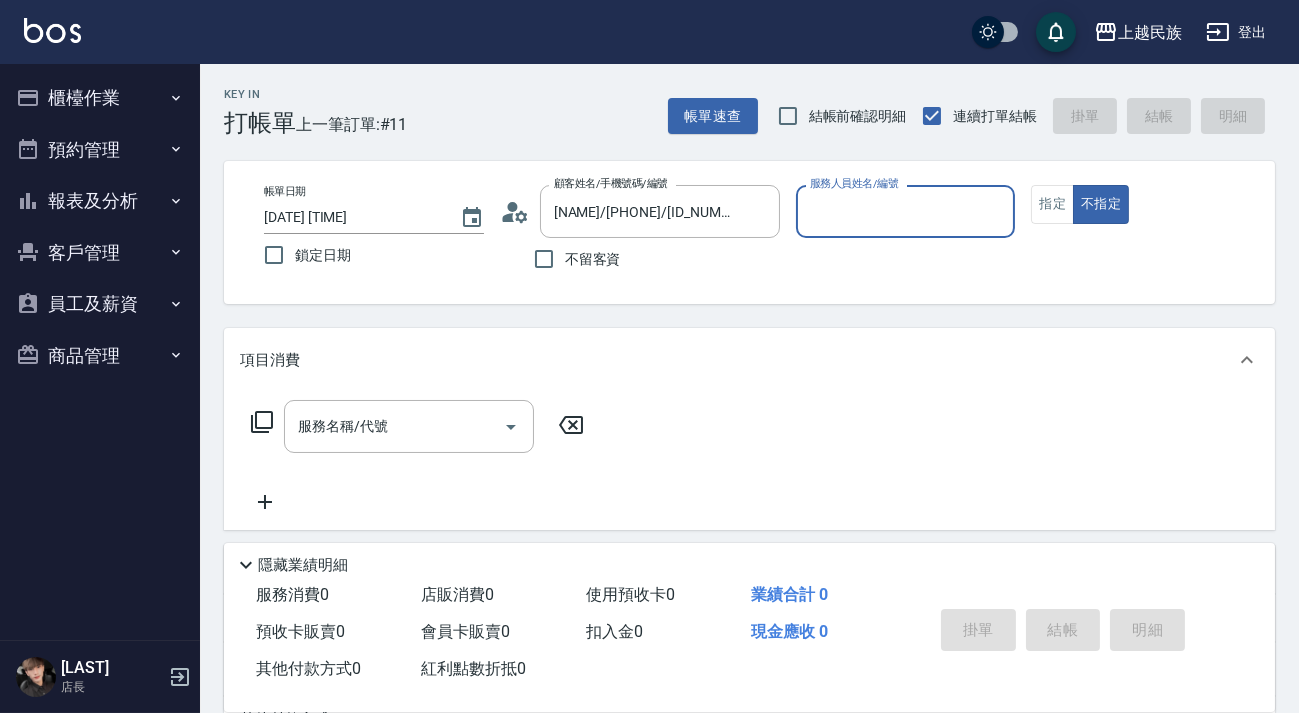 type on "3" 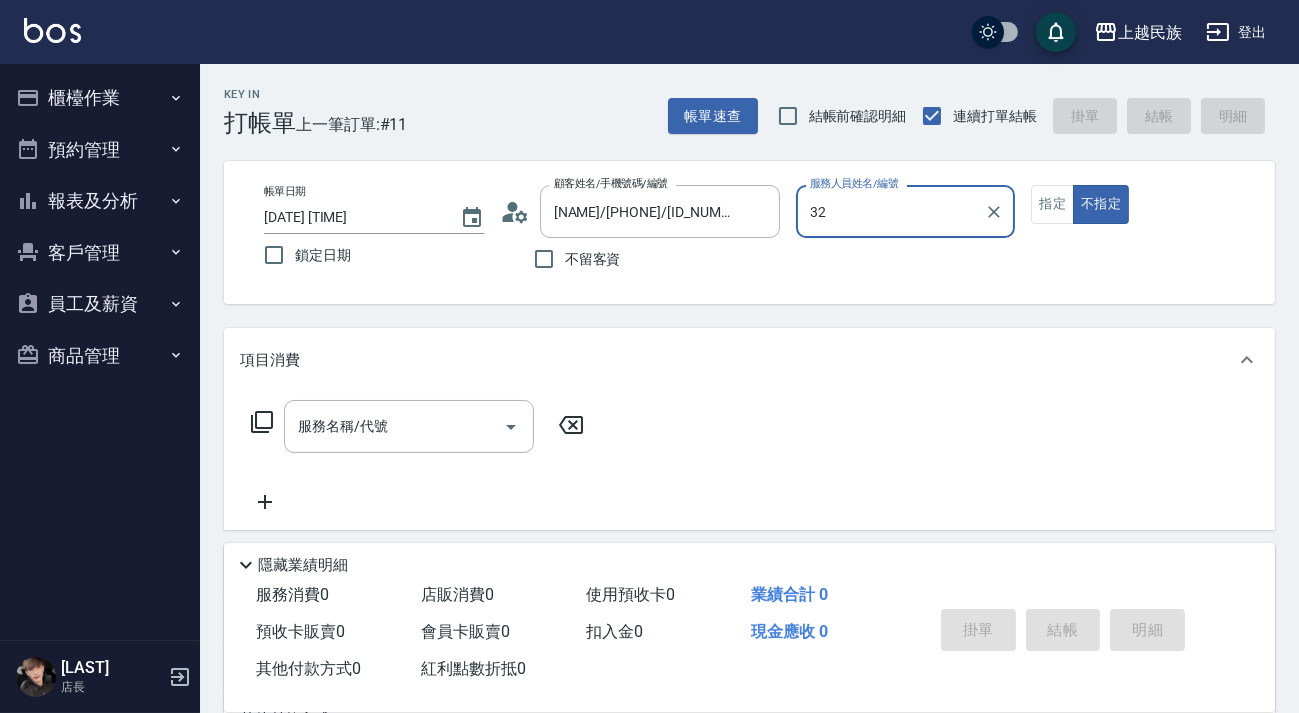 type on "3" 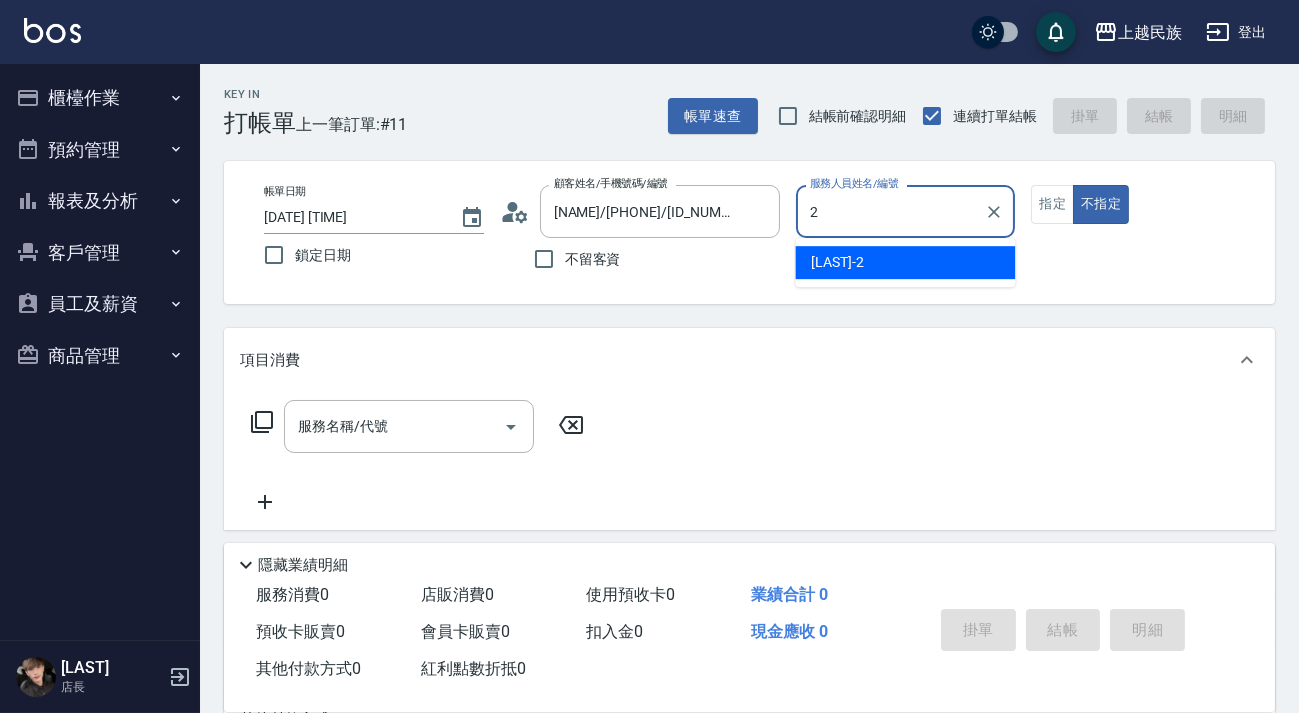 type on "[NAME]-[NUMBER]" 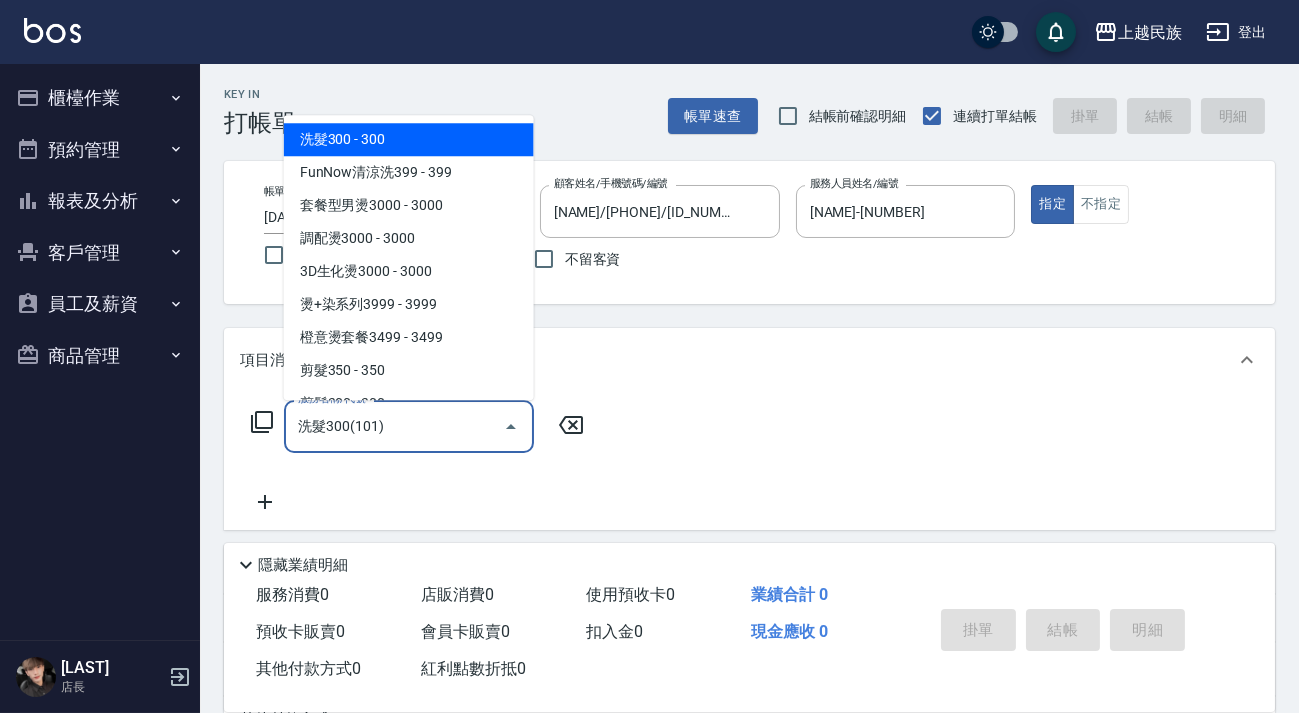 type on "洗髮300(101)" 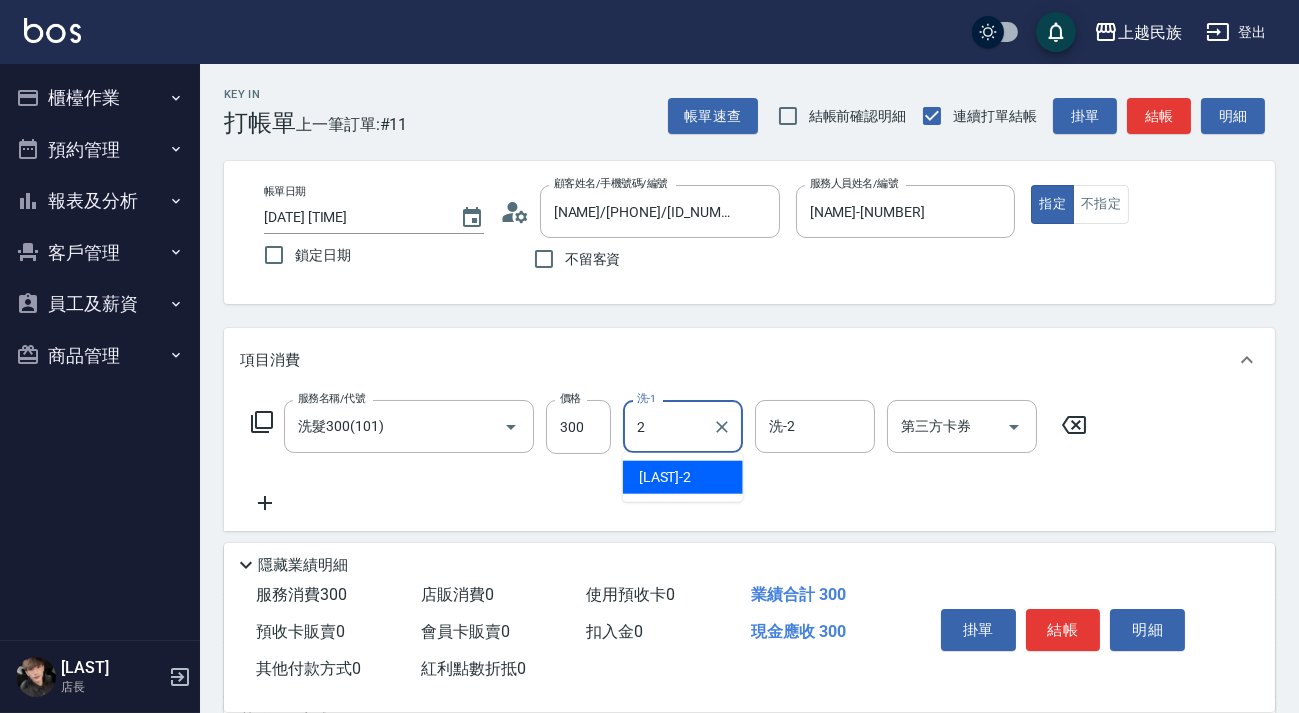 type on "2" 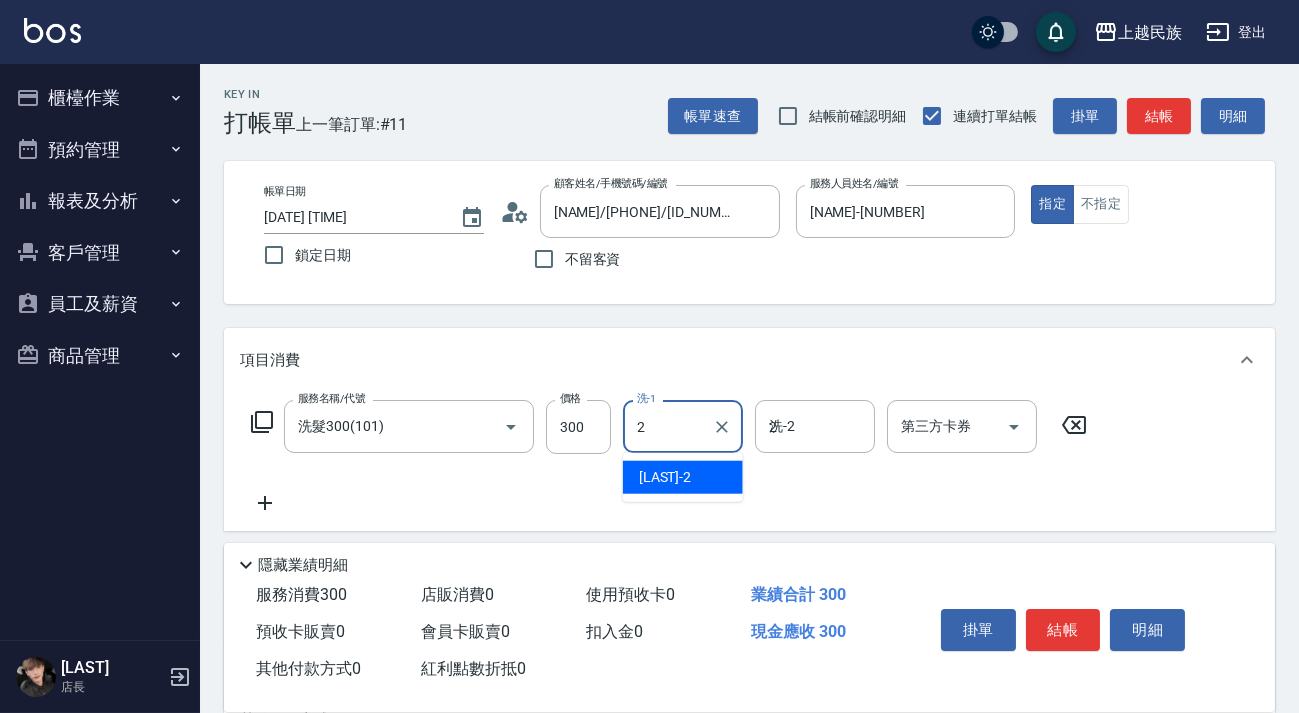 type on "[NAME]-[NUMBER]" 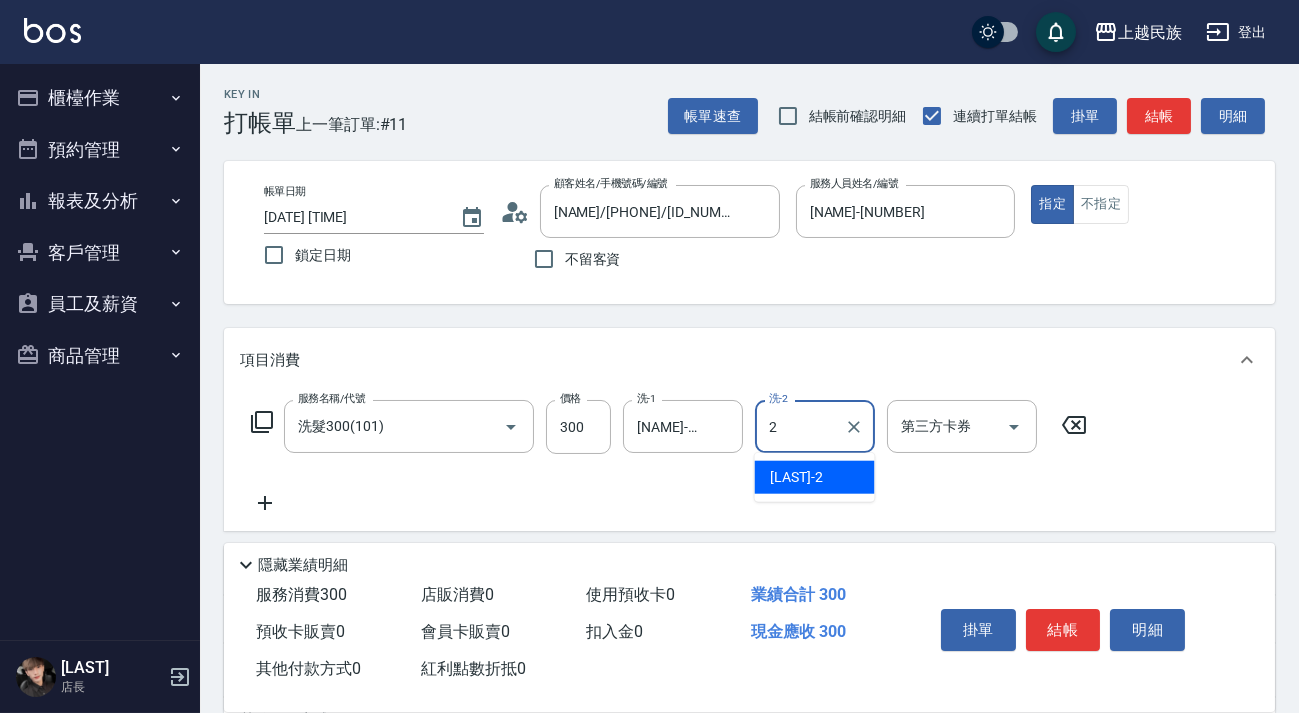 type on "[NAME]-[NUMBER]" 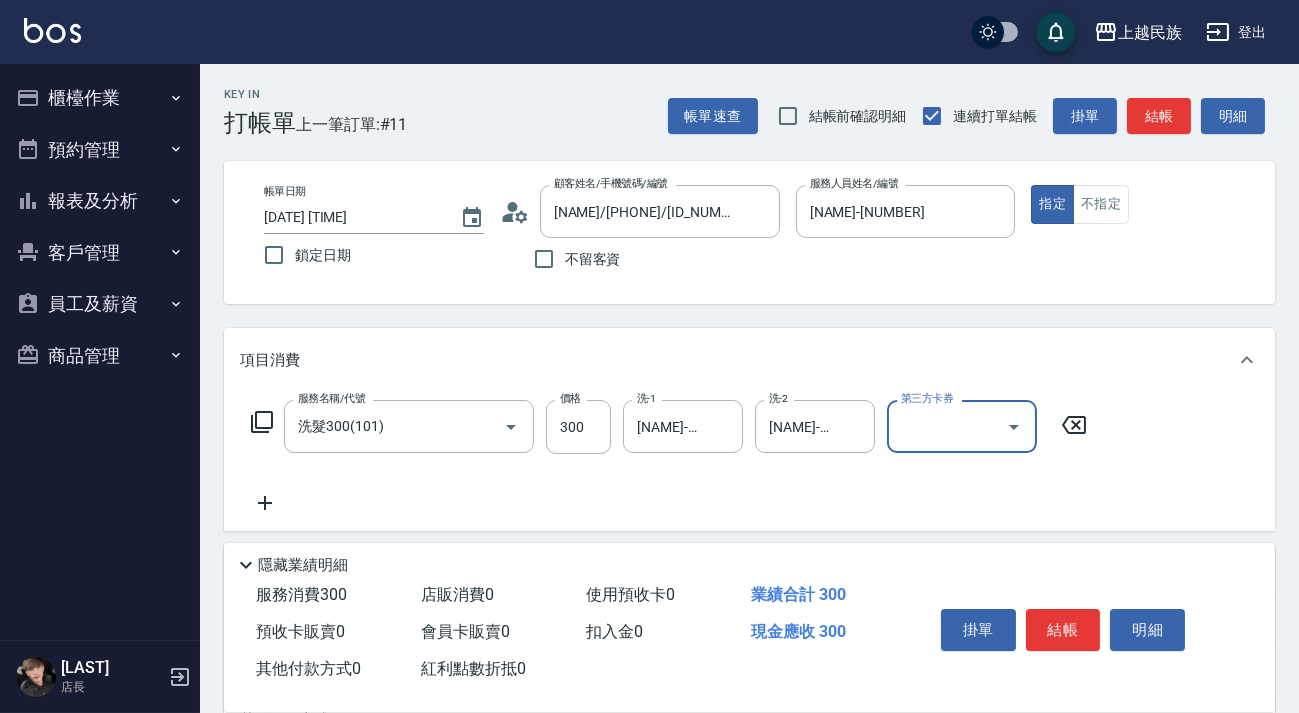 scroll, scrollTop: 268, scrollLeft: 0, axis: vertical 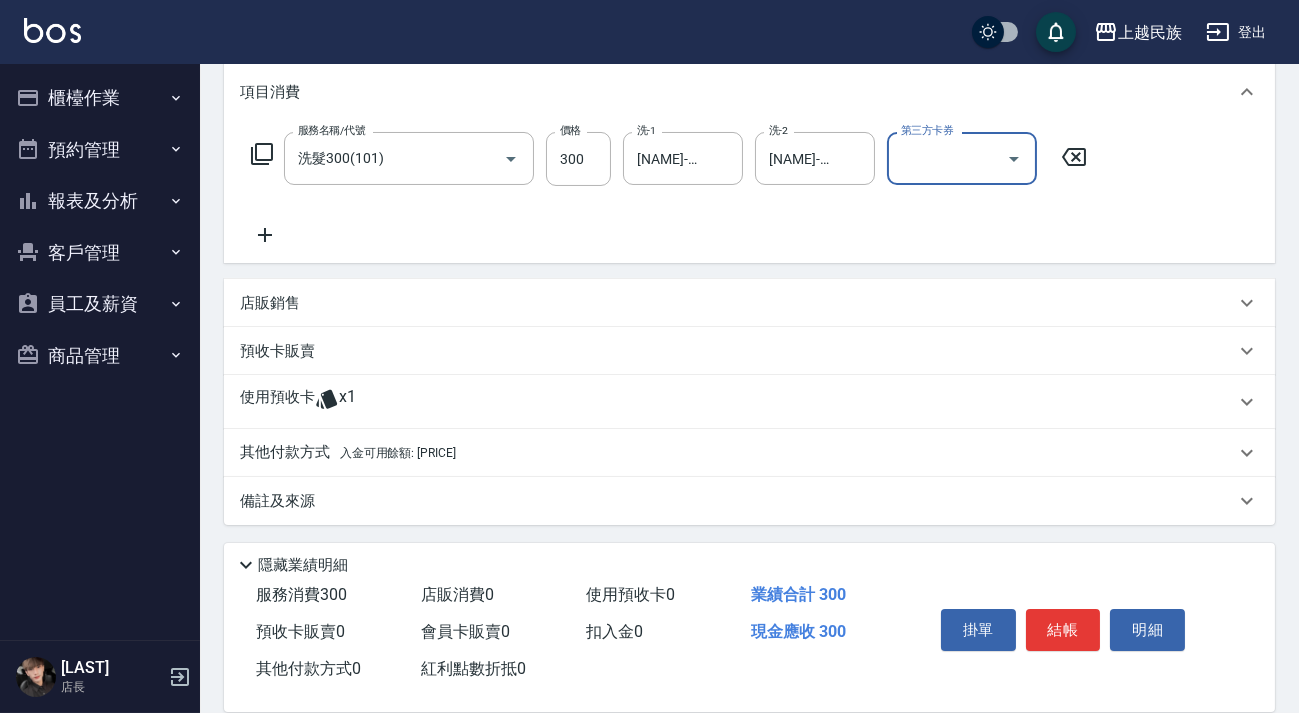 drag, startPoint x: 440, startPoint y: 455, endPoint x: 459, endPoint y: 434, distance: 28.319605 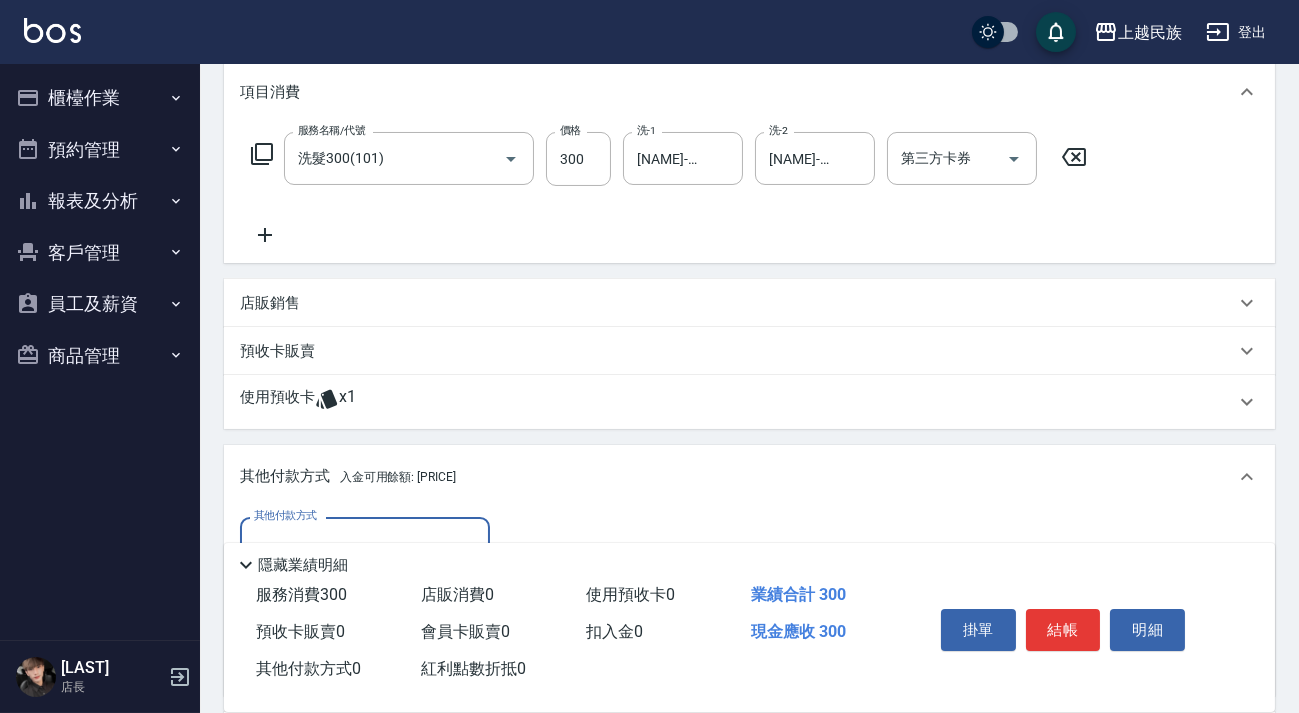 scroll, scrollTop: 0, scrollLeft: 0, axis: both 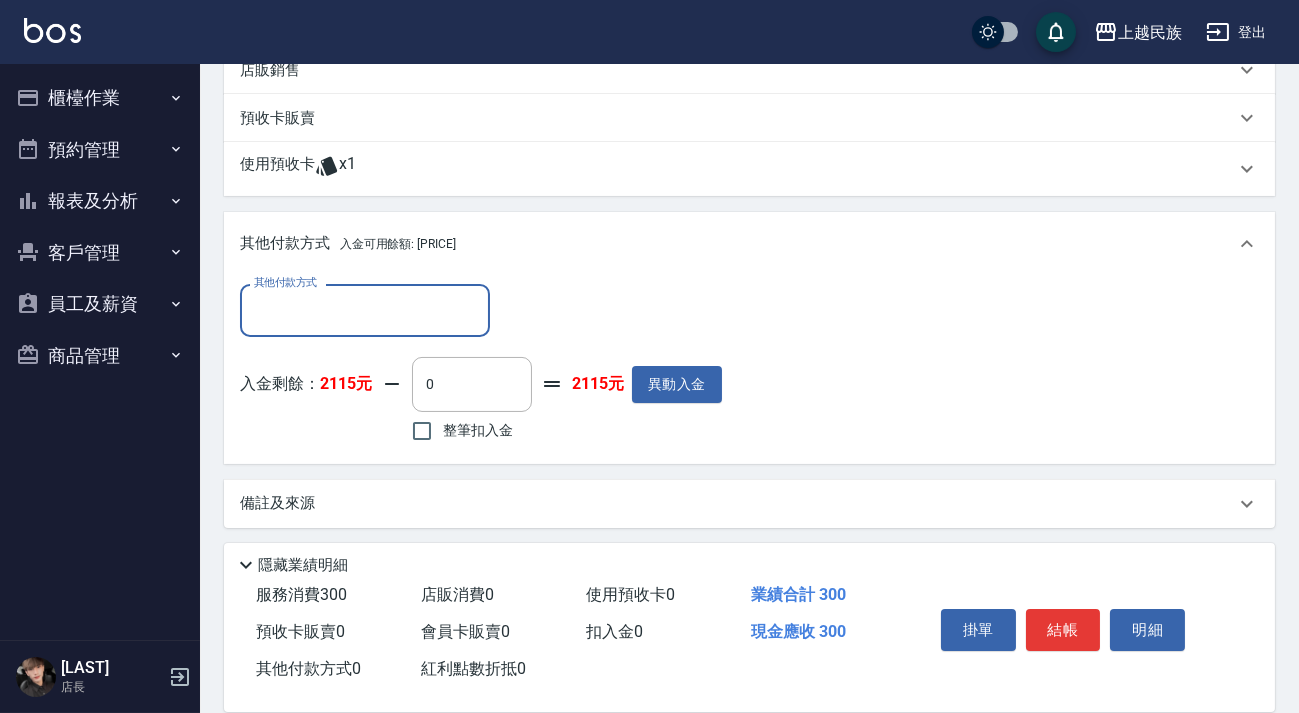 click on "整筆扣入金" at bounding box center [478, 430] 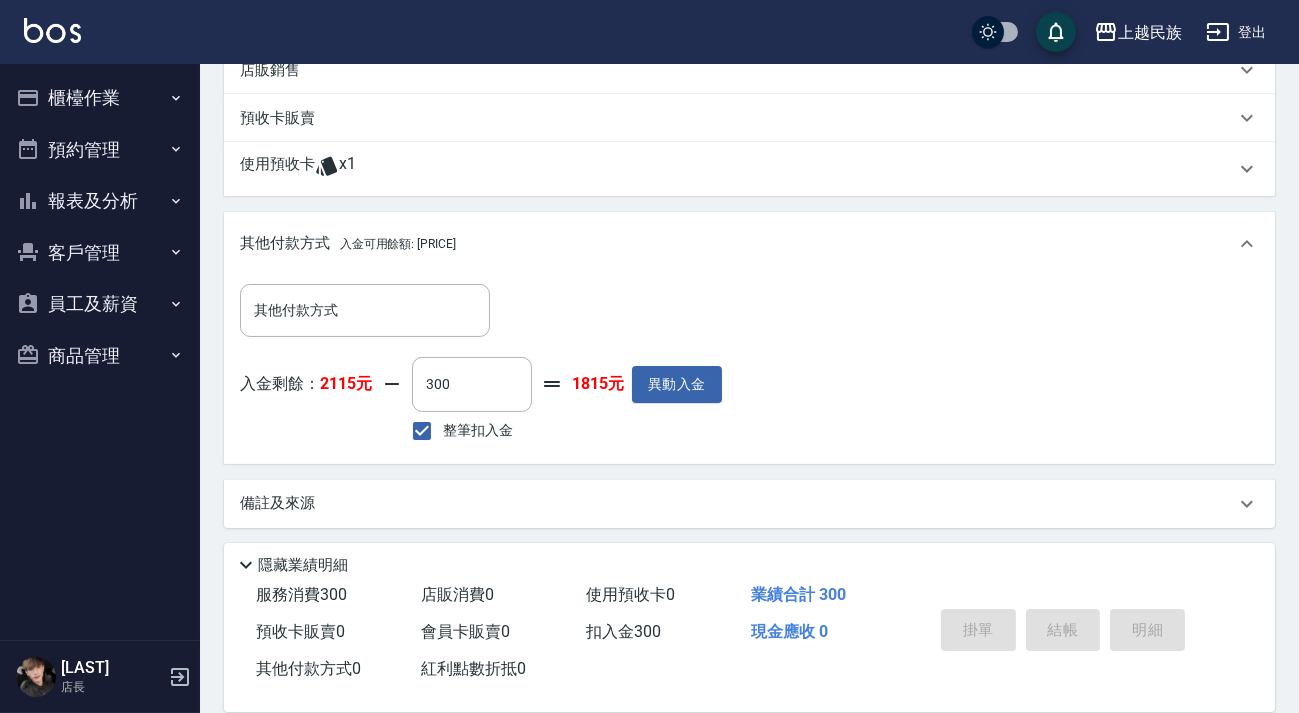 type 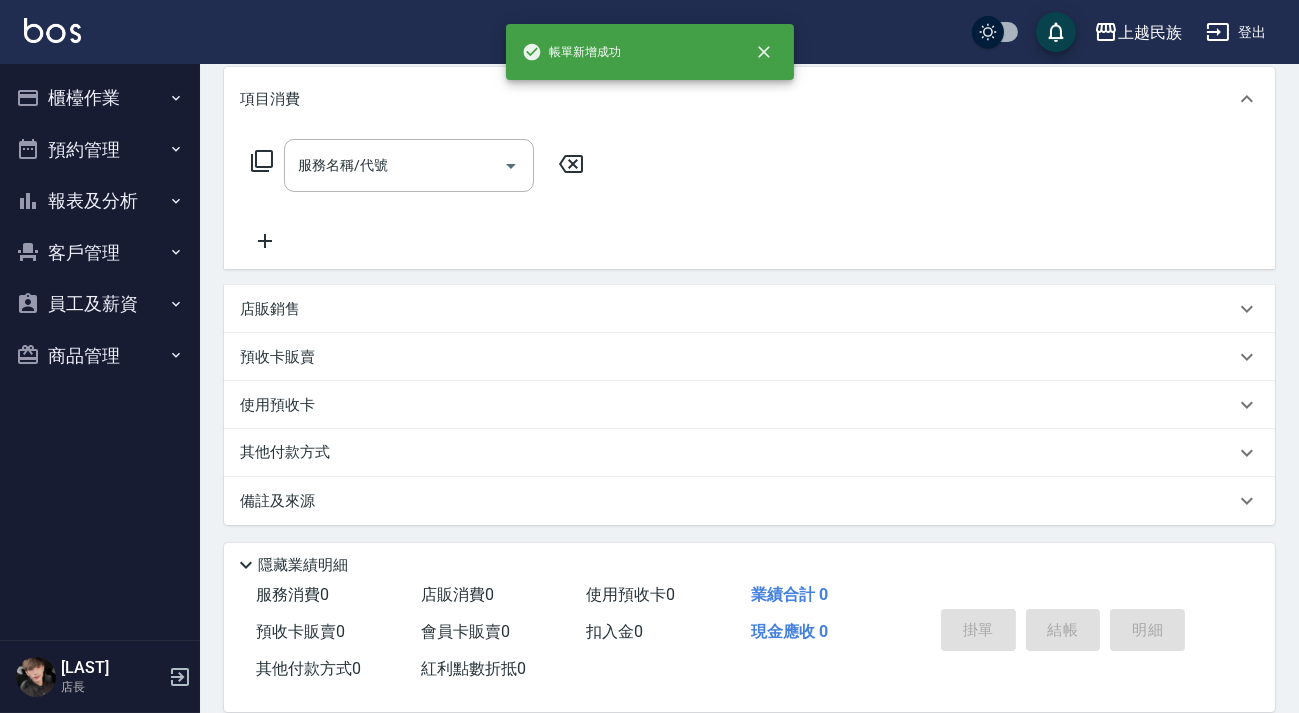 scroll, scrollTop: 0, scrollLeft: 0, axis: both 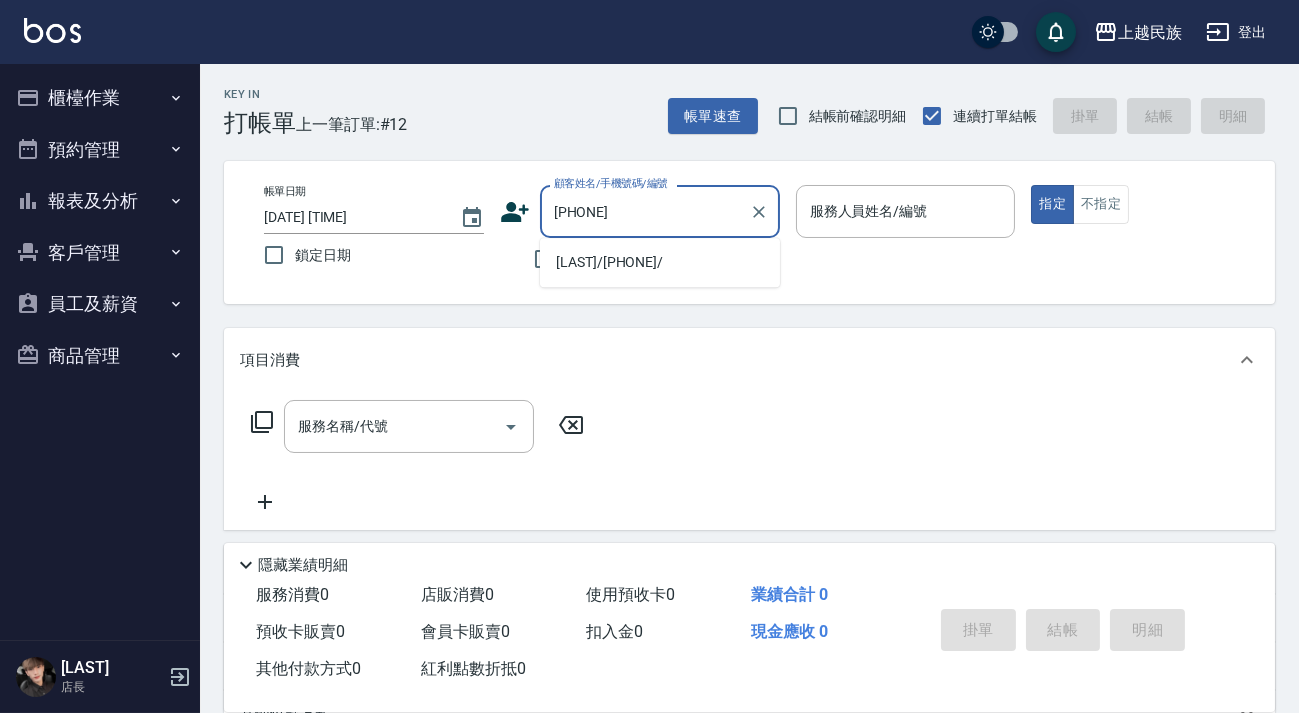 type on "[LAST]/[PHONE]/" 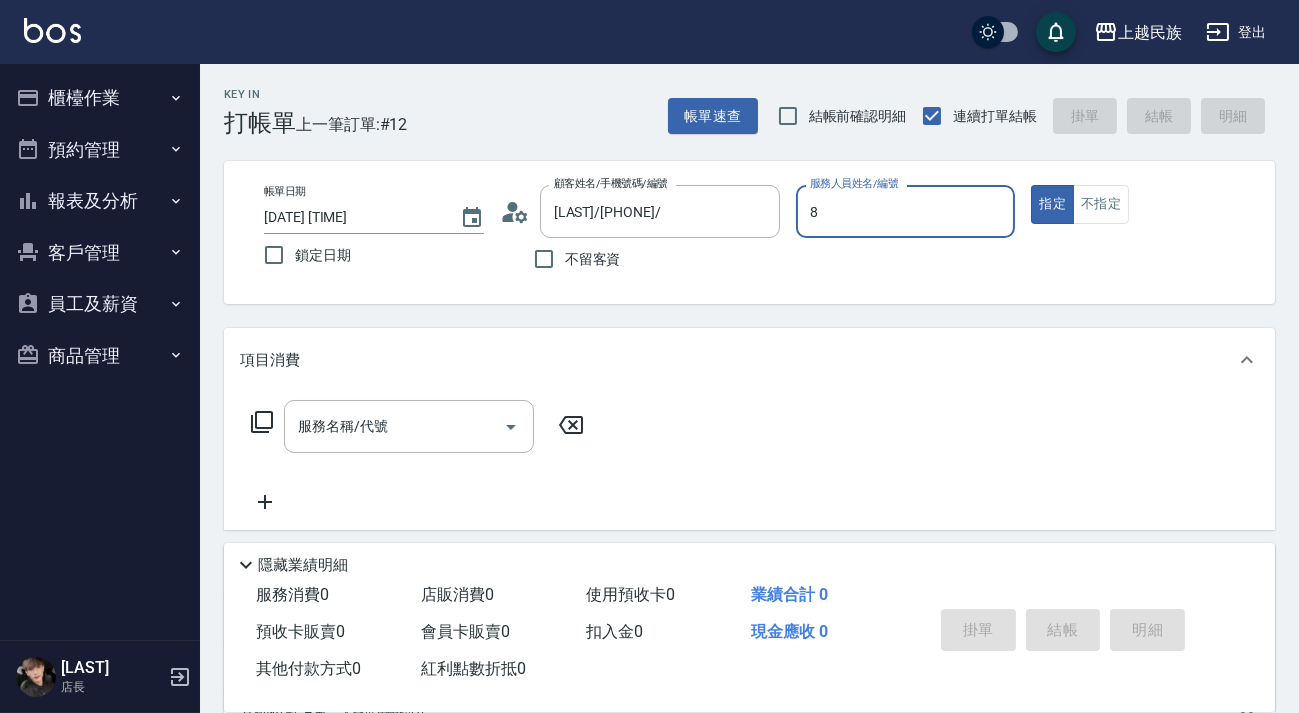 type on "[NAME]-[NUMBER]" 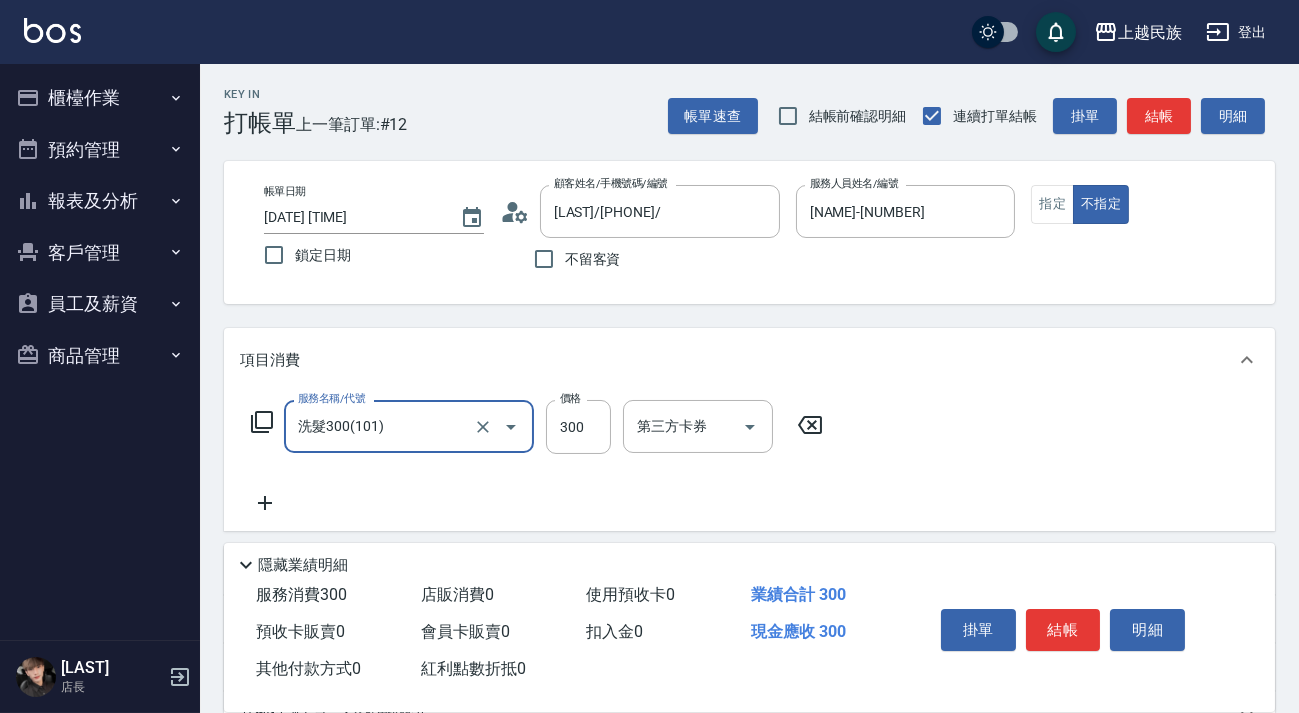 type on "洗髮300(101)" 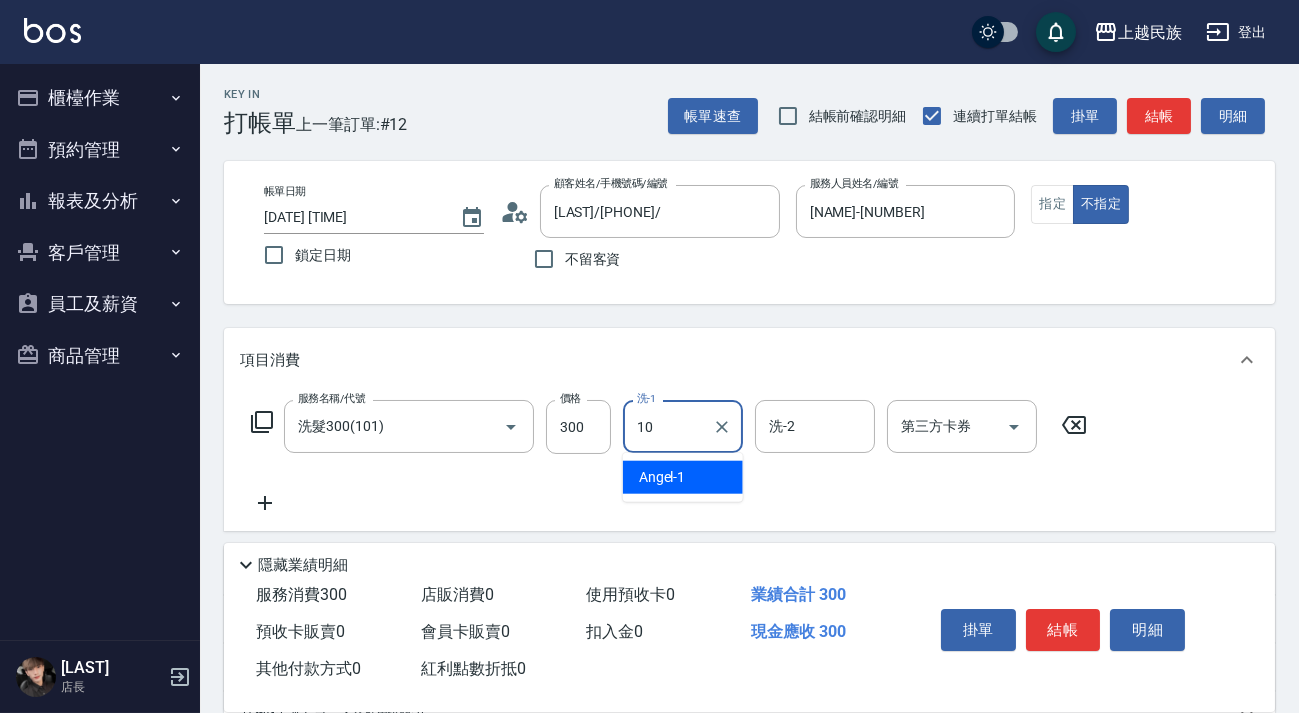 type on "Ula-10" 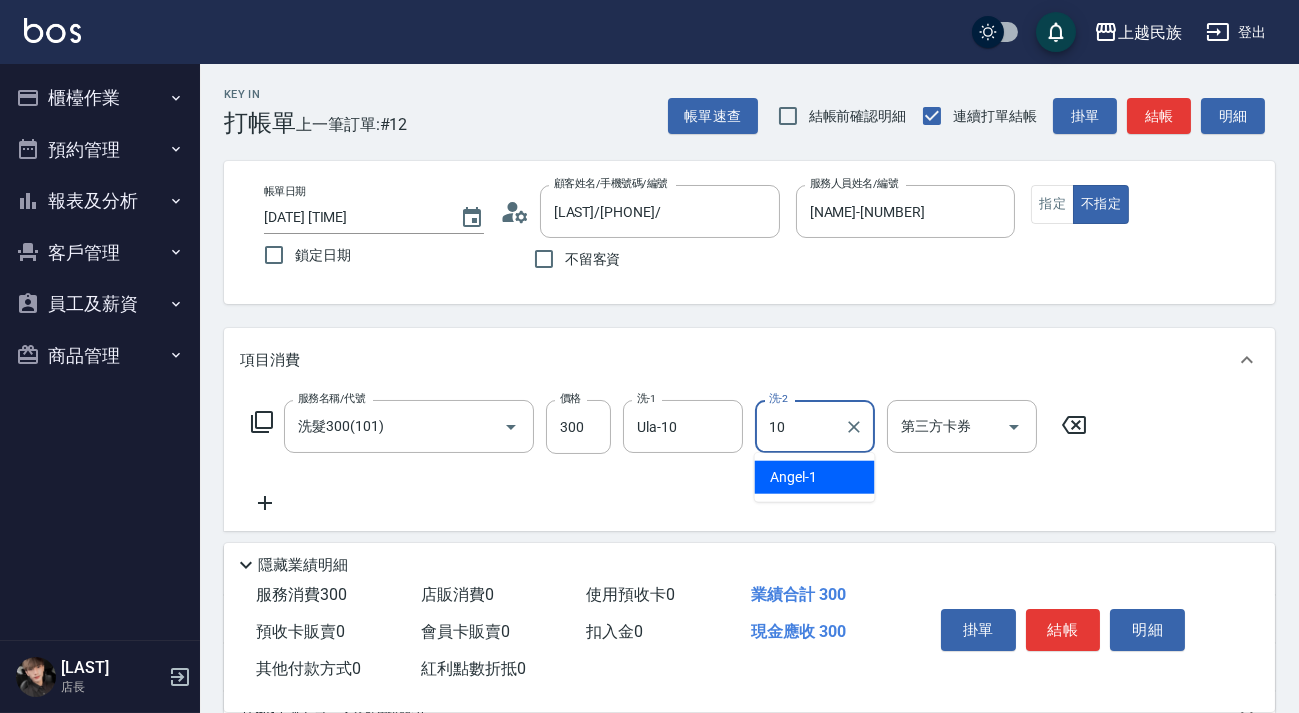 type on "Ula-10" 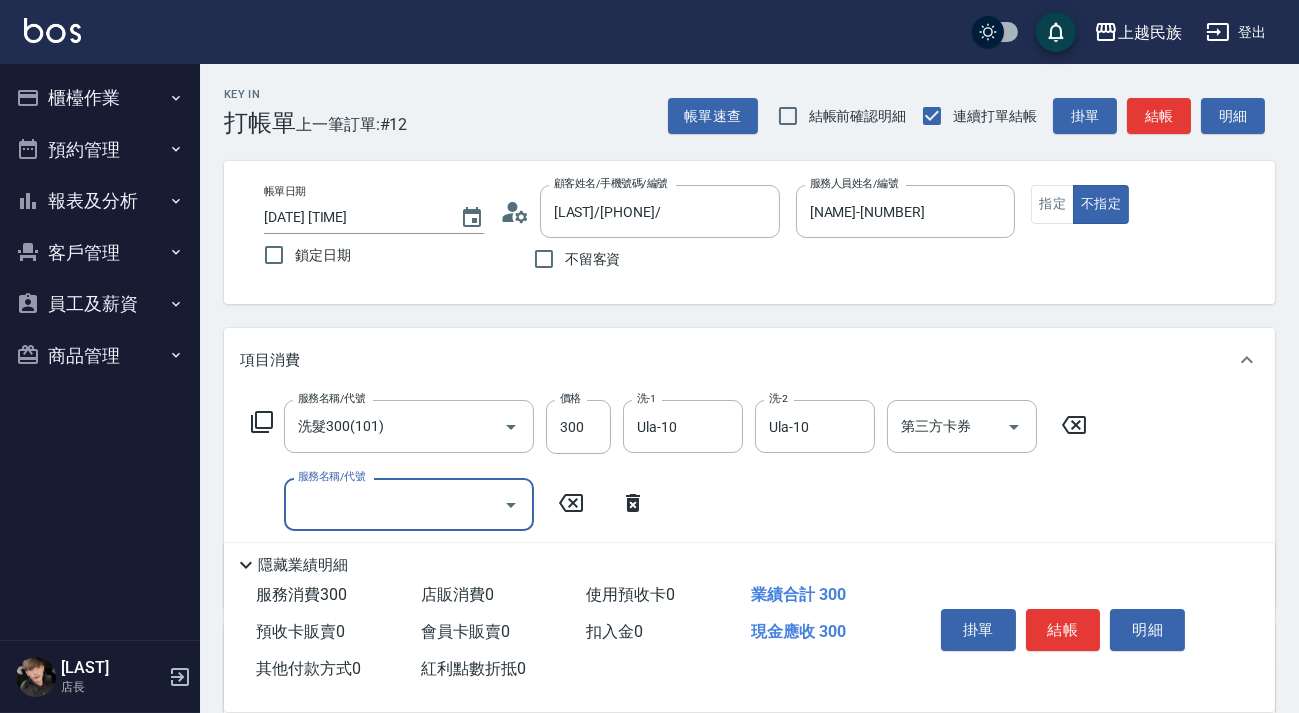 scroll, scrollTop: 272, scrollLeft: 0, axis: vertical 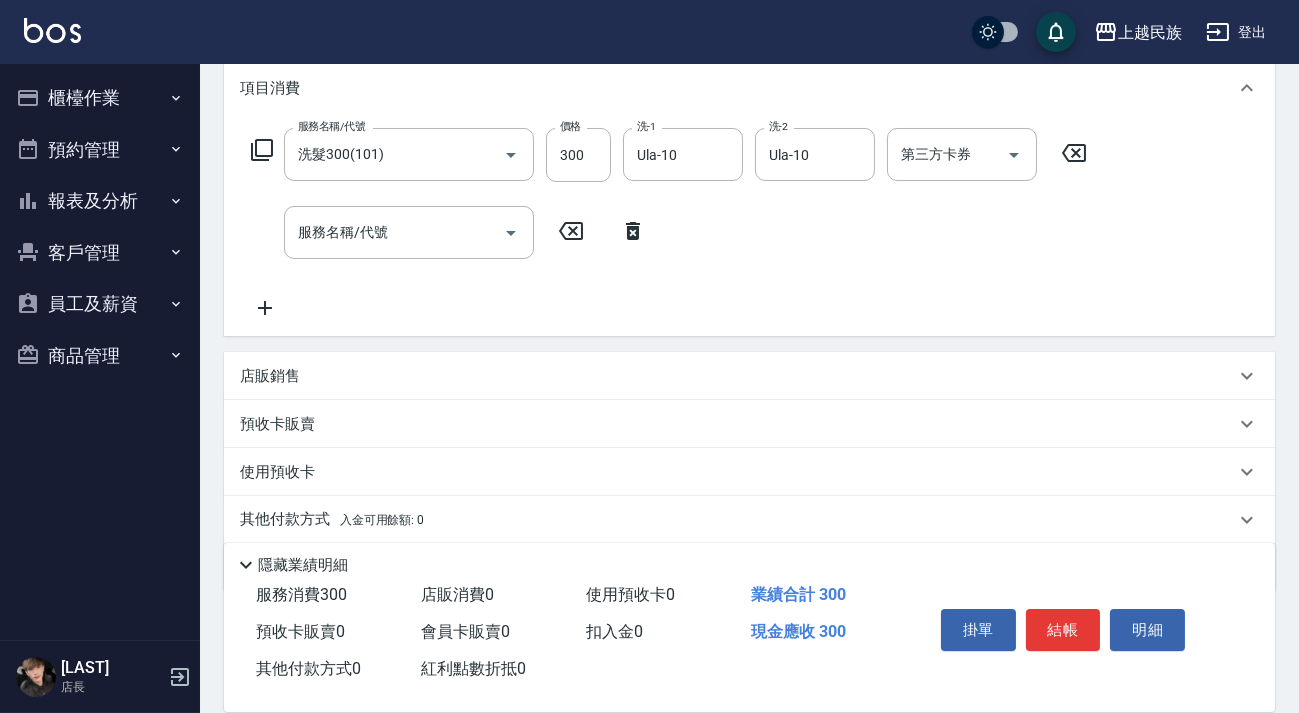 click on "店販銷售" at bounding box center (749, 376) 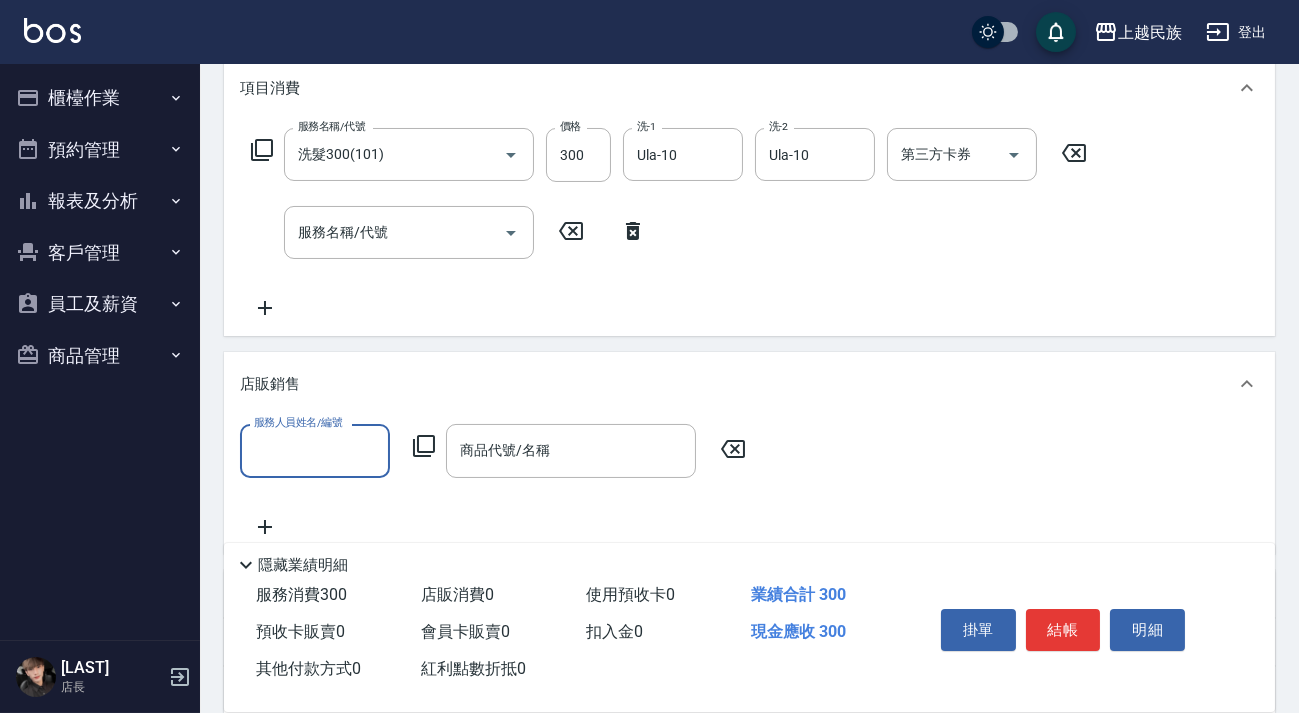 scroll, scrollTop: 0, scrollLeft: 0, axis: both 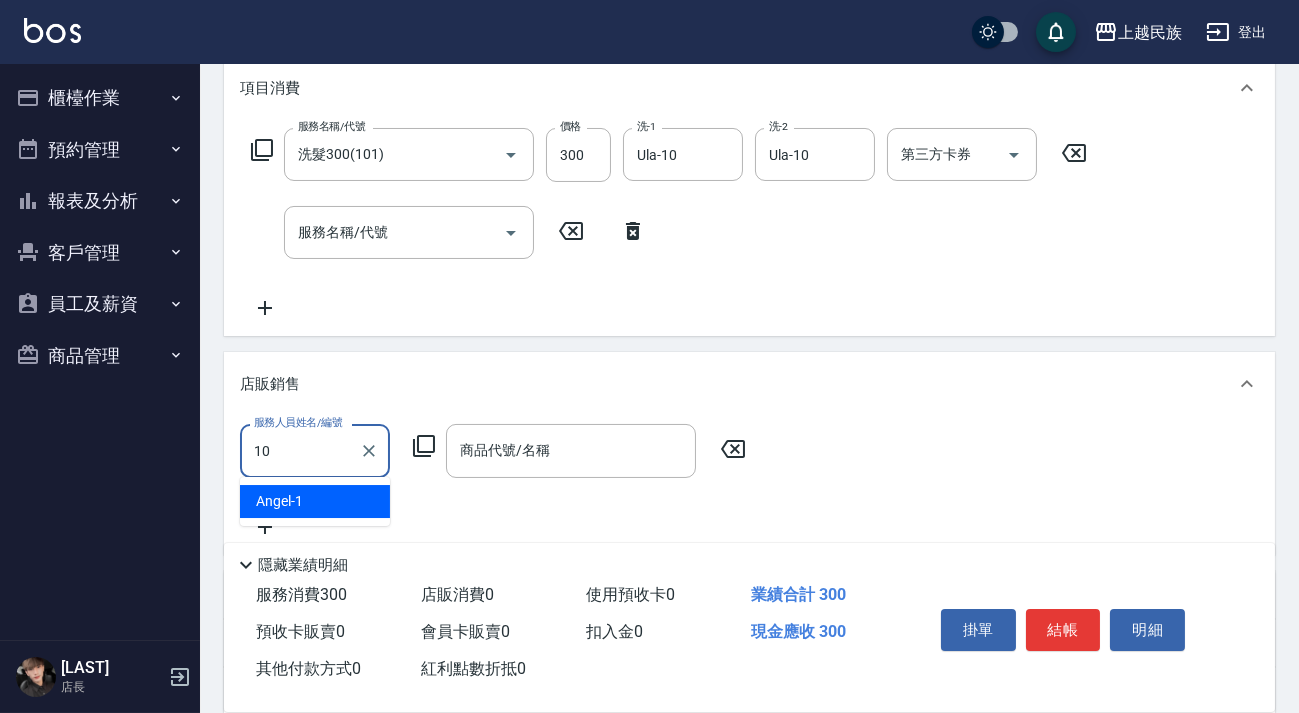 type on "Ula-10" 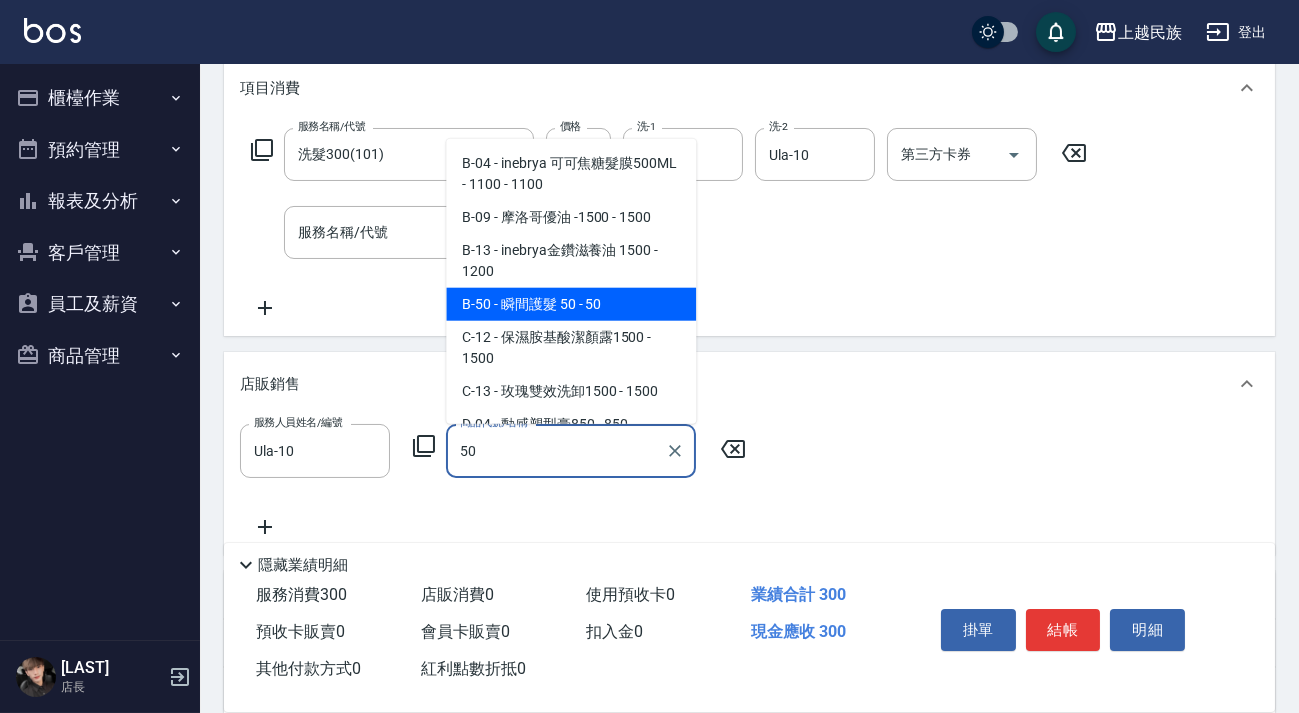 type on "瞬間護髮 50" 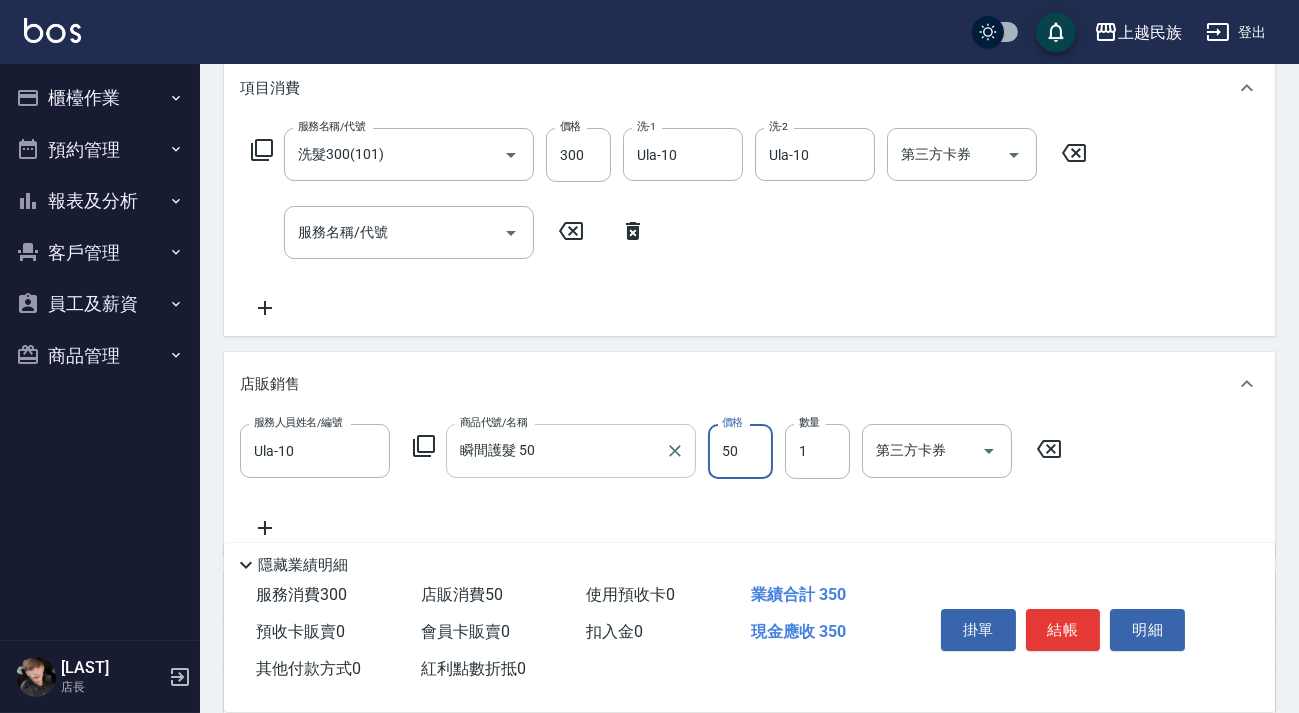 scroll, scrollTop: 510, scrollLeft: 0, axis: vertical 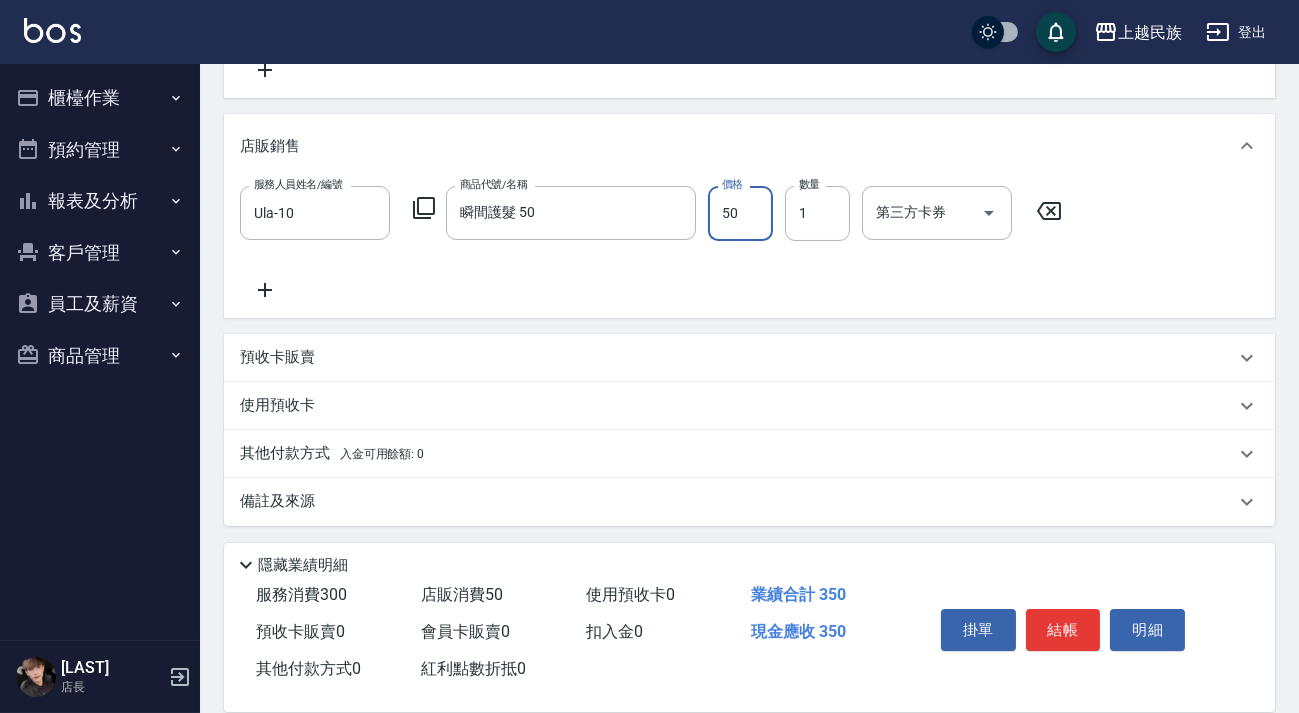click on "入金可用餘額: 0" at bounding box center (382, 454) 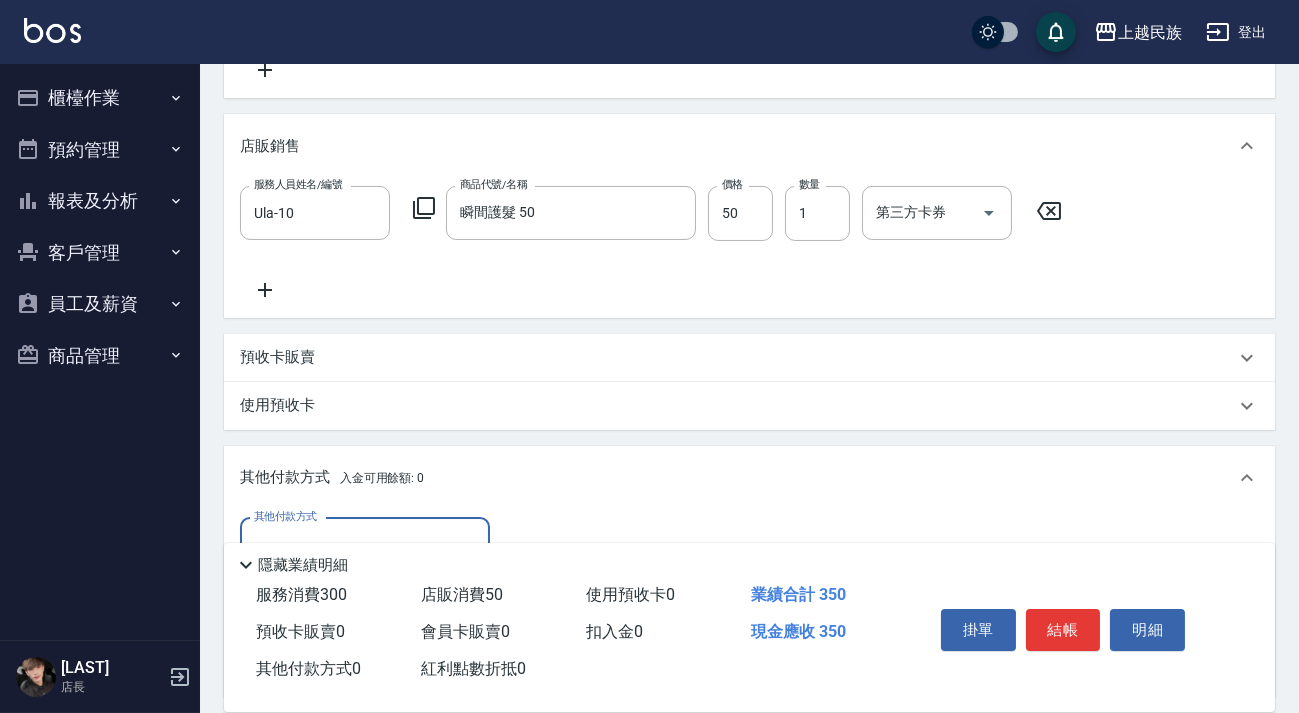 scroll, scrollTop: 0, scrollLeft: 0, axis: both 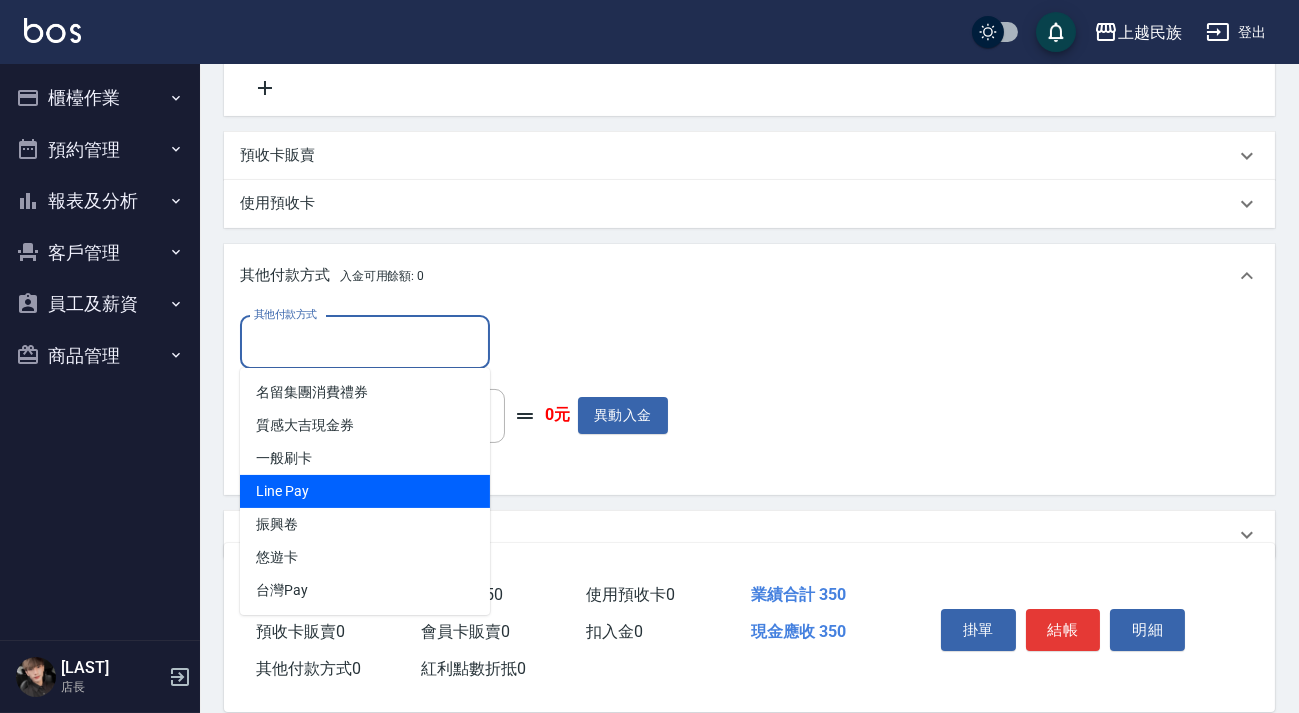 type on "Line Pay" 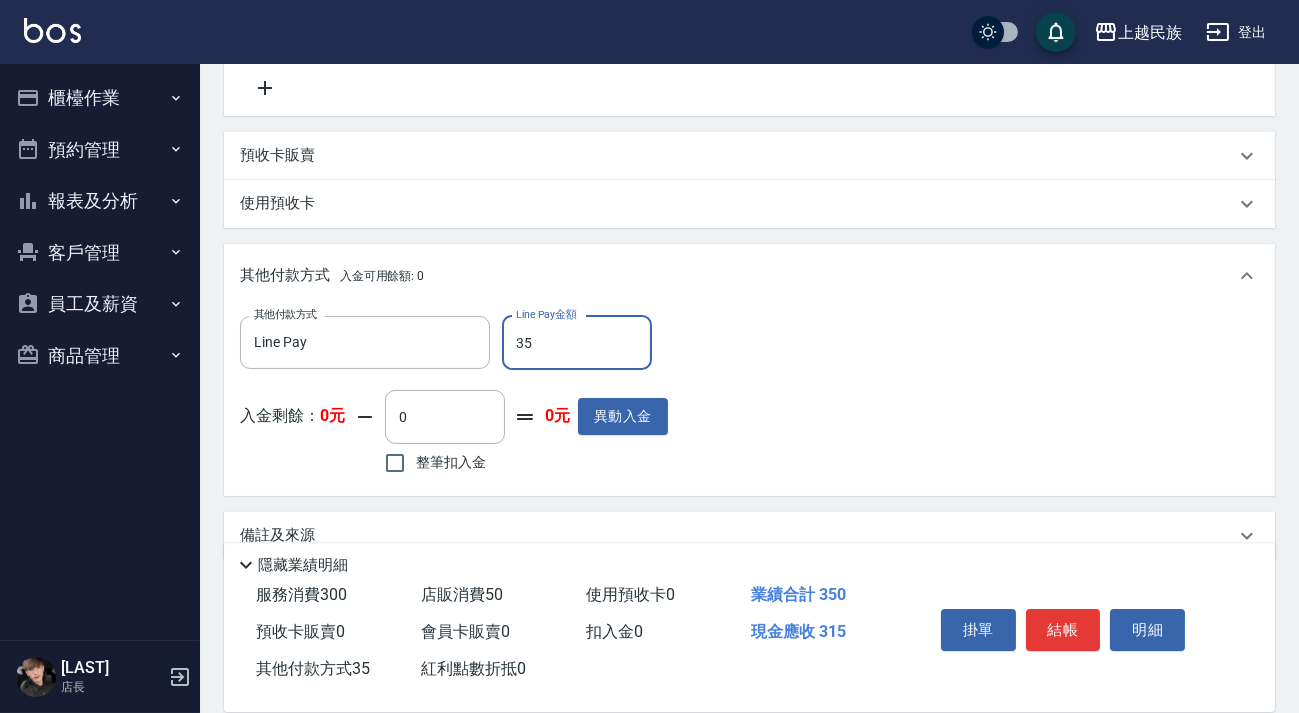 type on "350" 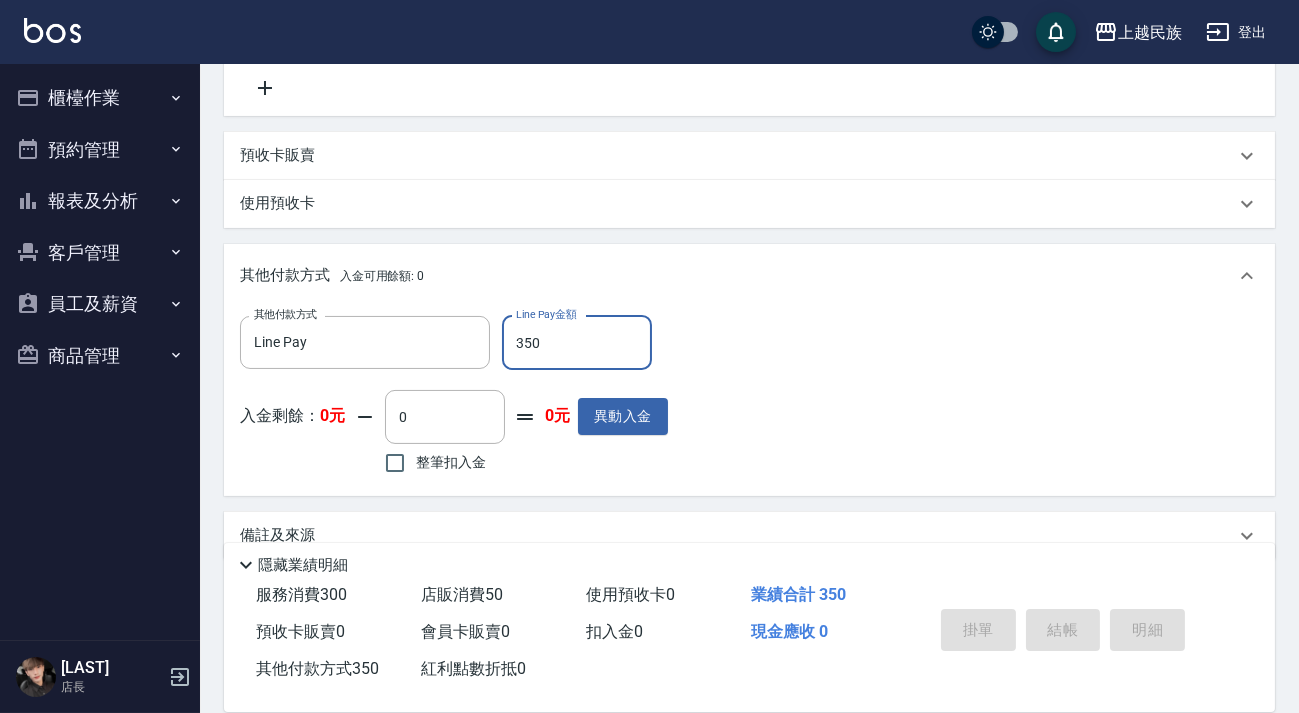 type on "[DATE] [TIME]" 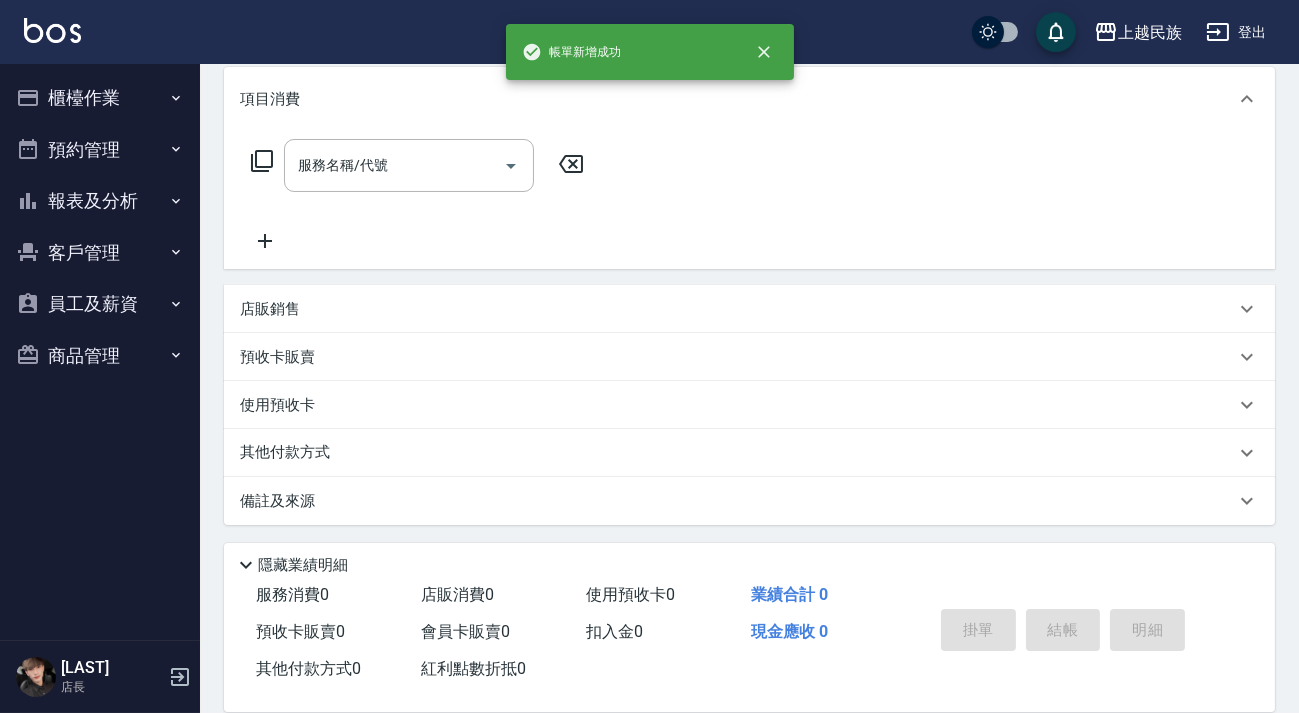 scroll, scrollTop: 0, scrollLeft: 0, axis: both 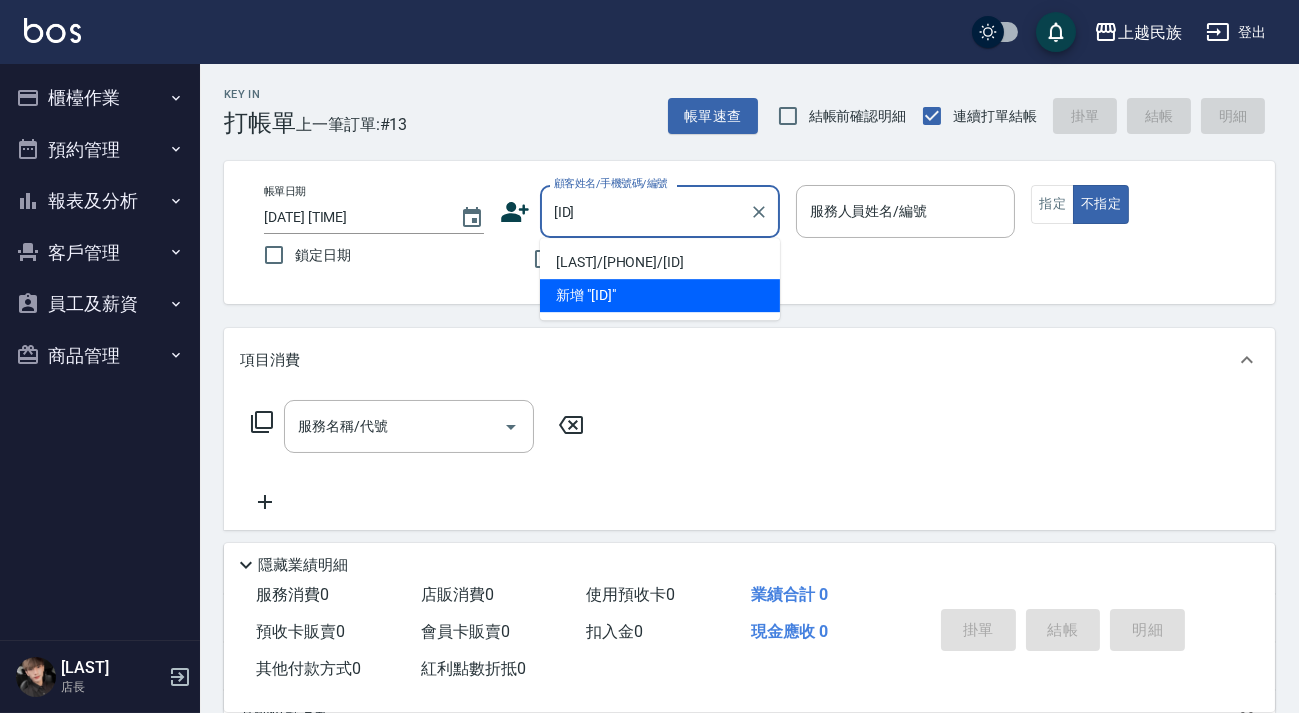 type on "[LAST]/[PHONE]/[ID]" 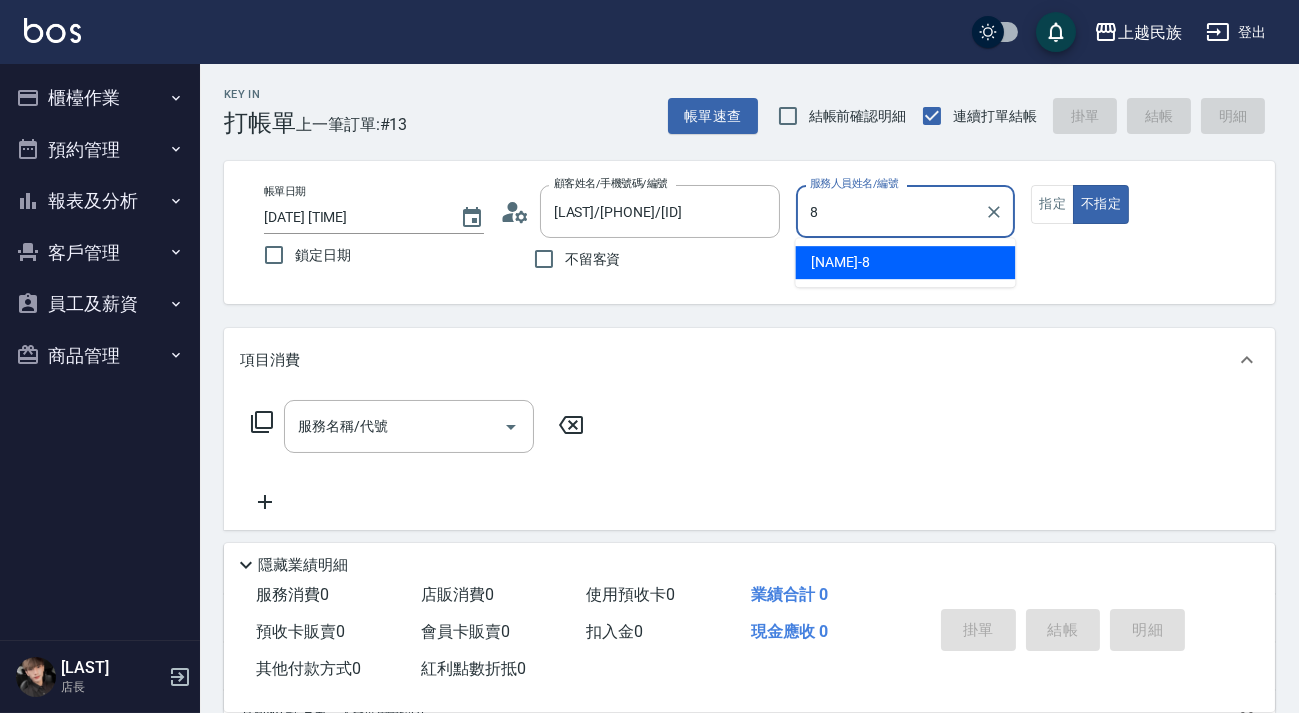 type on "[NAME]-[NUMBER]" 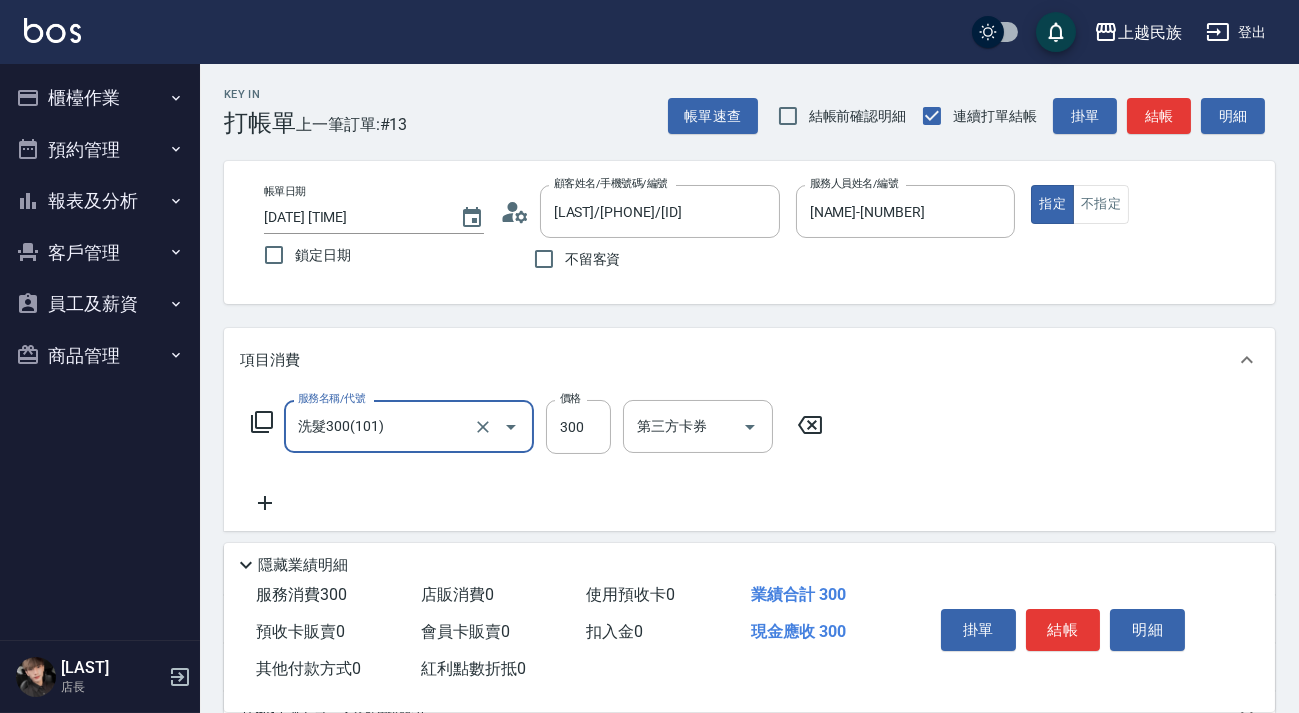 type on "洗髮300(101)" 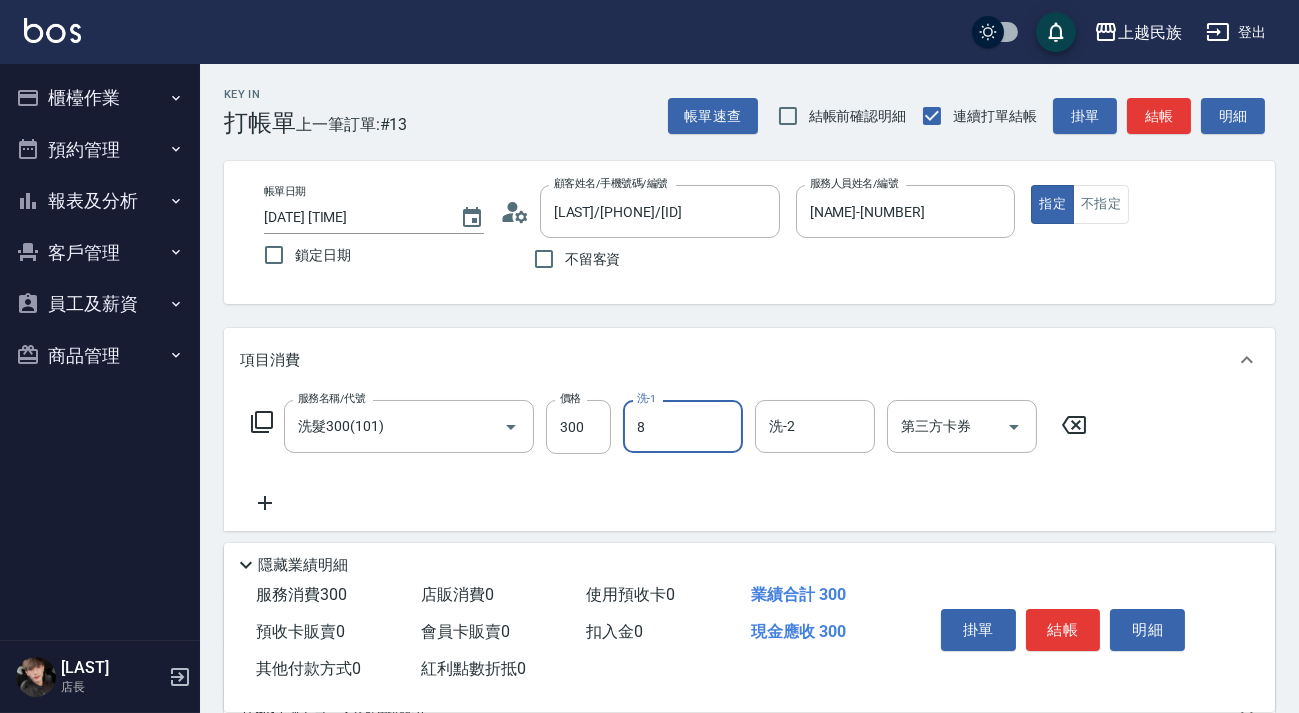 type on "[NAME]-[NUMBER]" 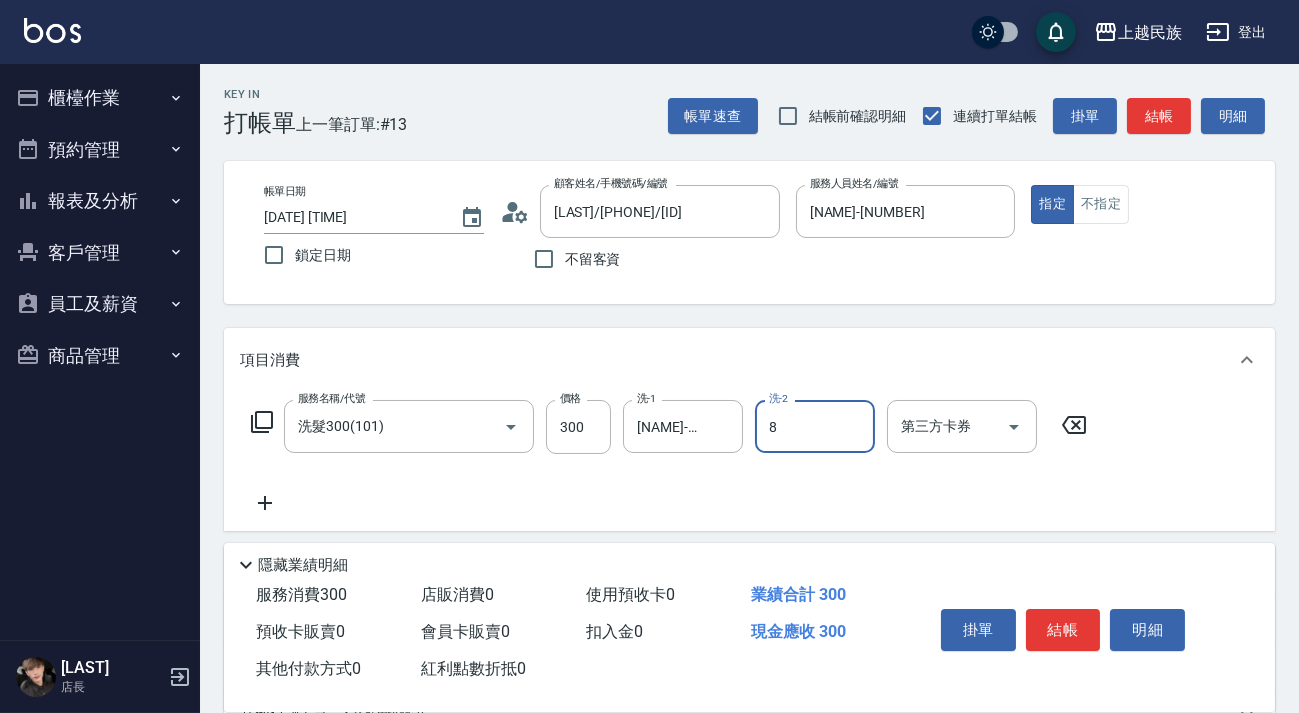 type on "[NAME]-[NUMBER]" 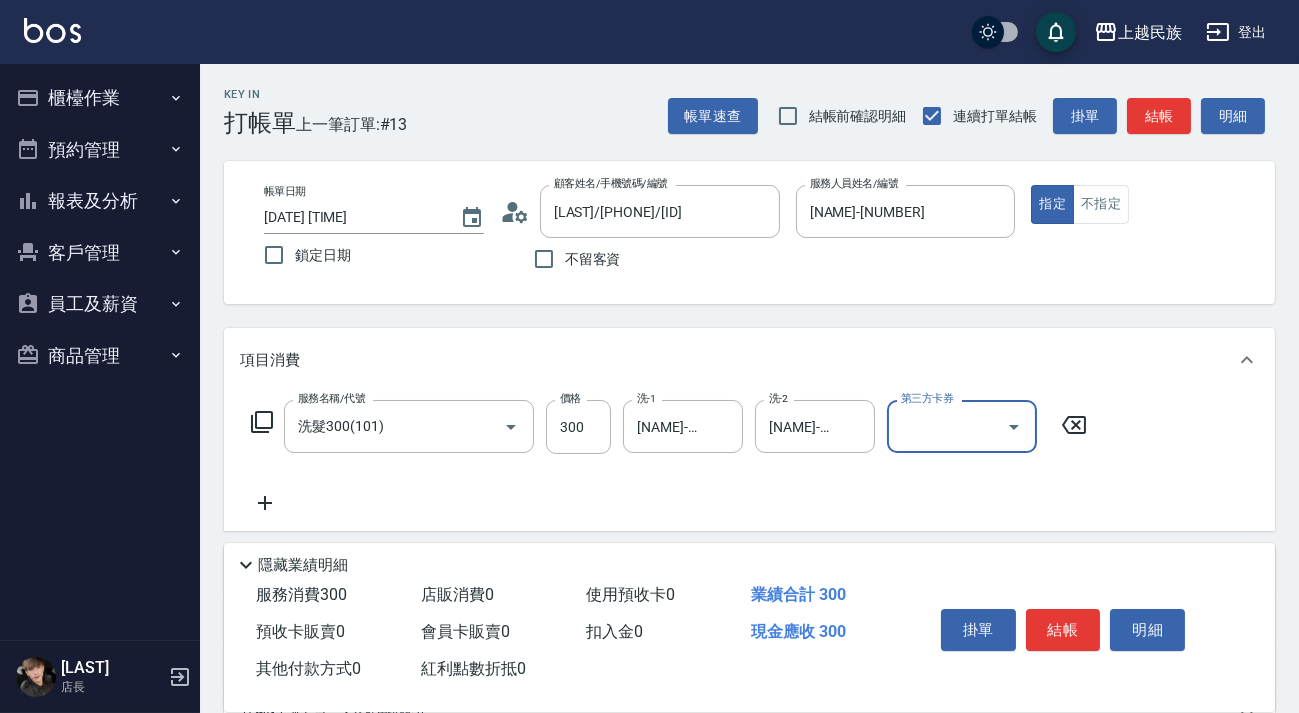 scroll, scrollTop: 262, scrollLeft: 0, axis: vertical 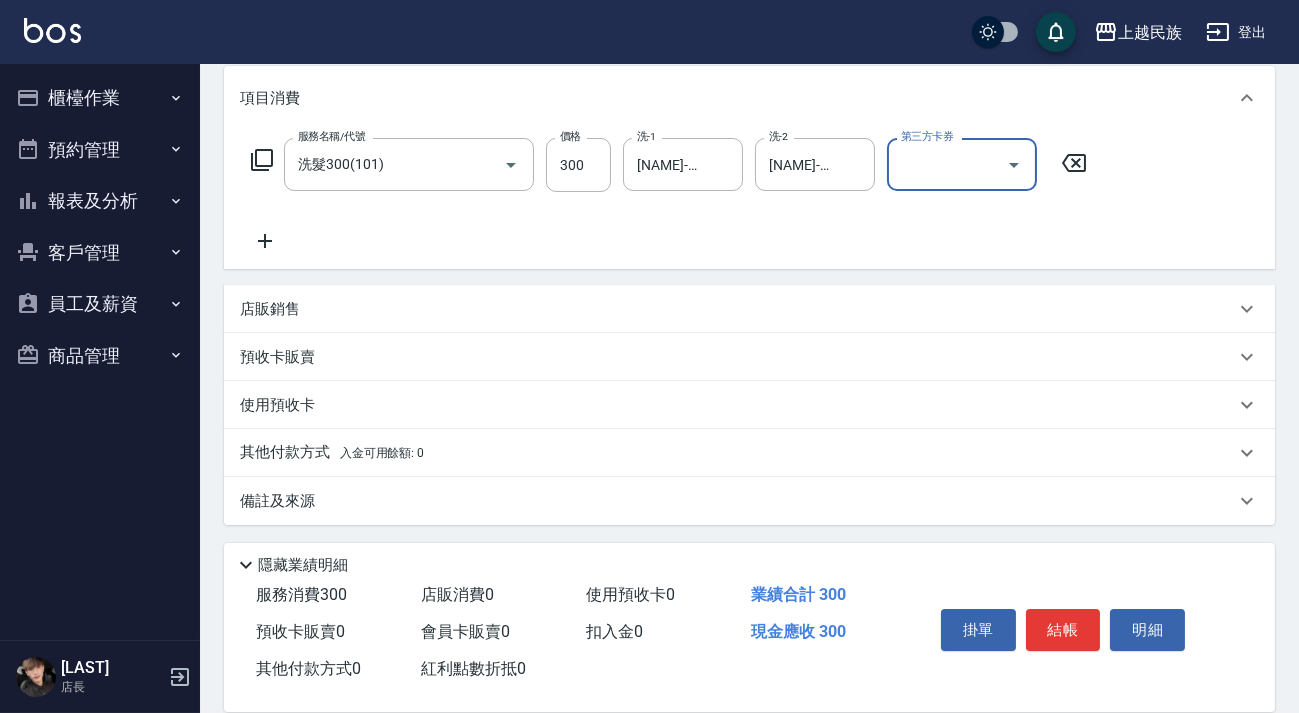 click on "店販銷售" at bounding box center [749, 309] 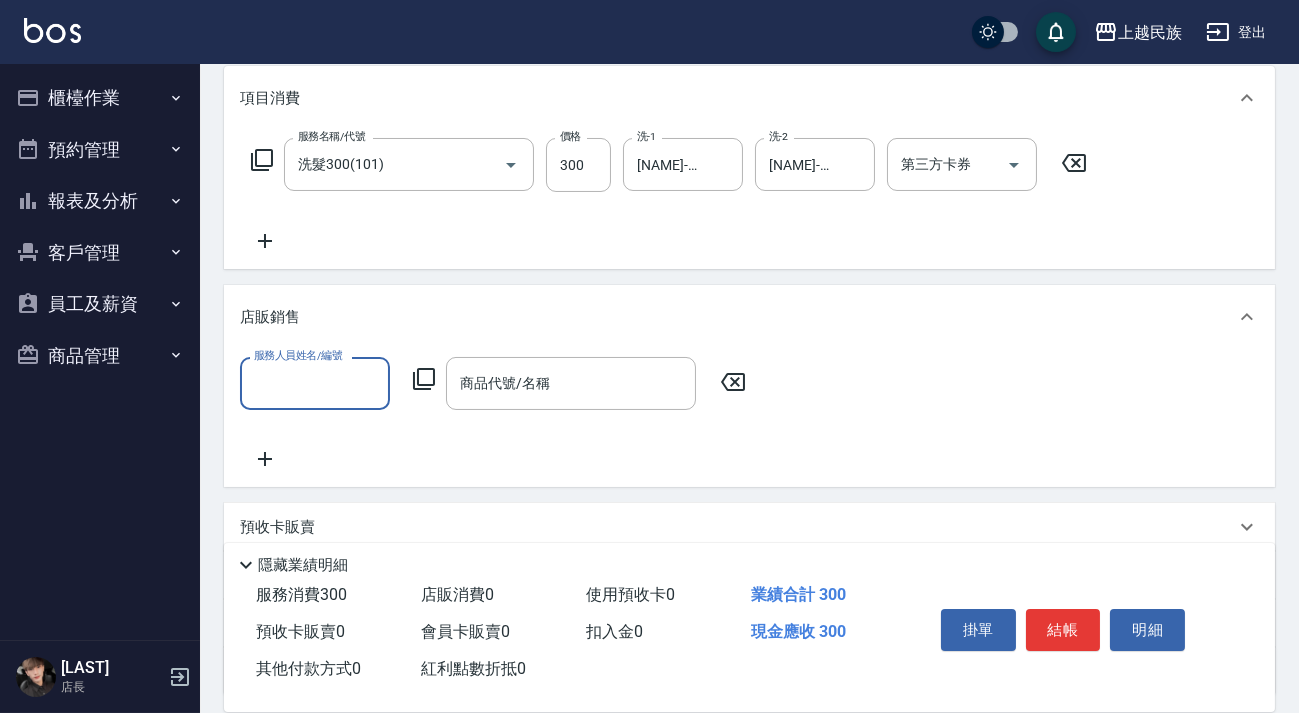 scroll, scrollTop: 0, scrollLeft: 0, axis: both 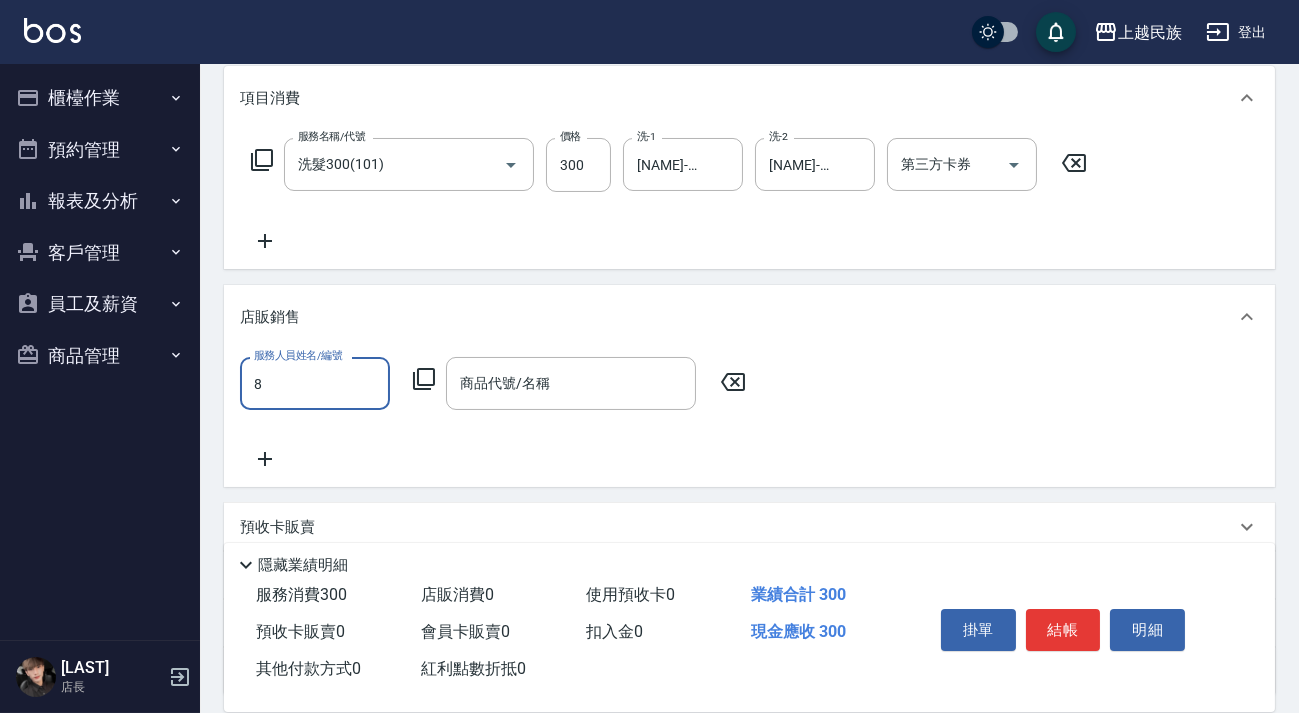 type on "[NAME]-[NUMBER]" 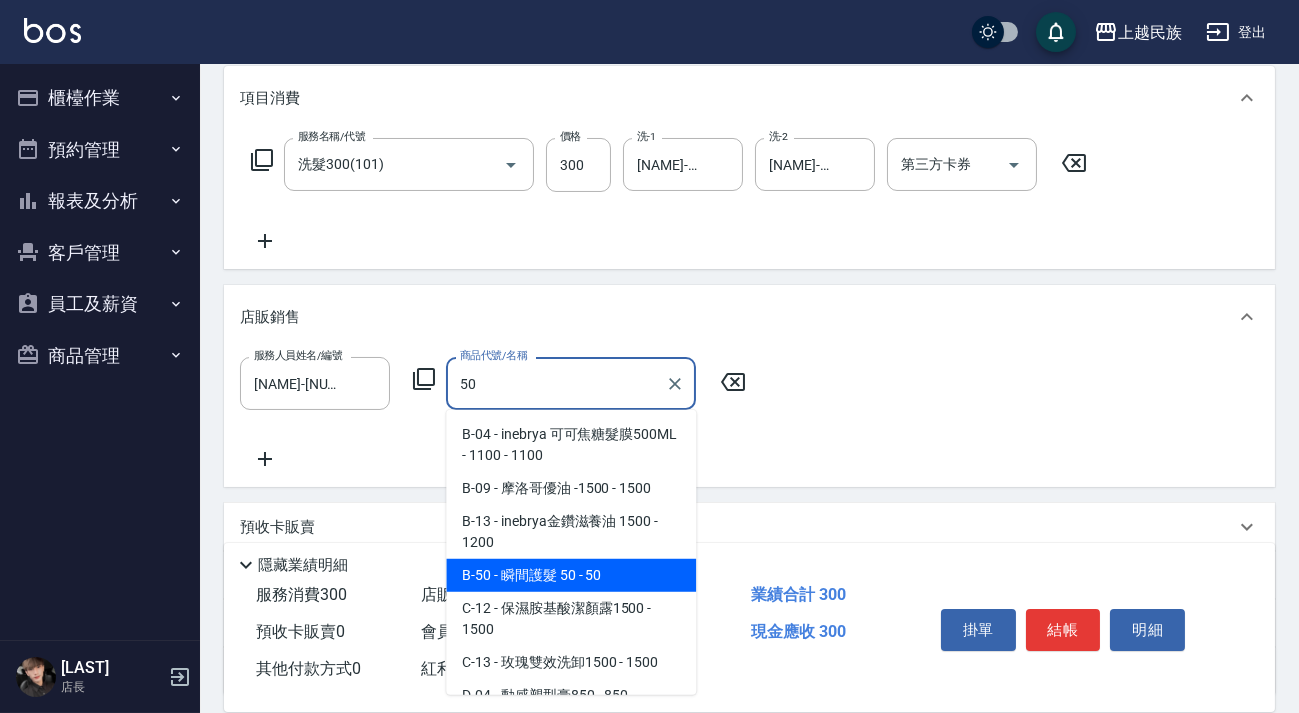 type on "瞬間護髮 50" 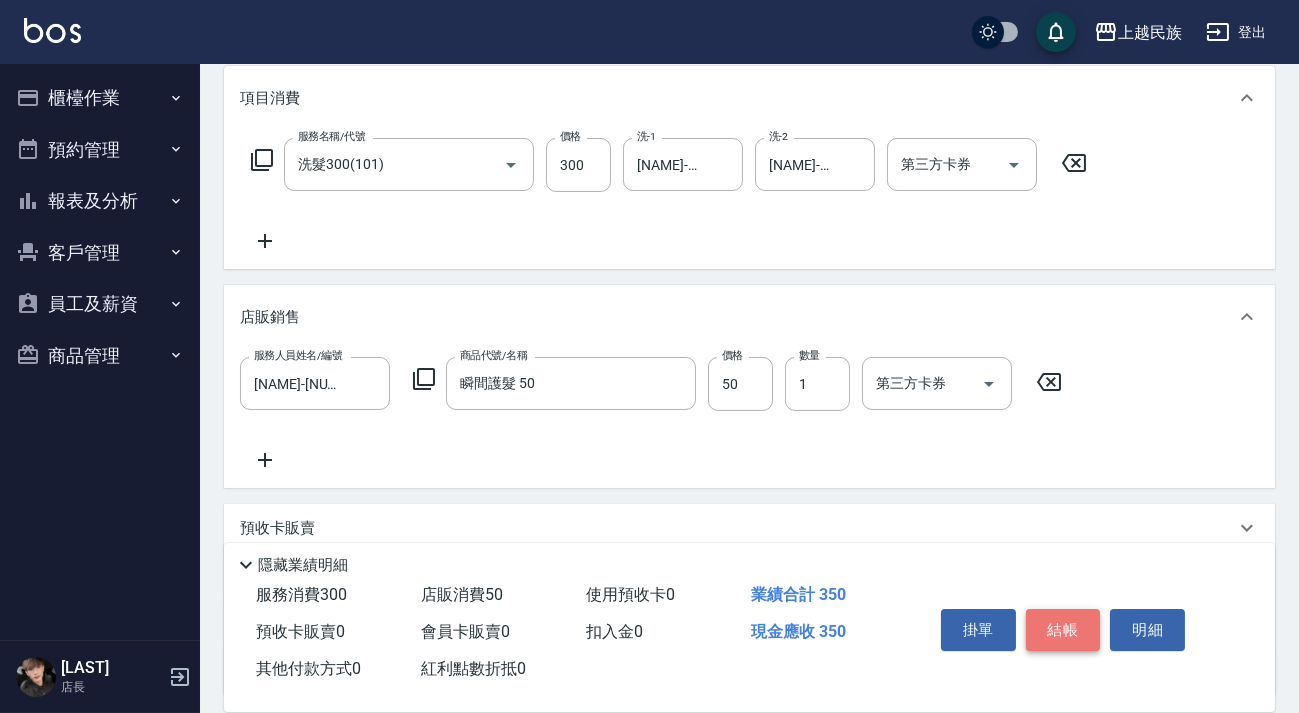 click on "結帳" at bounding box center [1063, 630] 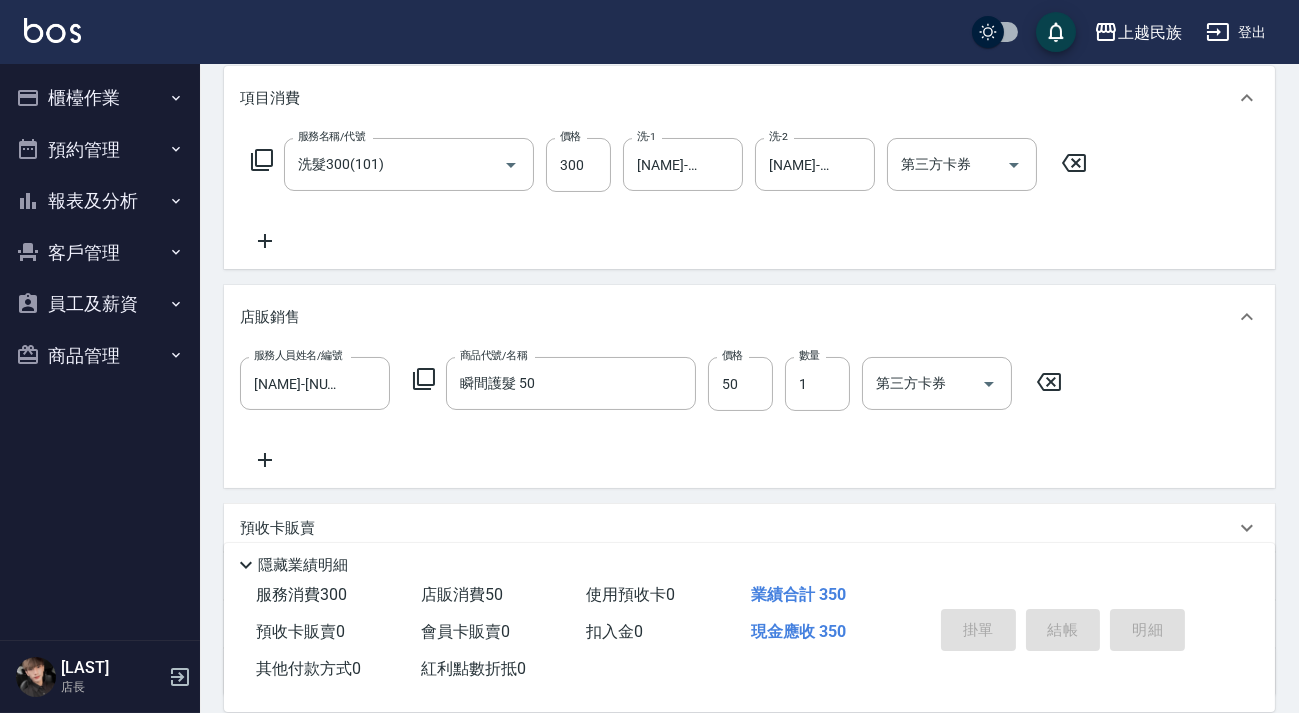 type 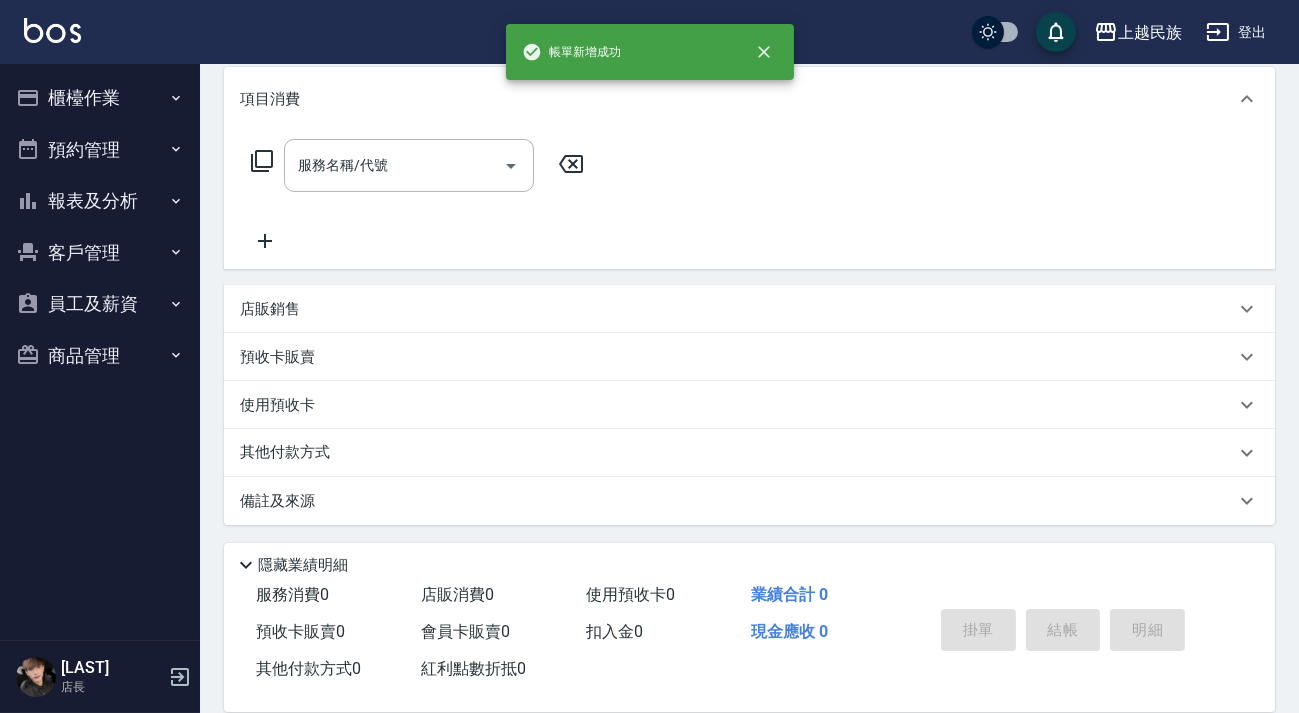 scroll, scrollTop: 0, scrollLeft: 0, axis: both 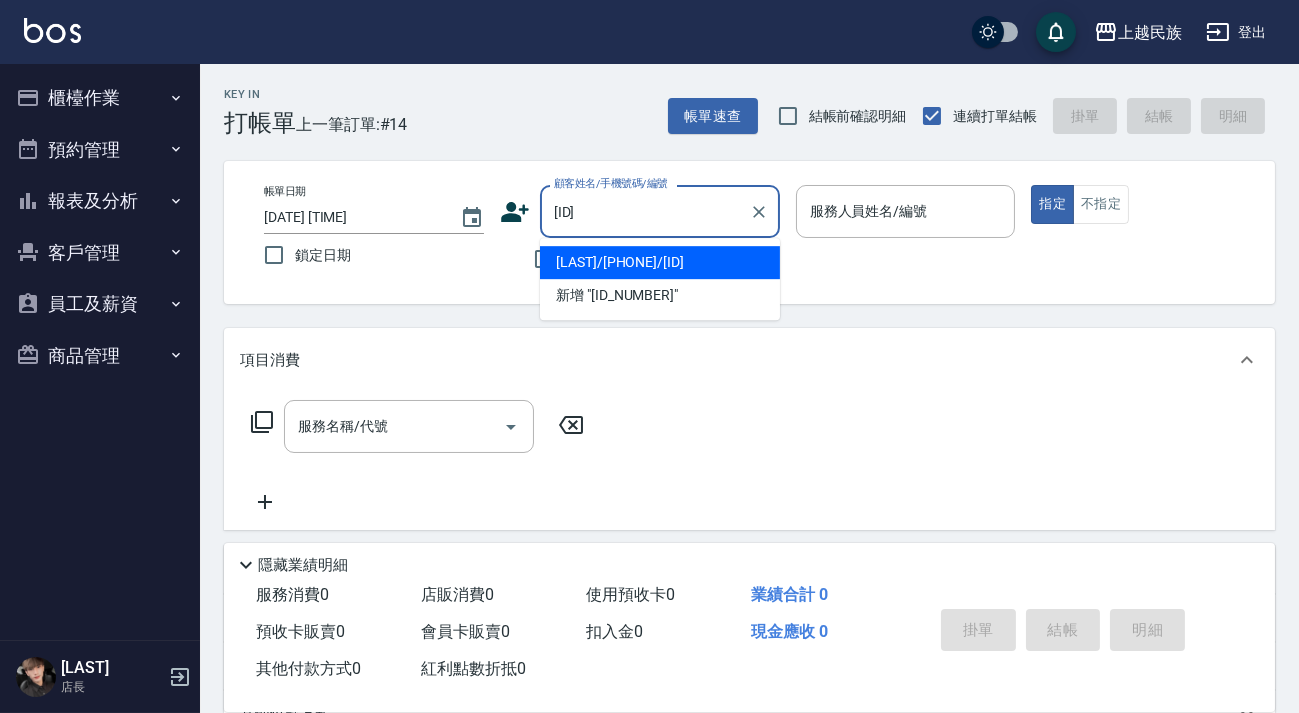 type on "[LAST]/[PHONE]/[ID]" 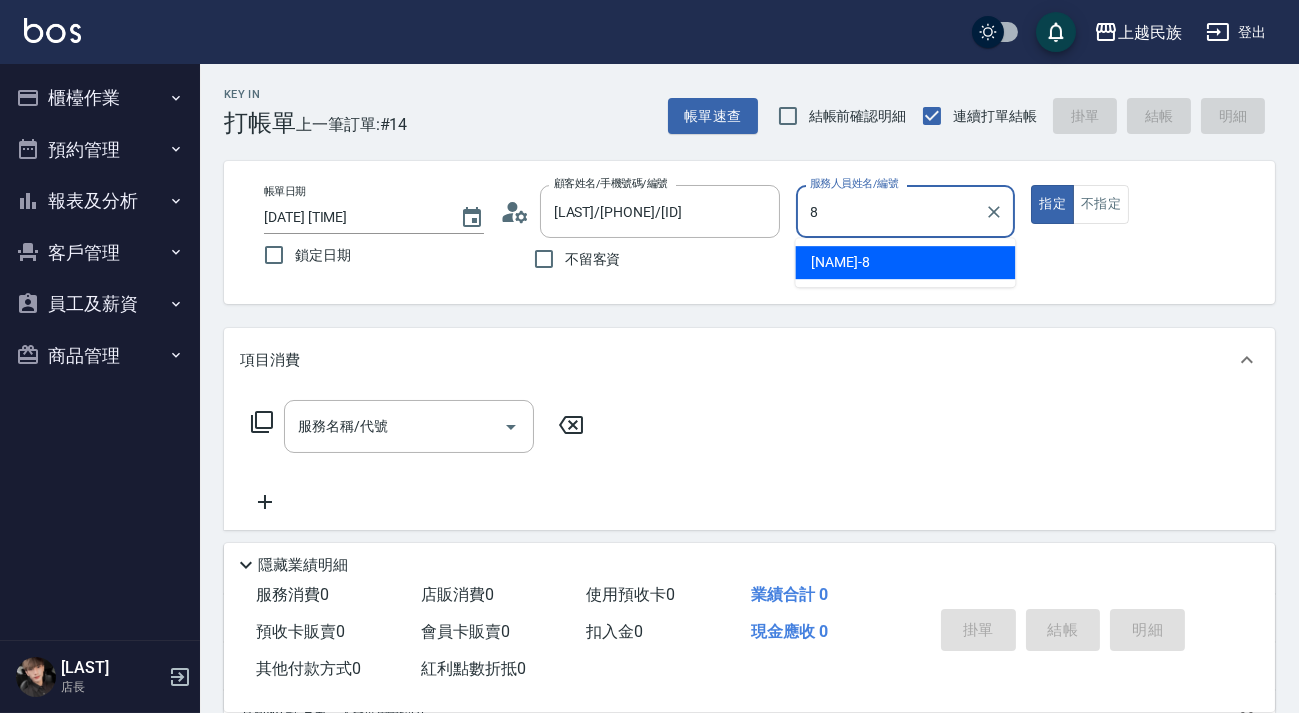 type on "[NAME]-[NUMBER]" 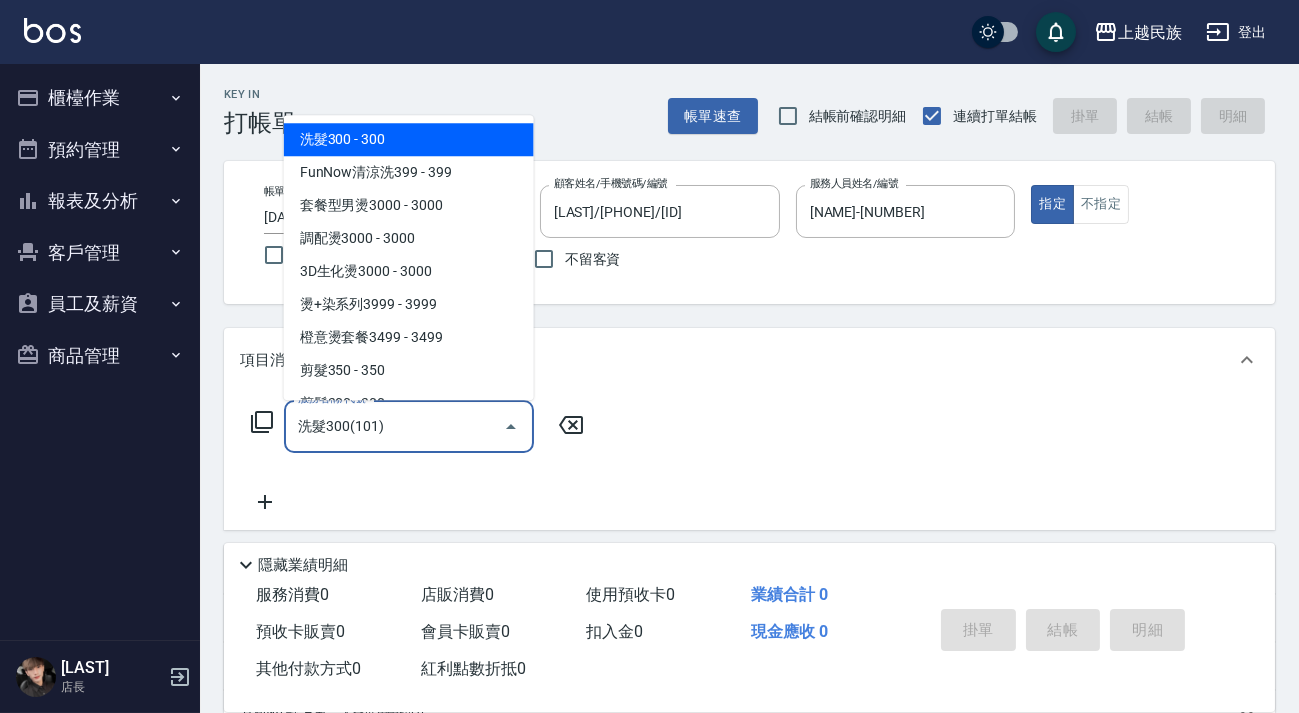 type on "洗髮300(101)" 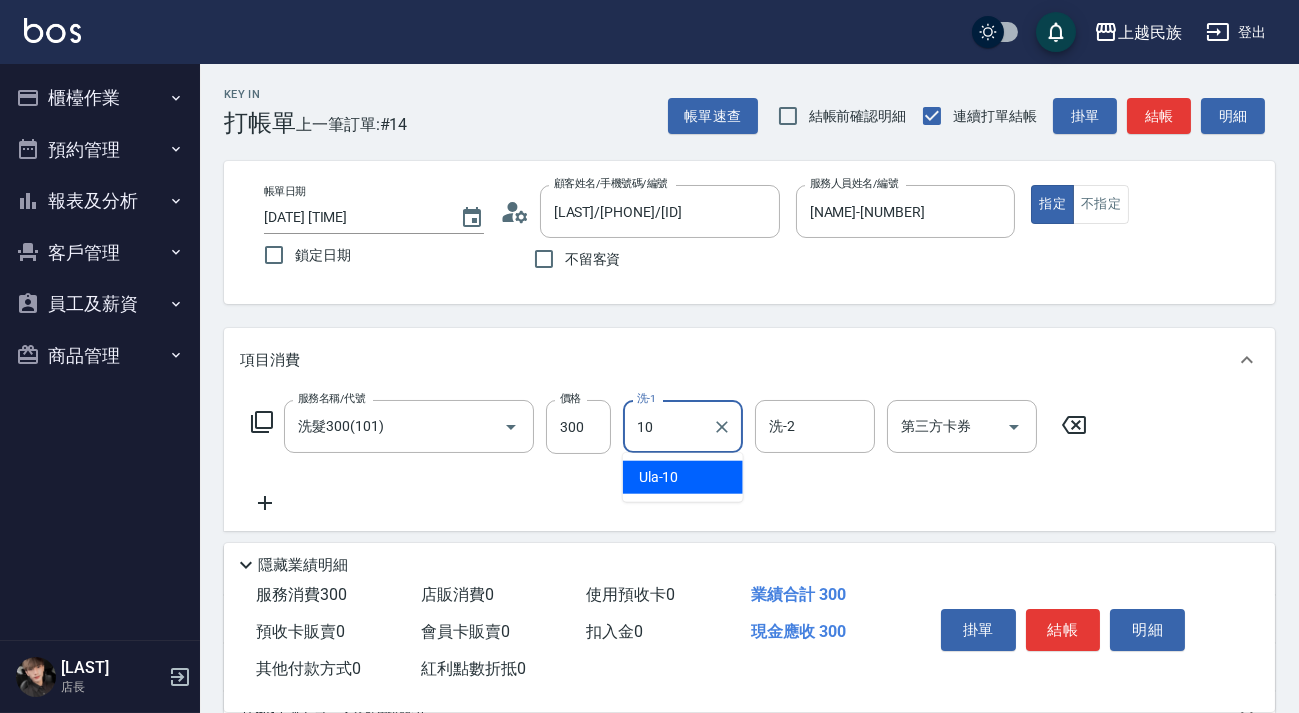 type on "Ula-10" 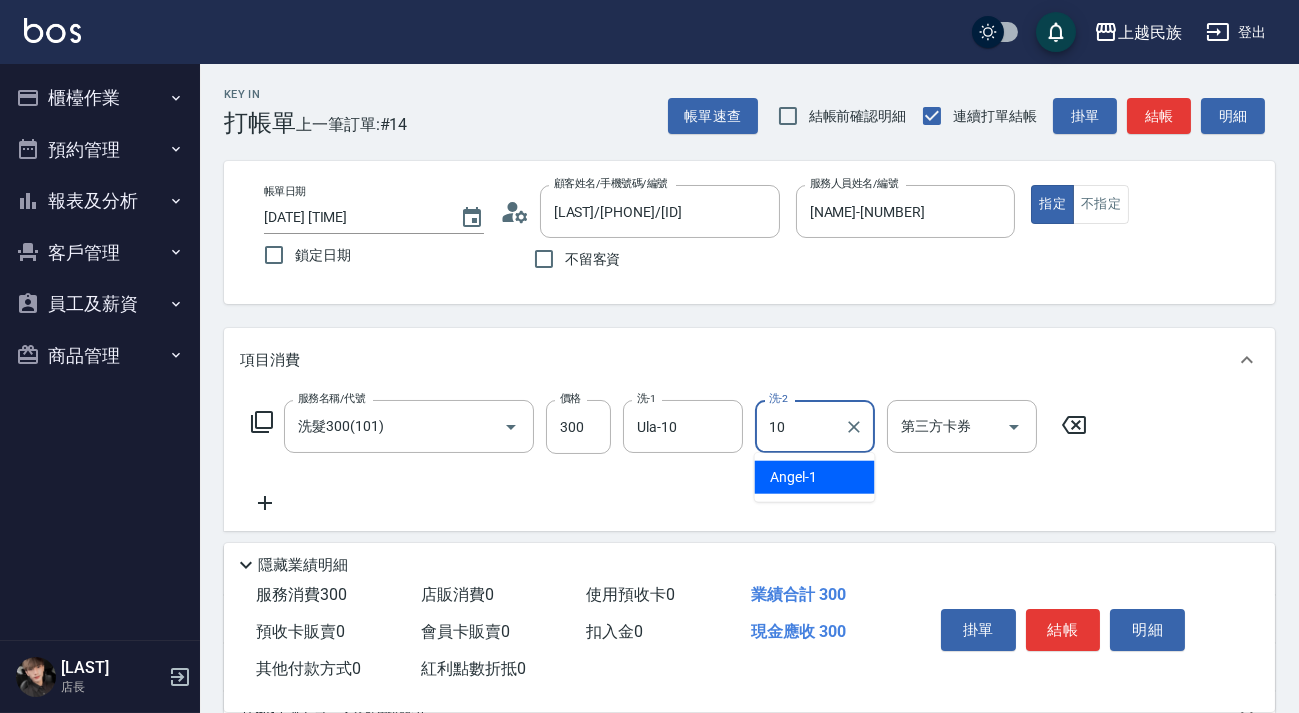 type on "Ula-10" 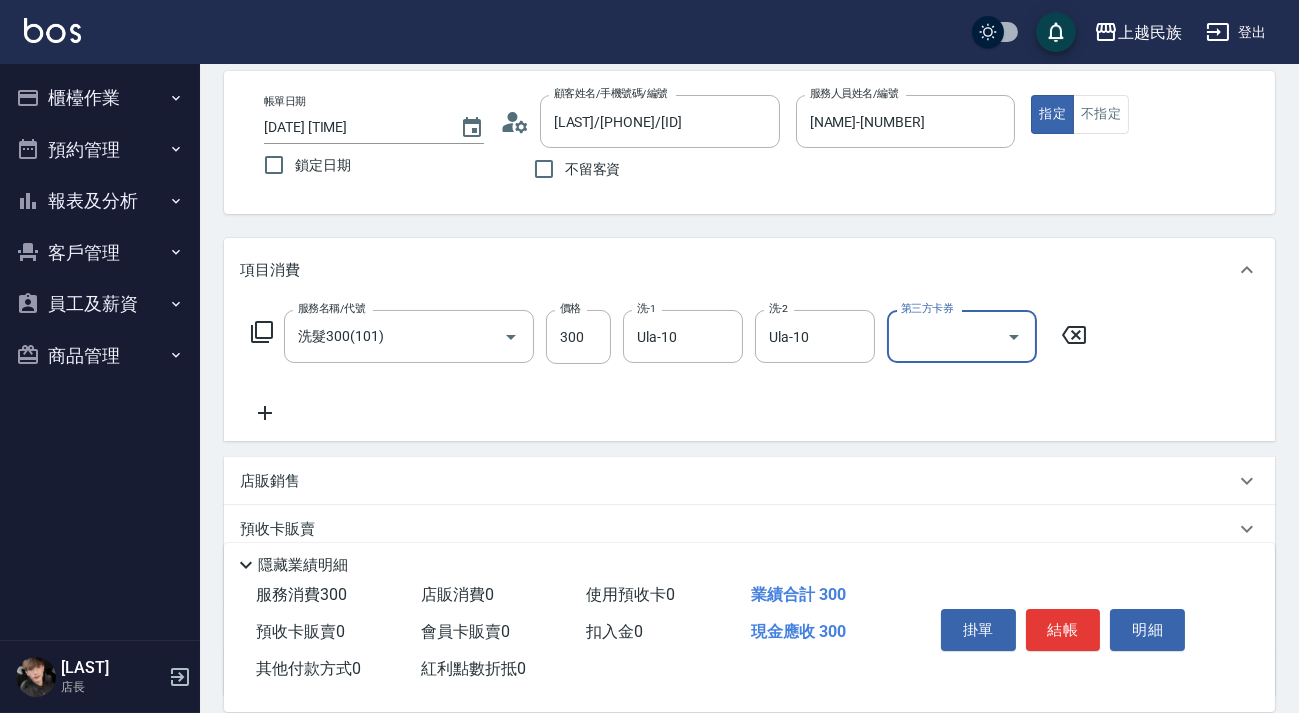 scroll, scrollTop: 262, scrollLeft: 0, axis: vertical 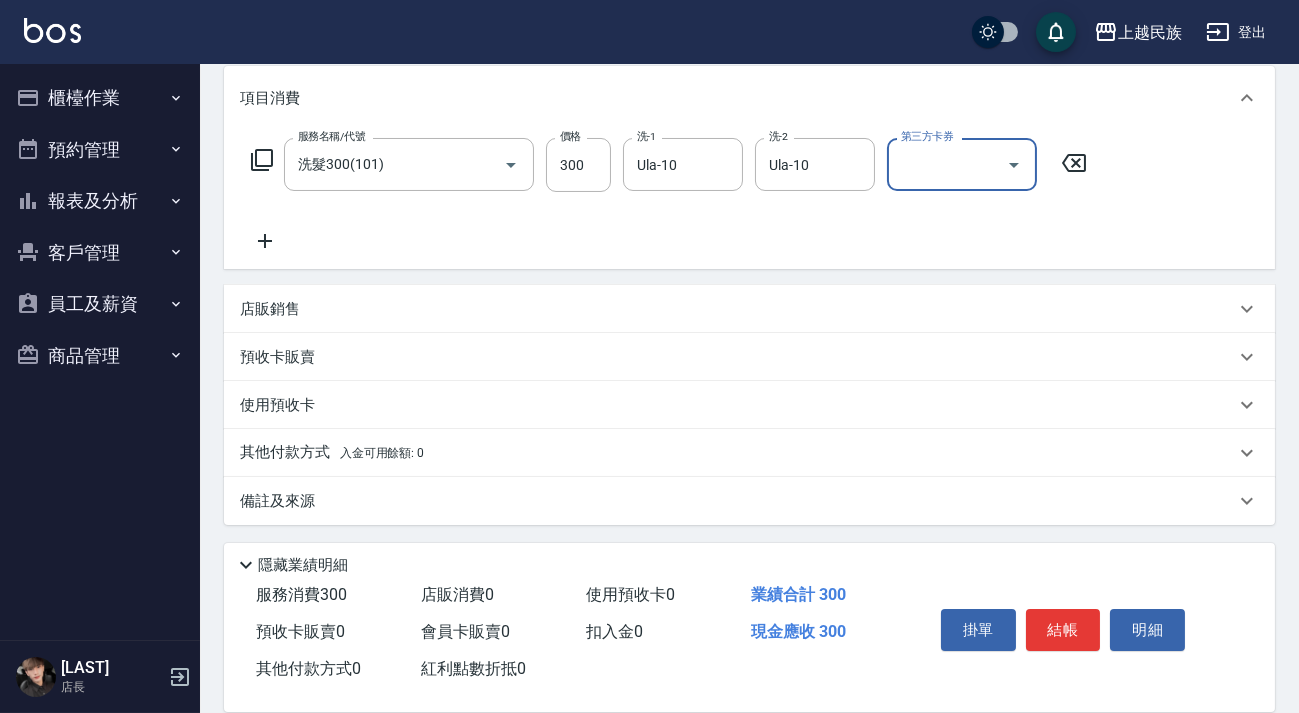 click on "其他付款方式 入金可用餘額: 0" at bounding box center [332, 453] 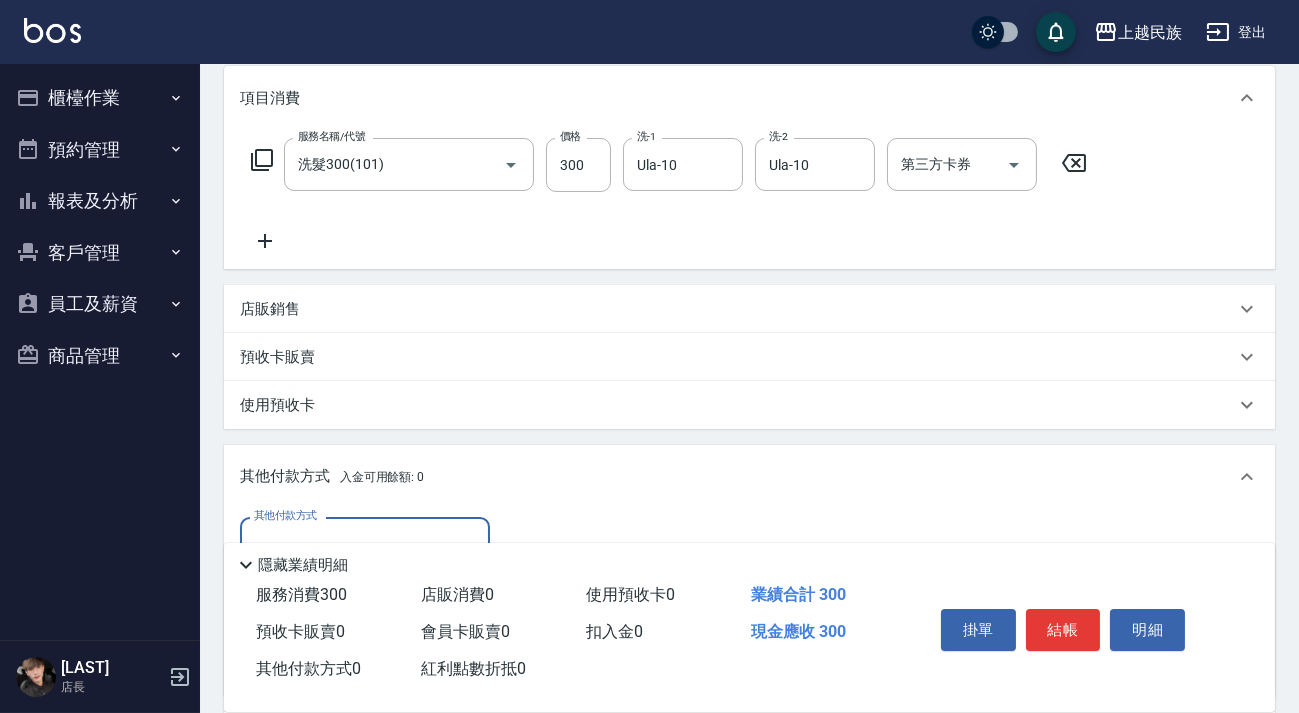scroll, scrollTop: 0, scrollLeft: 0, axis: both 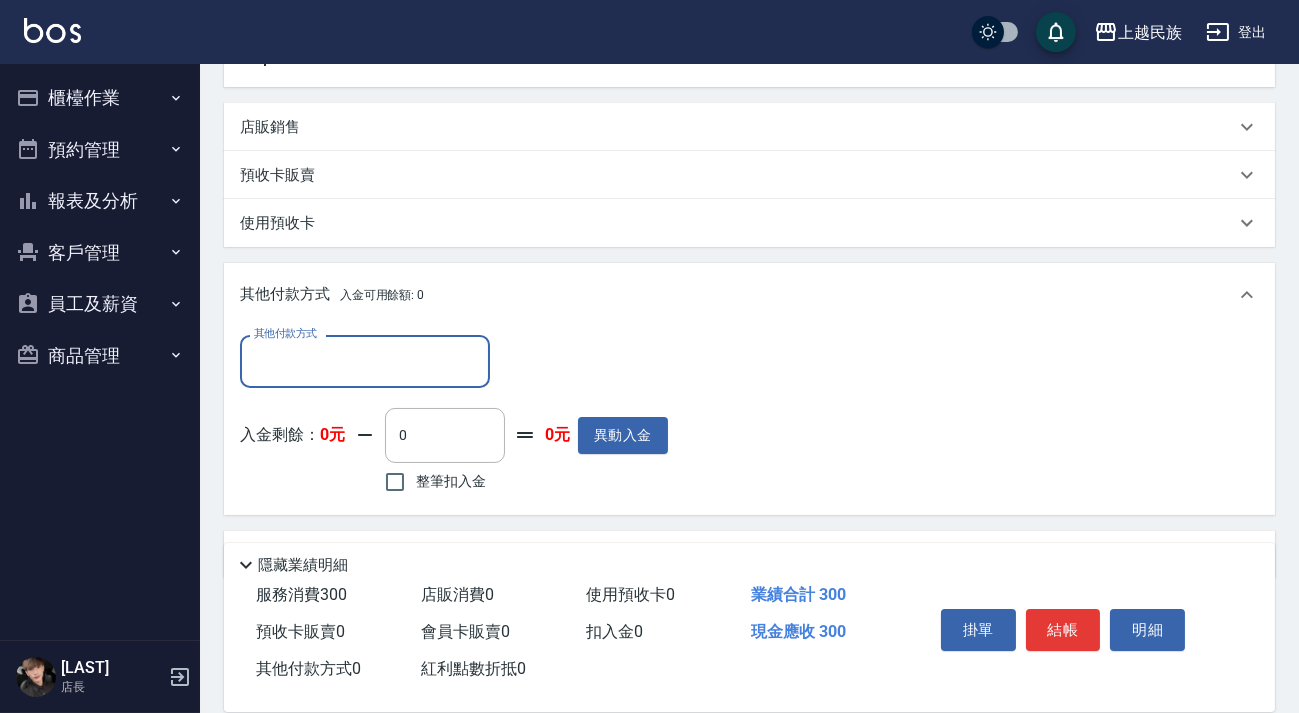 click on "其他付款方式" at bounding box center [365, 361] 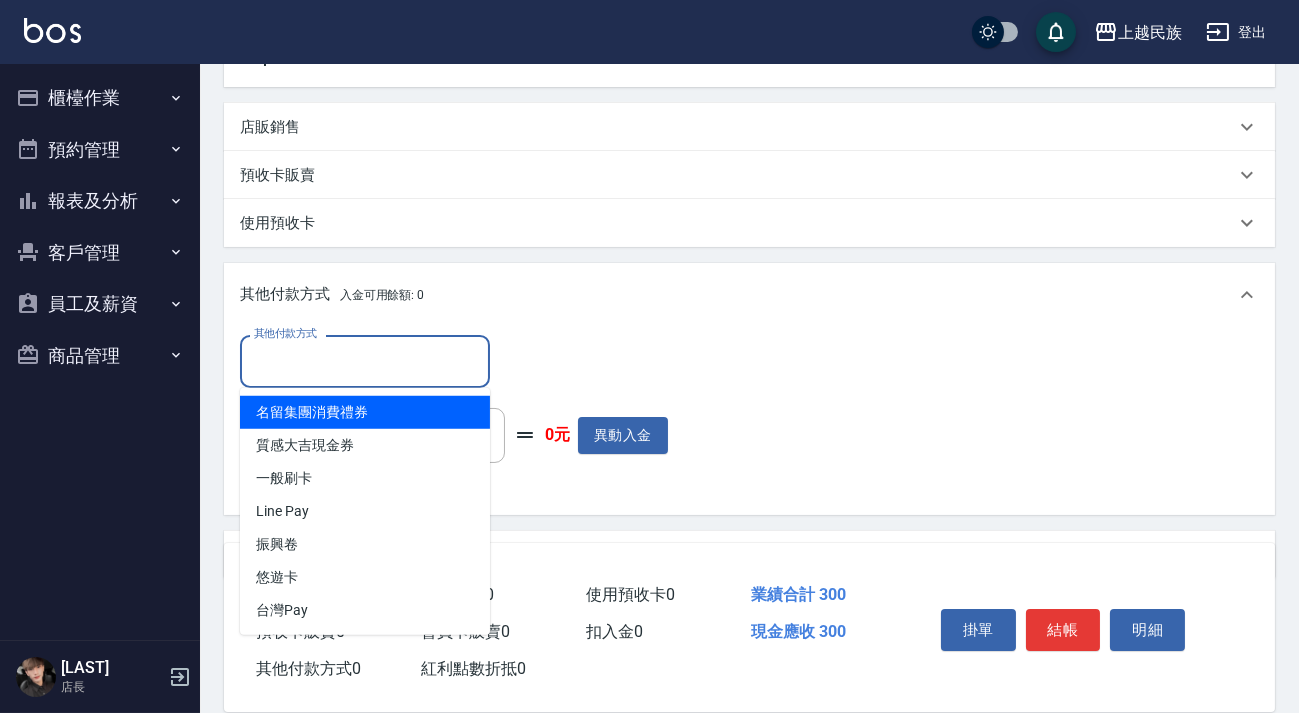 click on "其他付款方式" at bounding box center (365, 361) 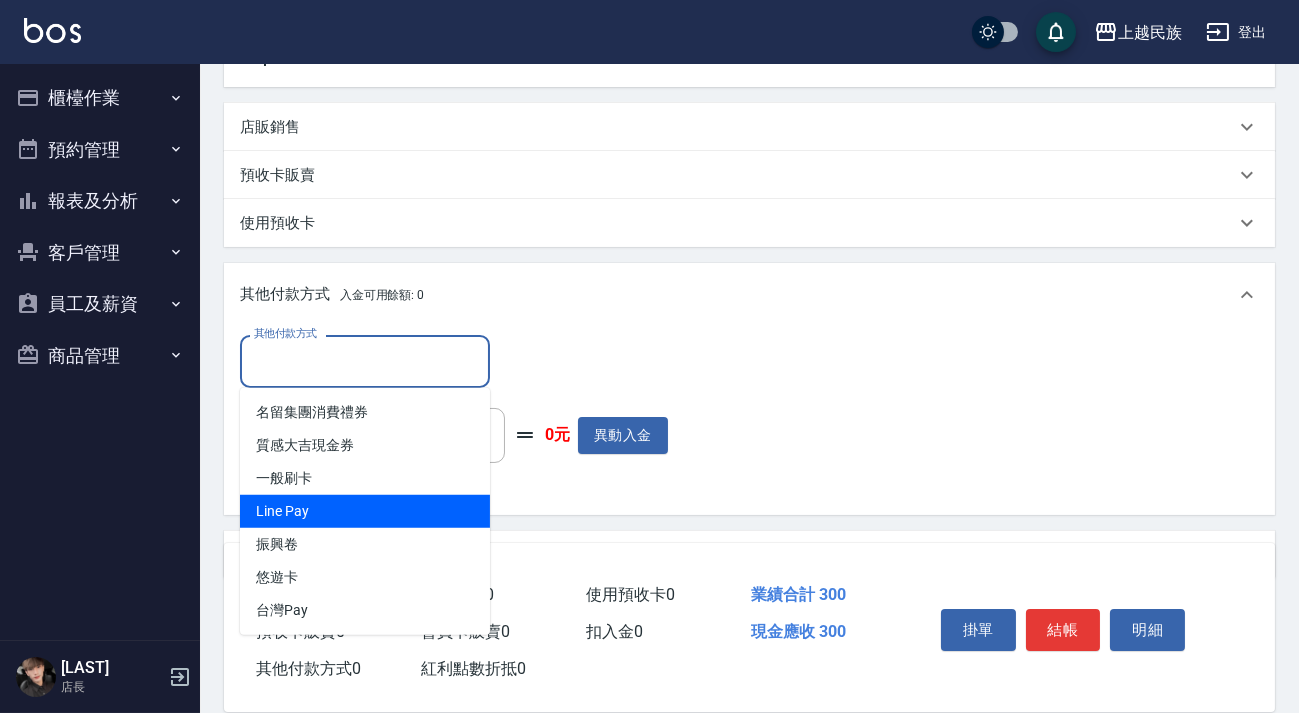 click on "Line Pay" at bounding box center (365, 511) 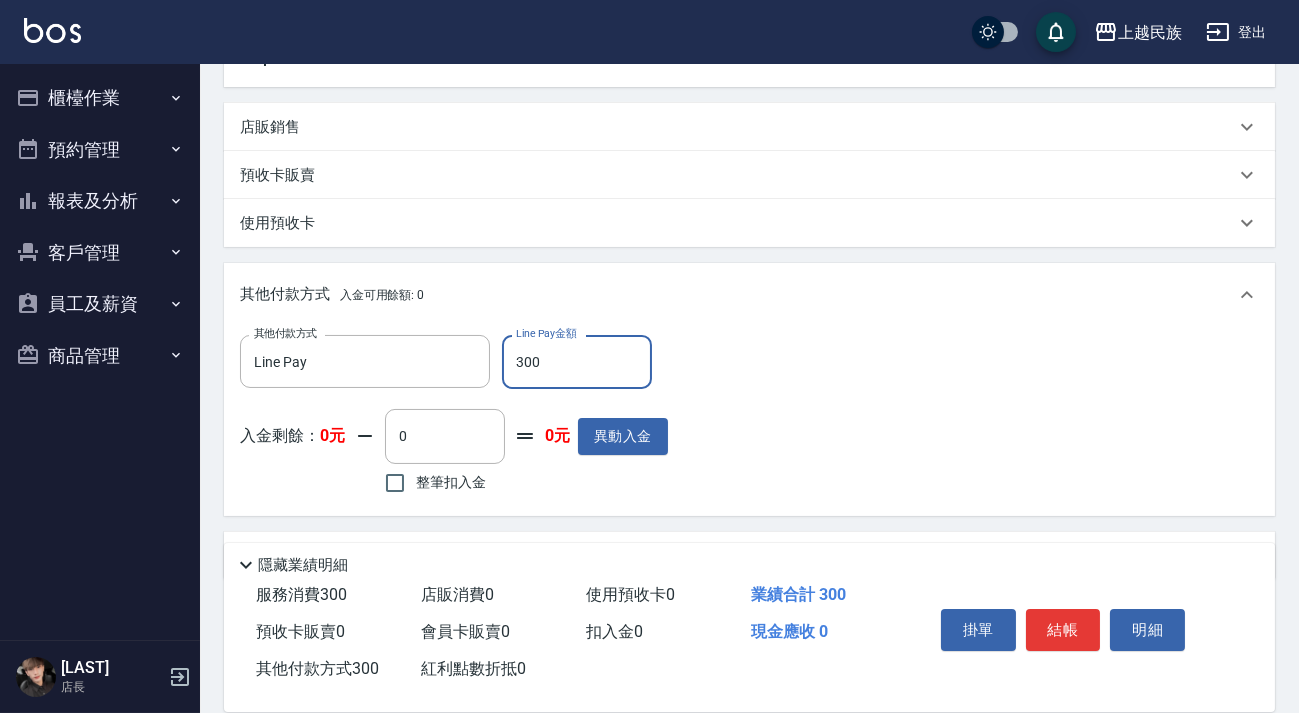 scroll, scrollTop: 171, scrollLeft: 0, axis: vertical 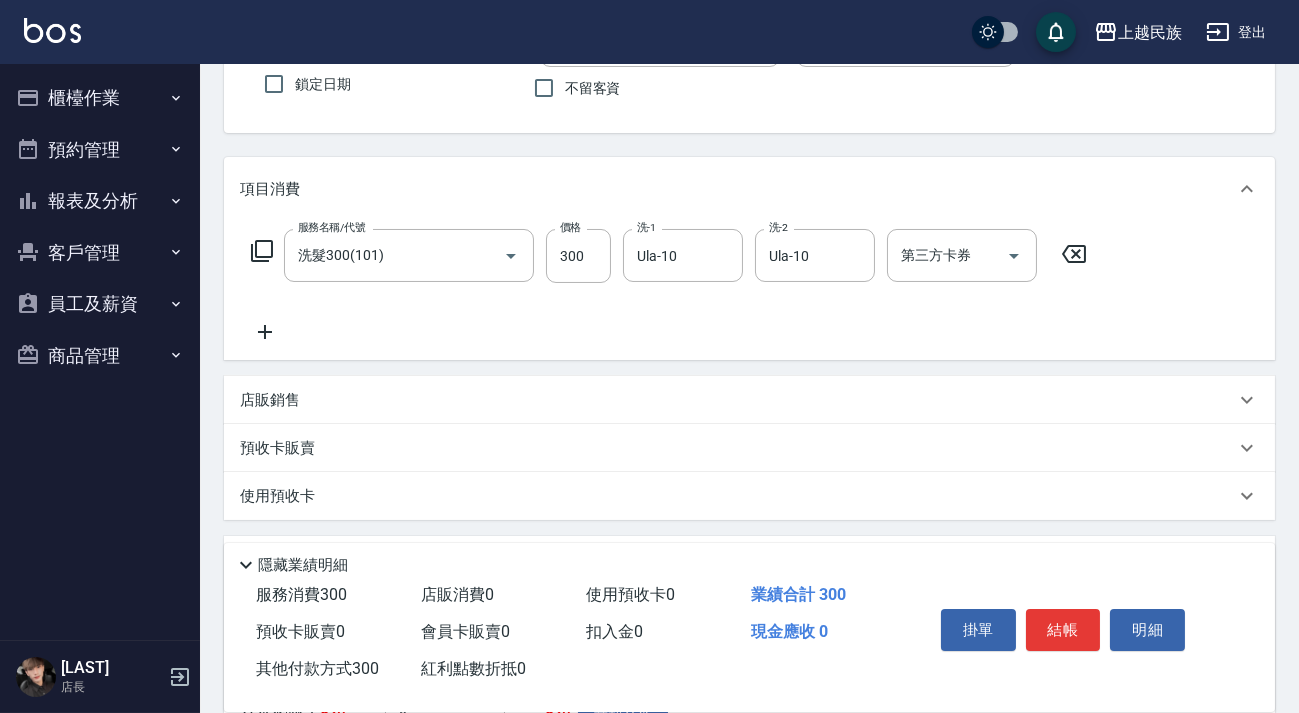 type on "300" 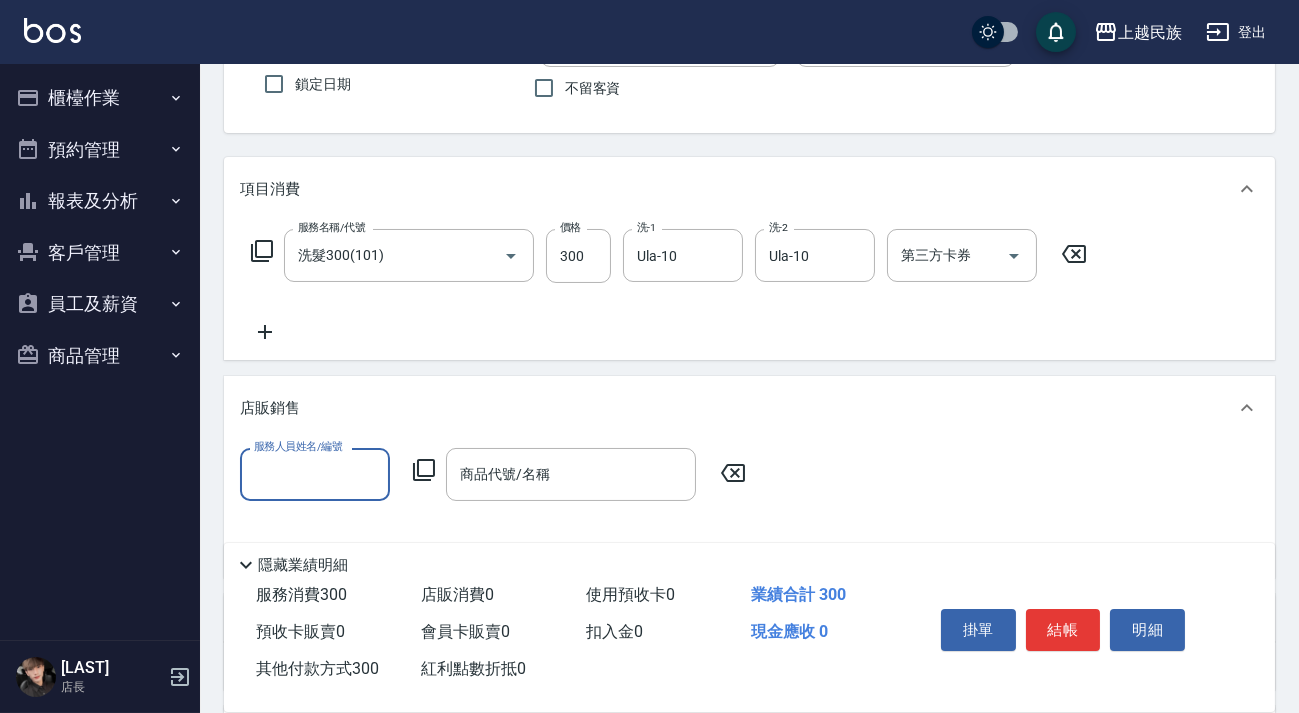 scroll, scrollTop: 0, scrollLeft: 0, axis: both 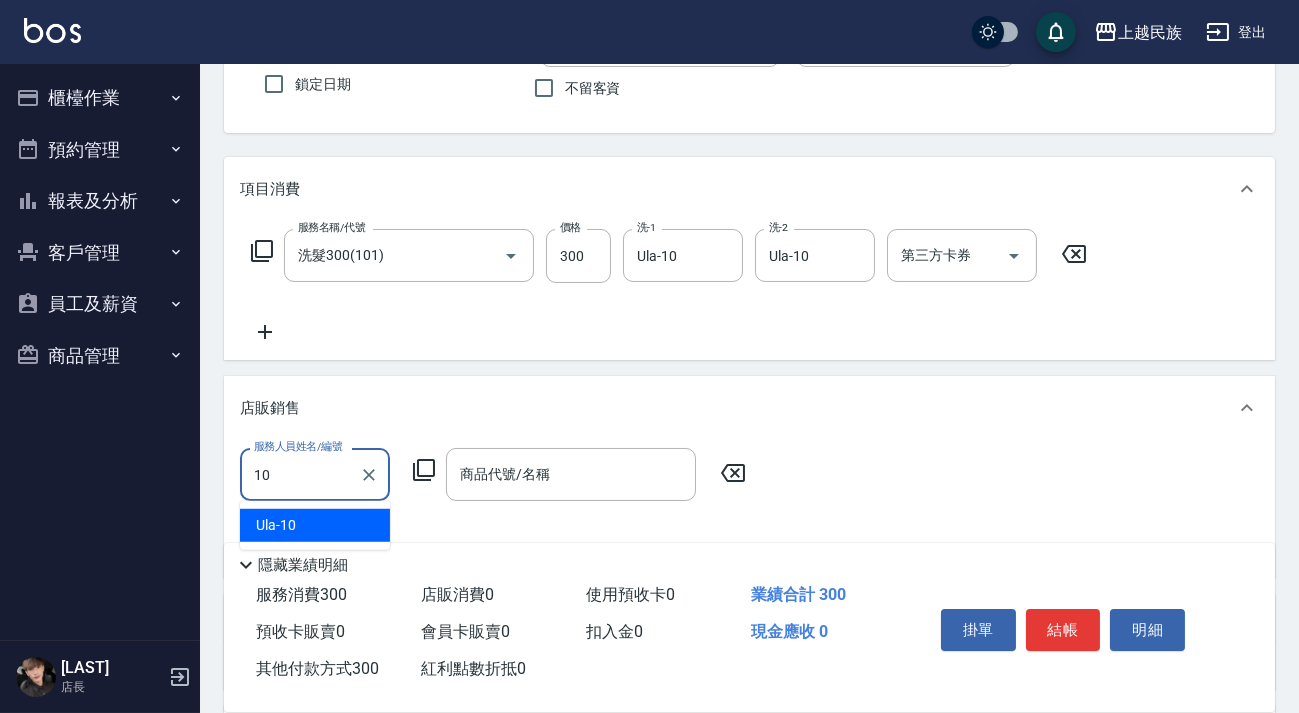 type on "Ula-10" 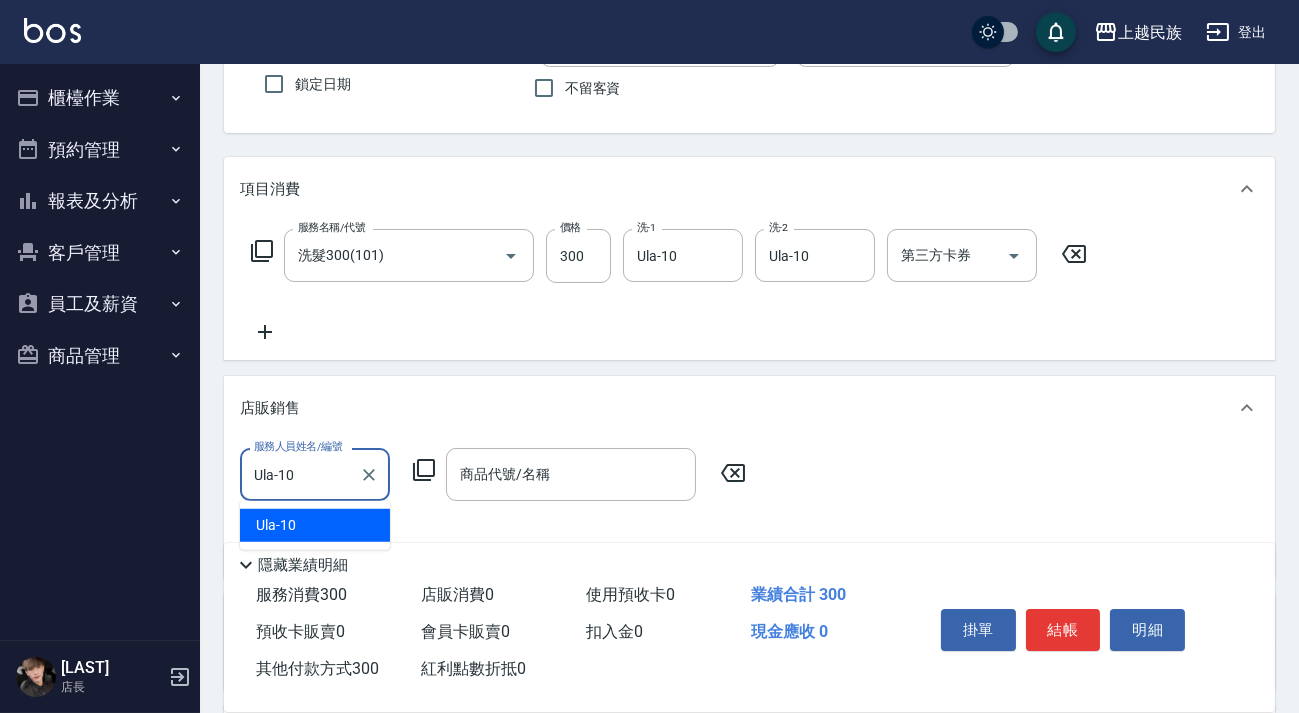 type on "0" 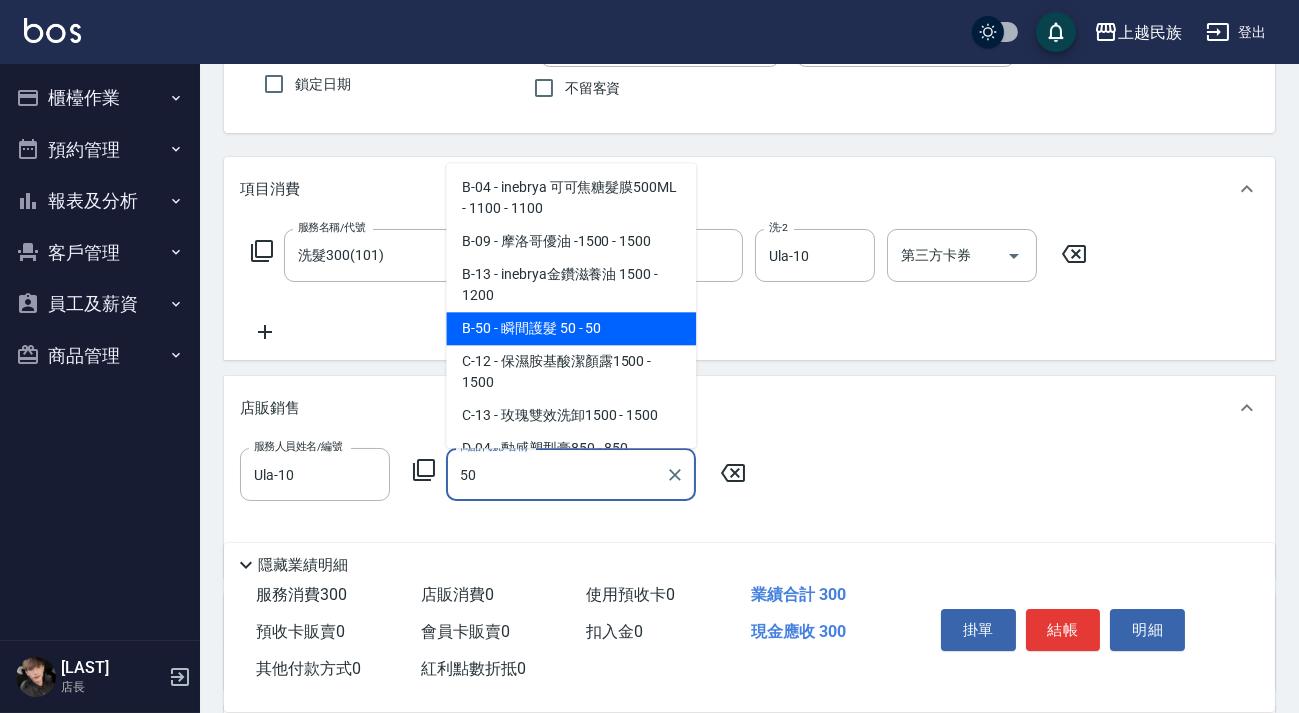 type on "瞬間護髮 50" 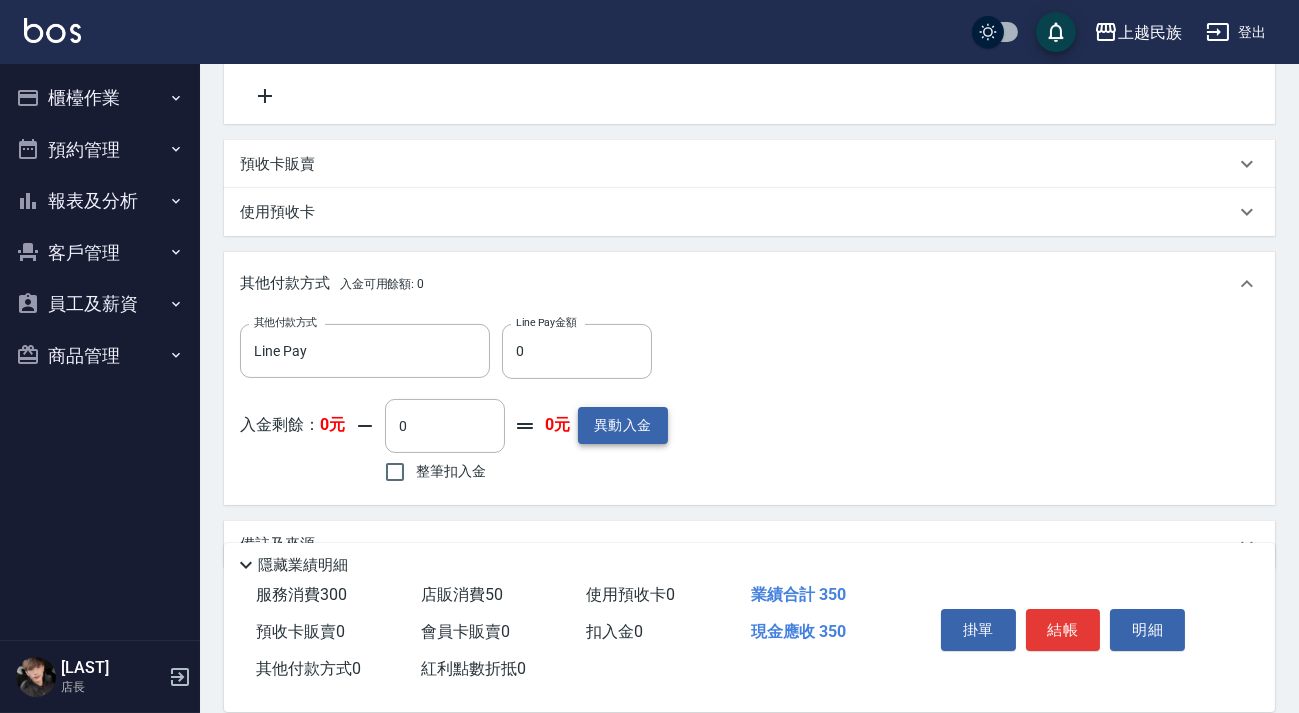 scroll, scrollTop: 669, scrollLeft: 0, axis: vertical 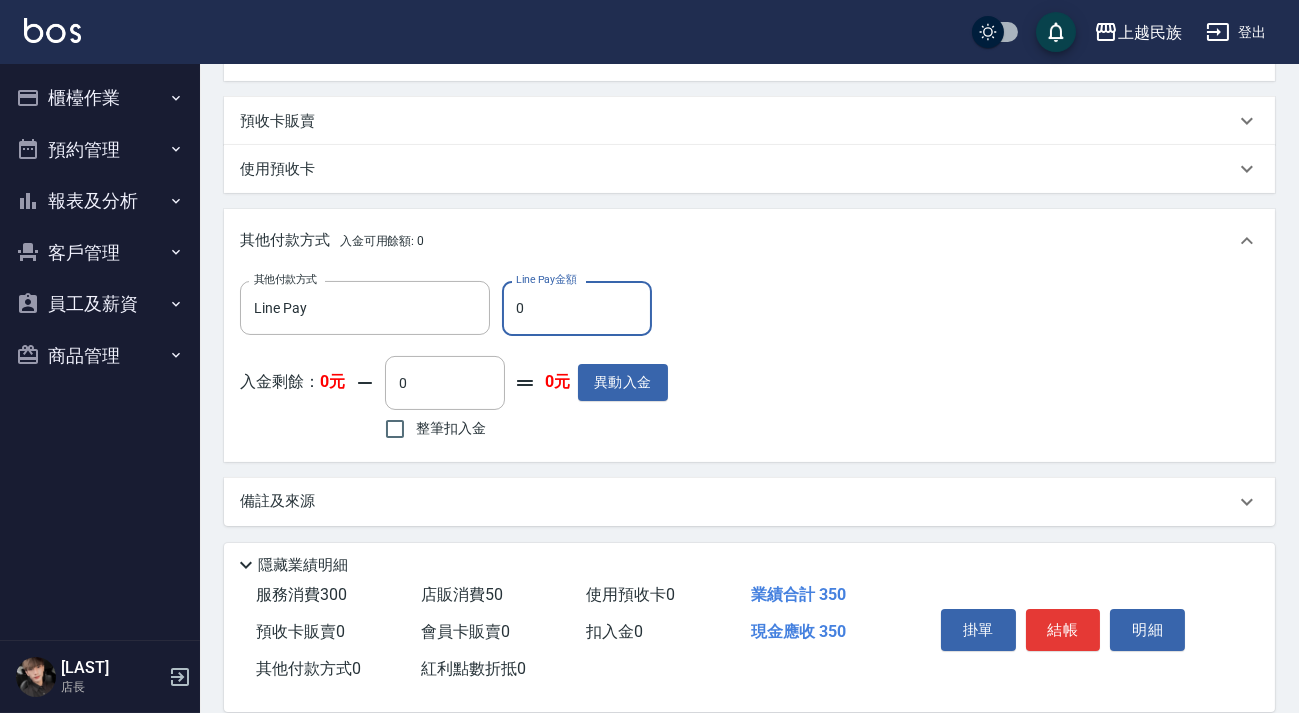 click on "0" at bounding box center (577, 308) 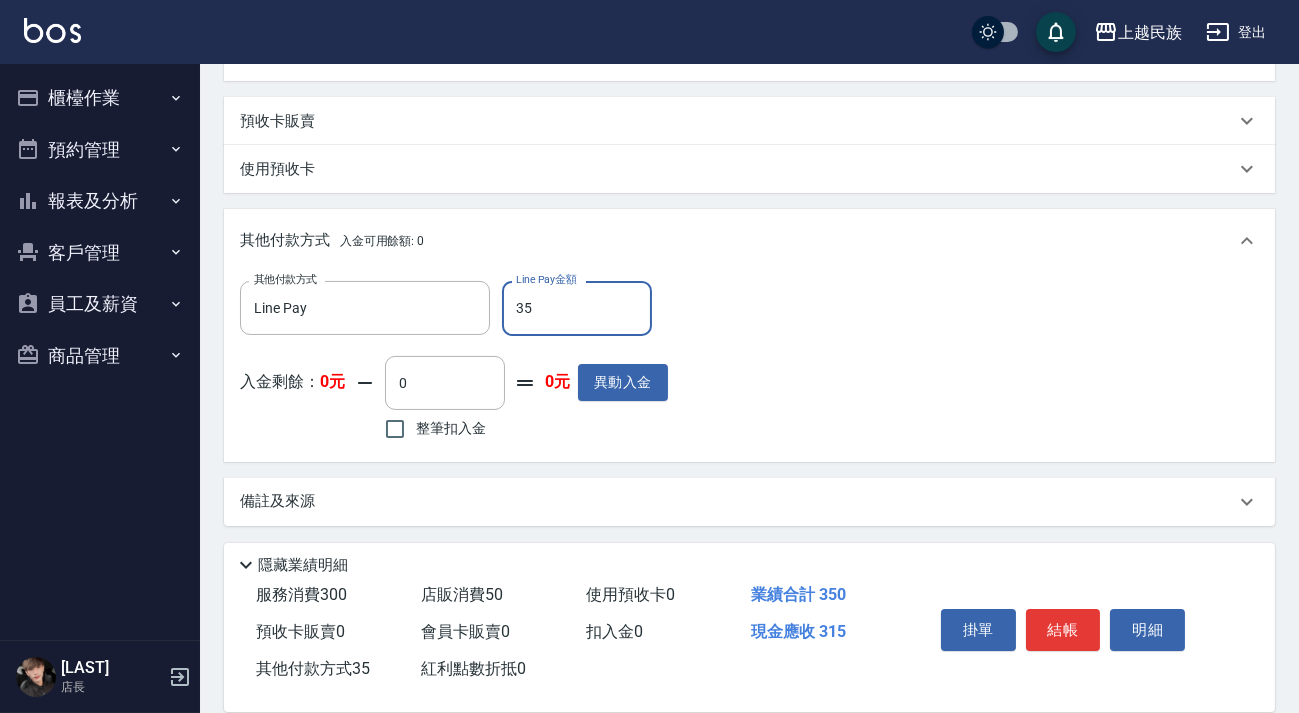 type on "350" 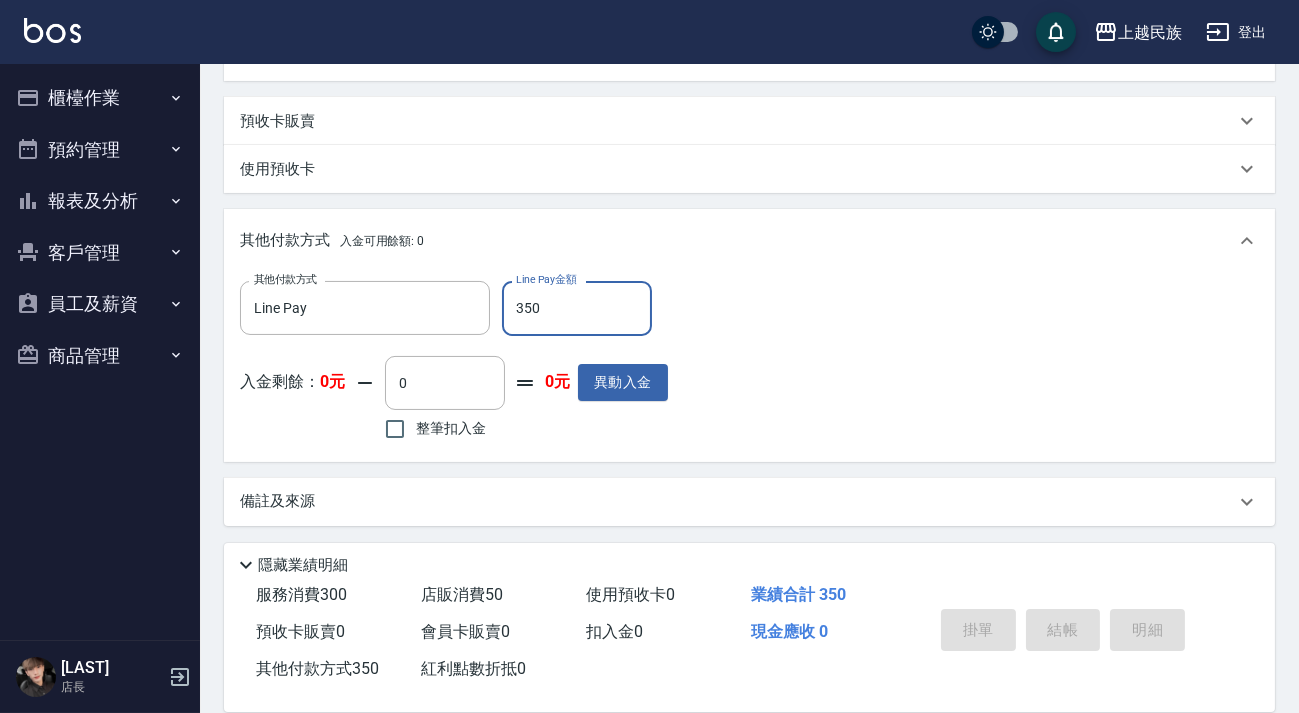 type on "2025/08/03 19:06" 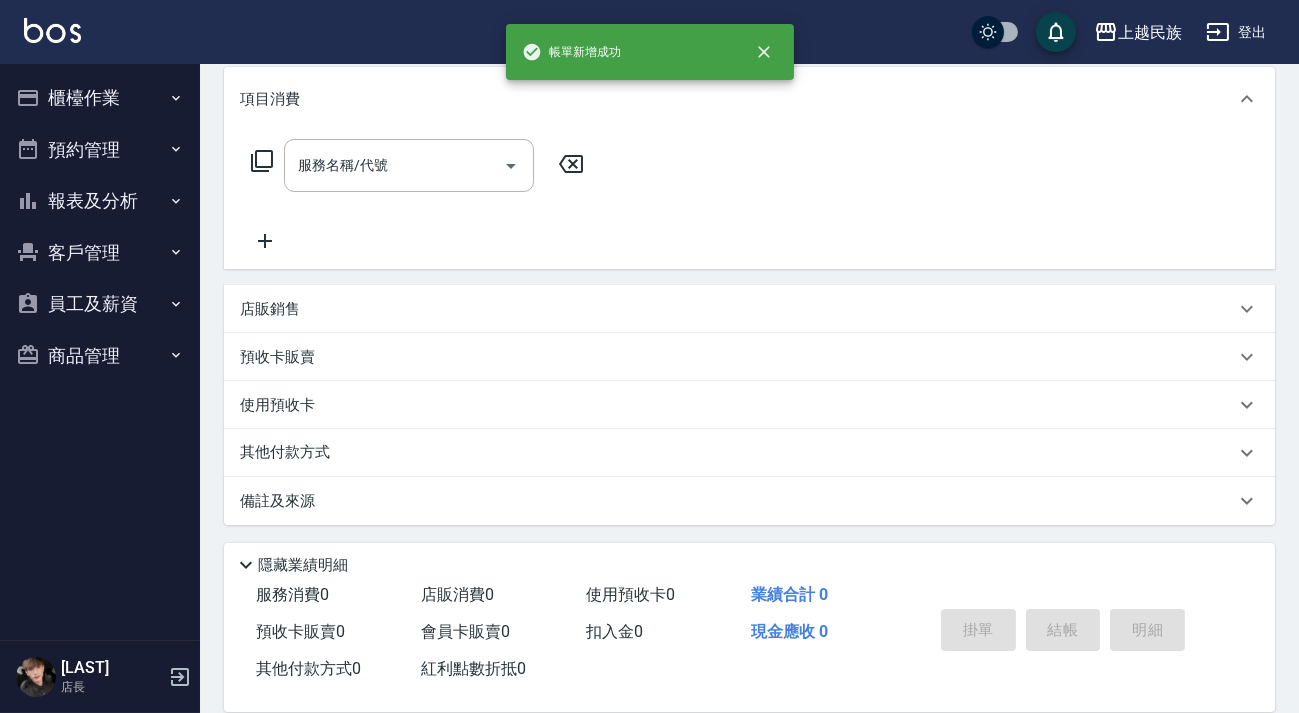 scroll, scrollTop: 0, scrollLeft: 0, axis: both 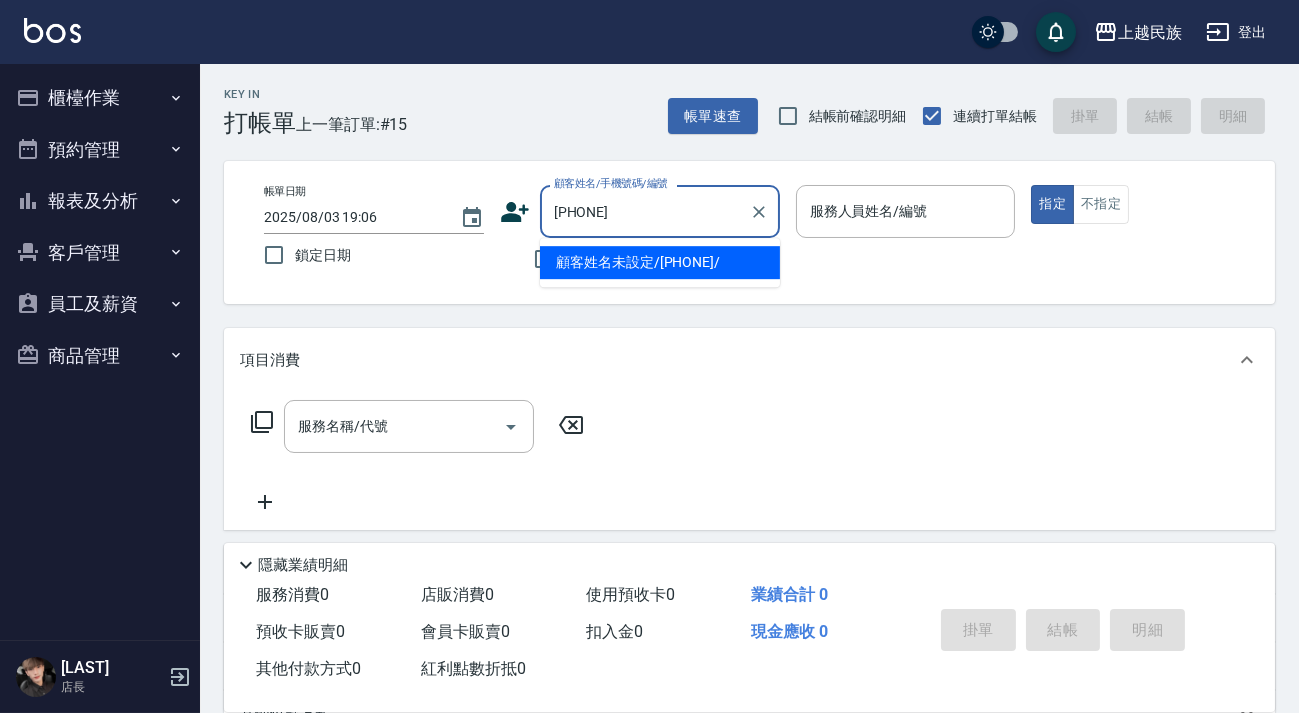 type on "顧客姓名未設定/[PHONE]/" 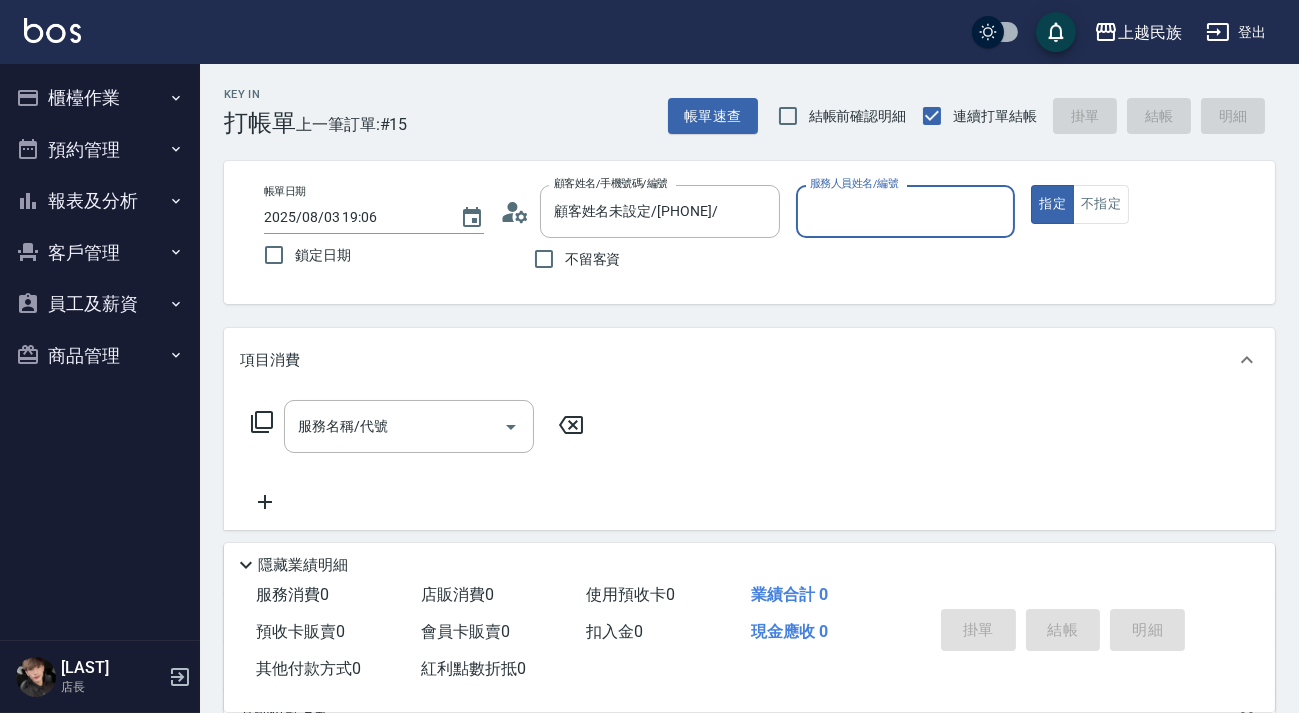type on "[NAME]-[NUMBER]" 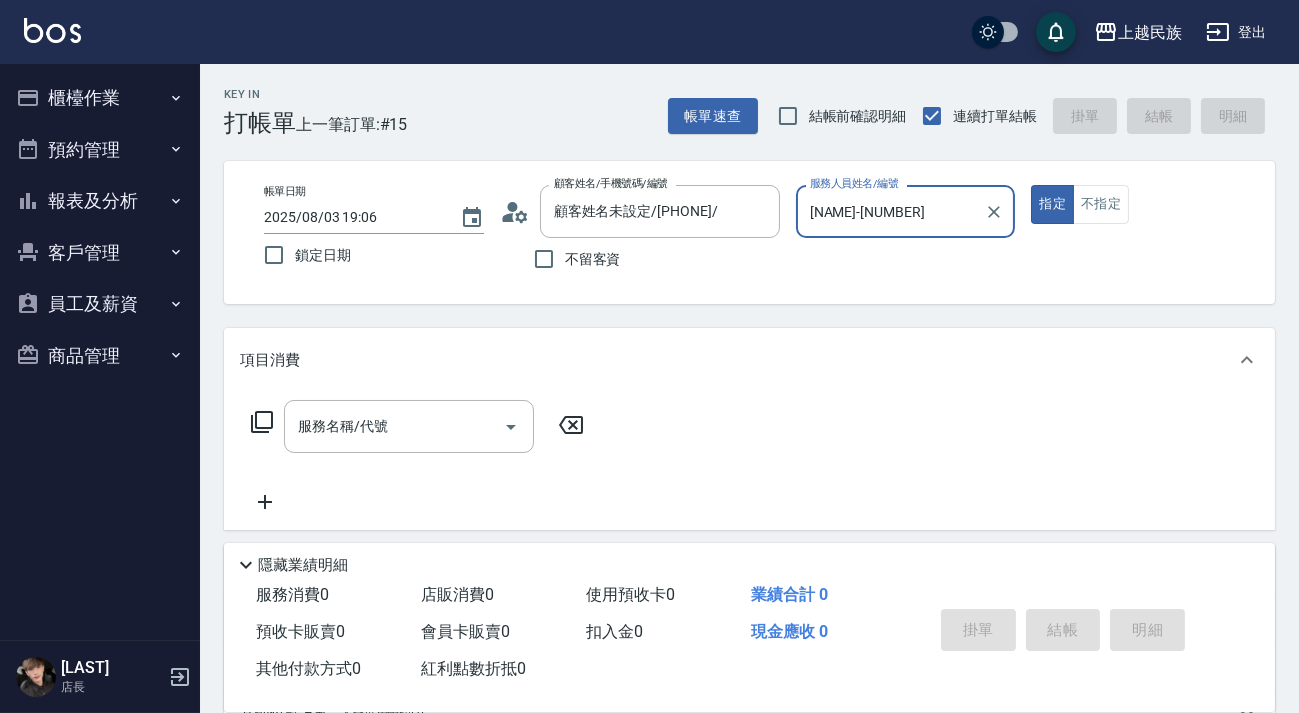click on "指定" at bounding box center [1052, 204] 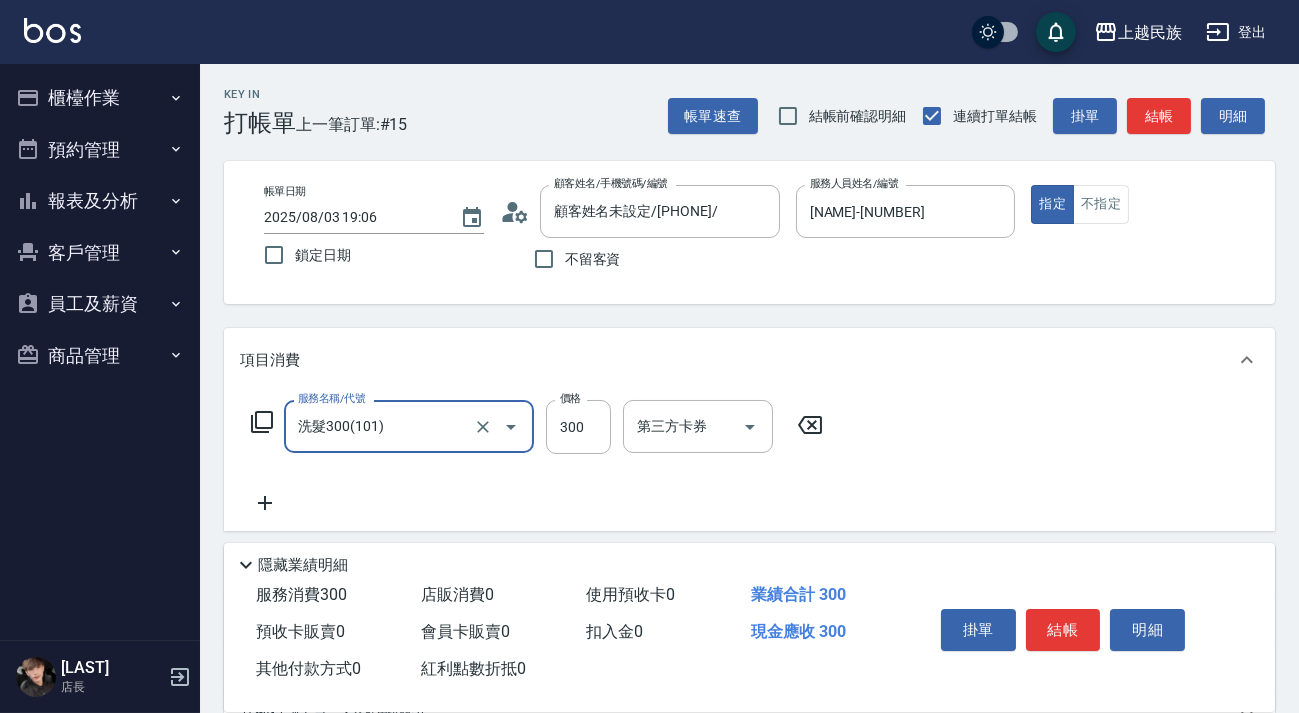 type on "洗髮300(101)" 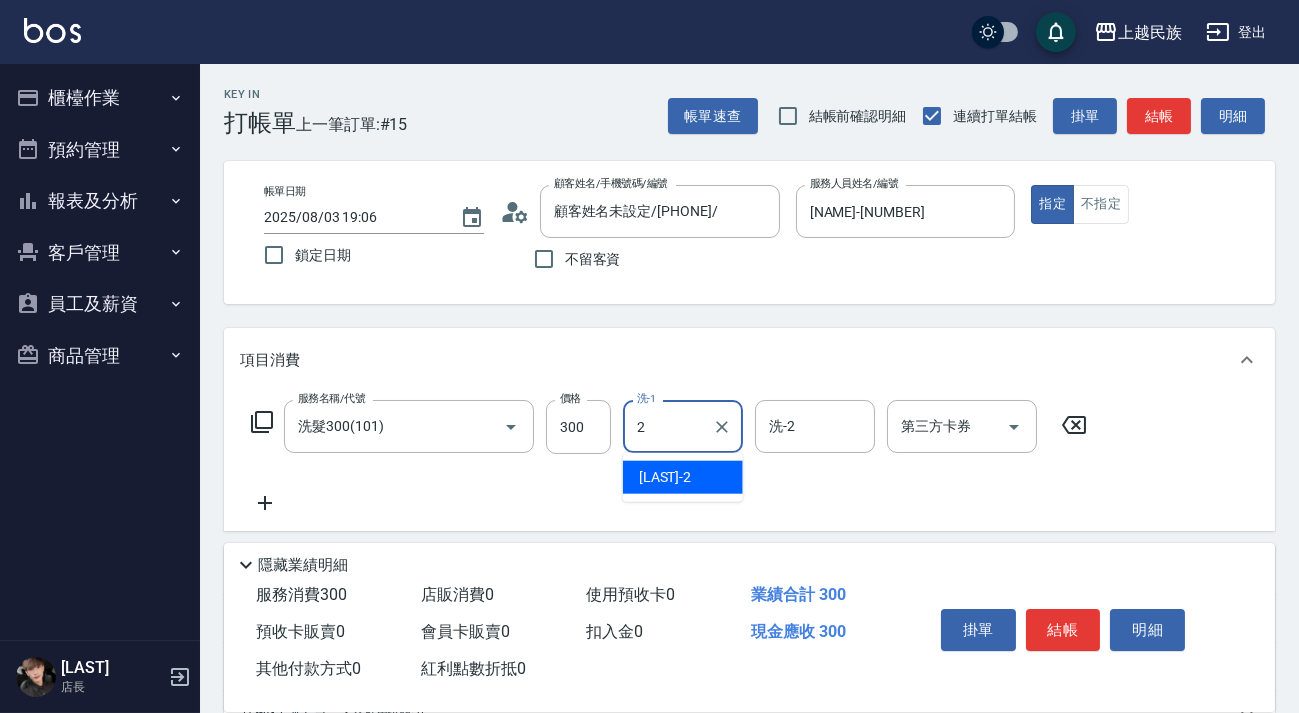 type on "[NAME]-[NUMBER]" 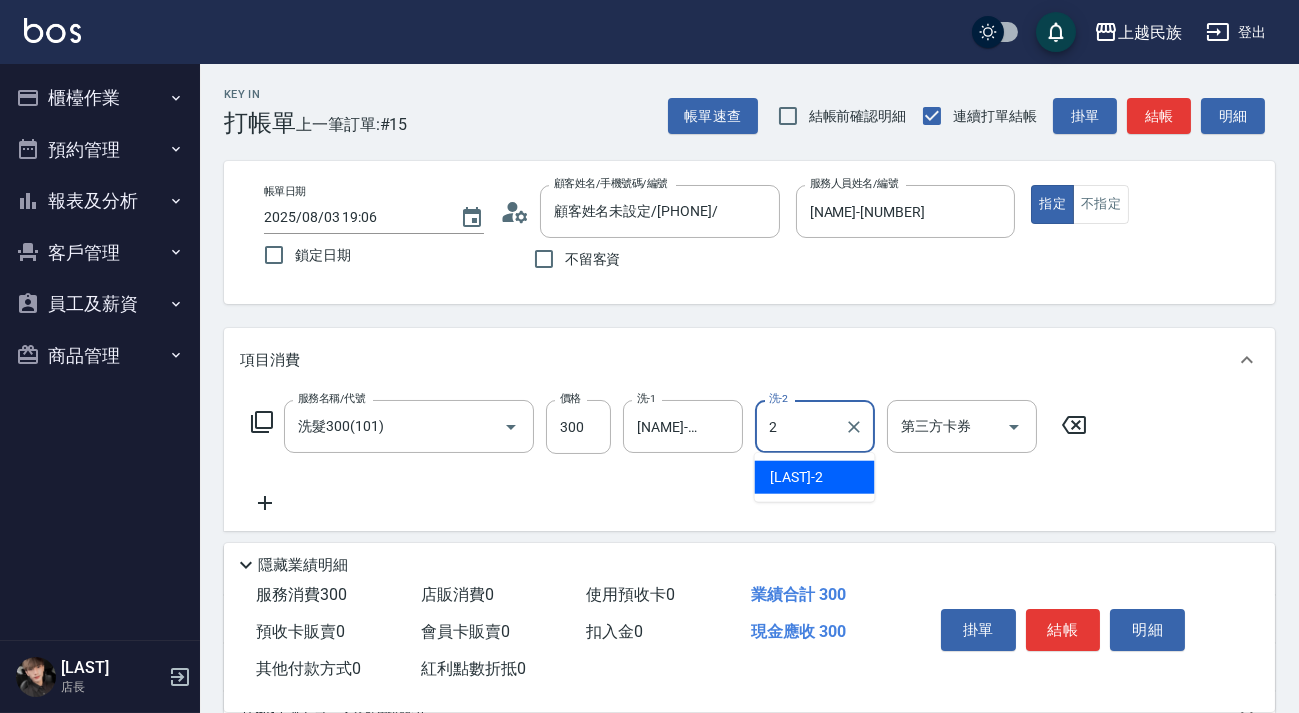 type 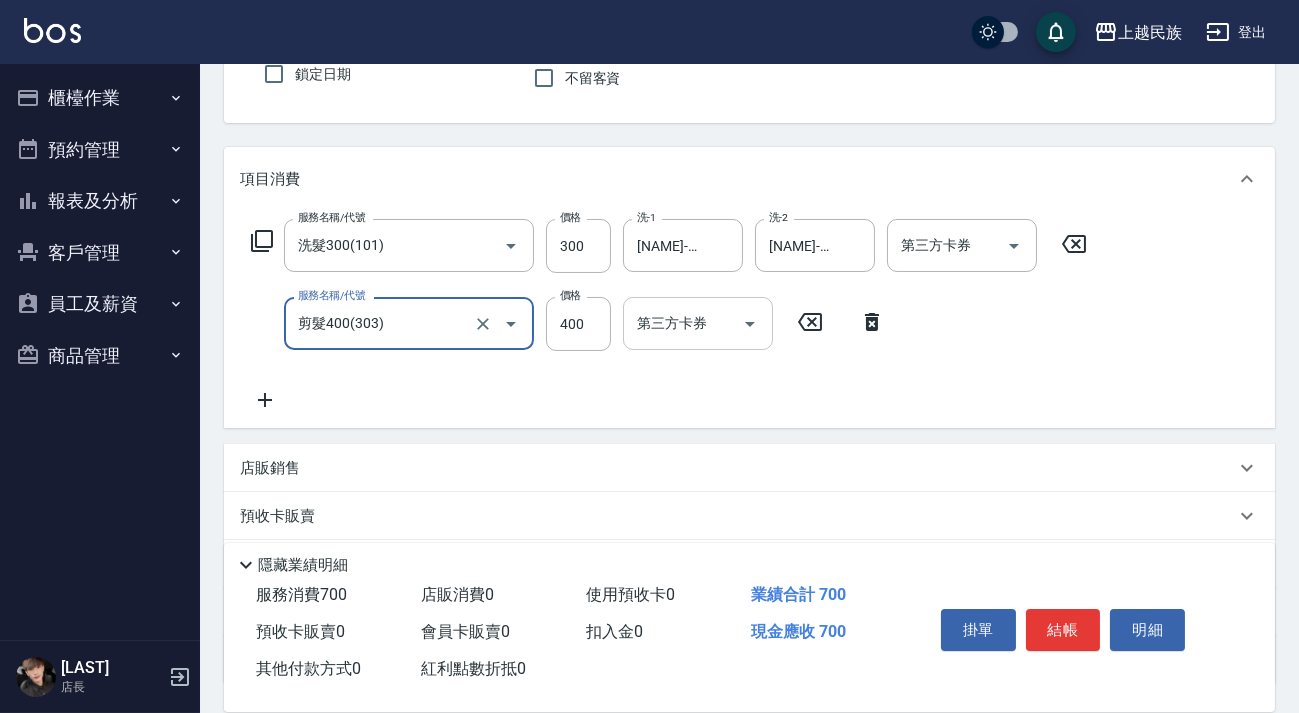 scroll, scrollTop: 272, scrollLeft: 0, axis: vertical 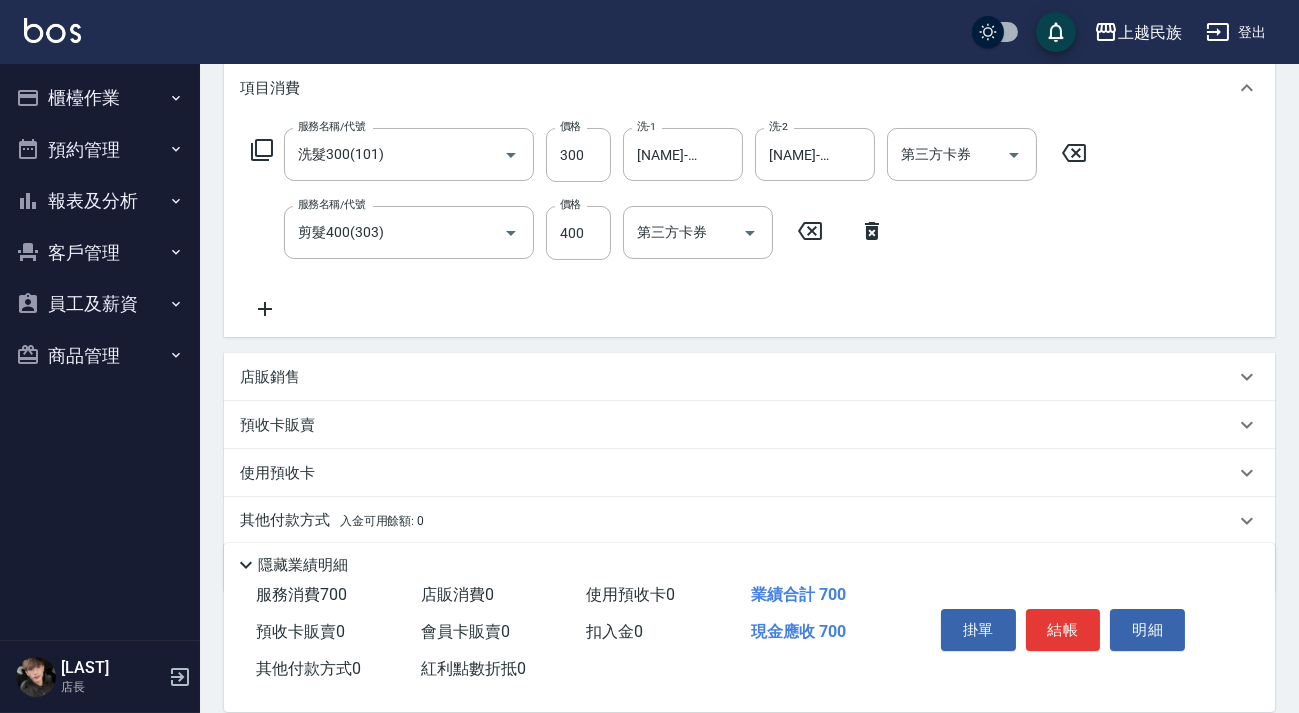 click on "其他付款方式 入金可用餘額: 0" at bounding box center [749, 521] 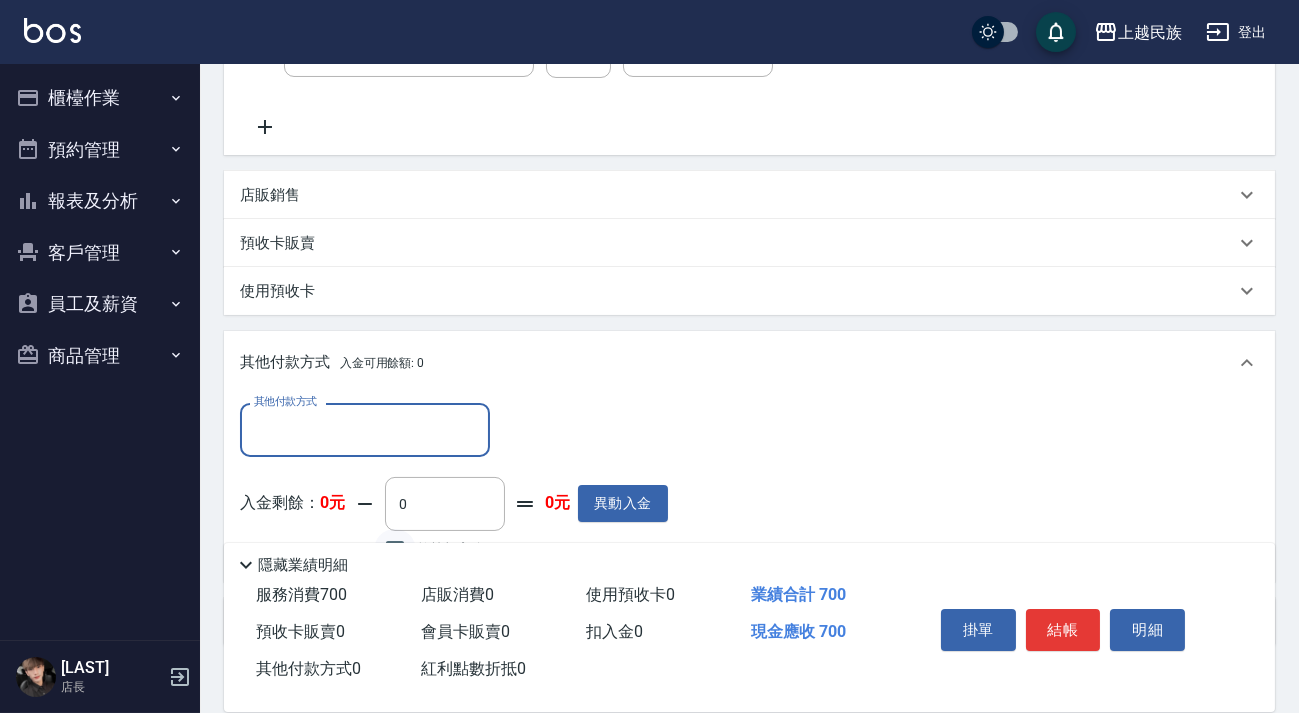 scroll, scrollTop: 560, scrollLeft: 0, axis: vertical 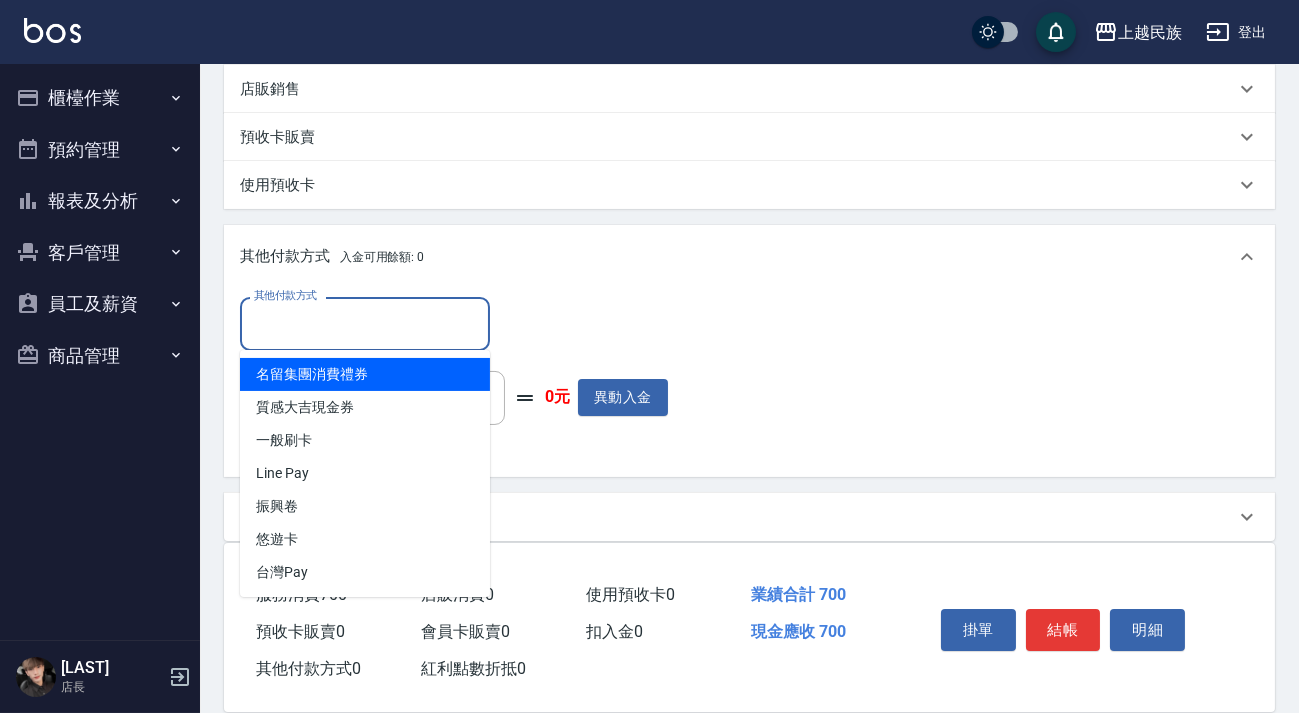 click on "其他付款方式" at bounding box center (365, 323) 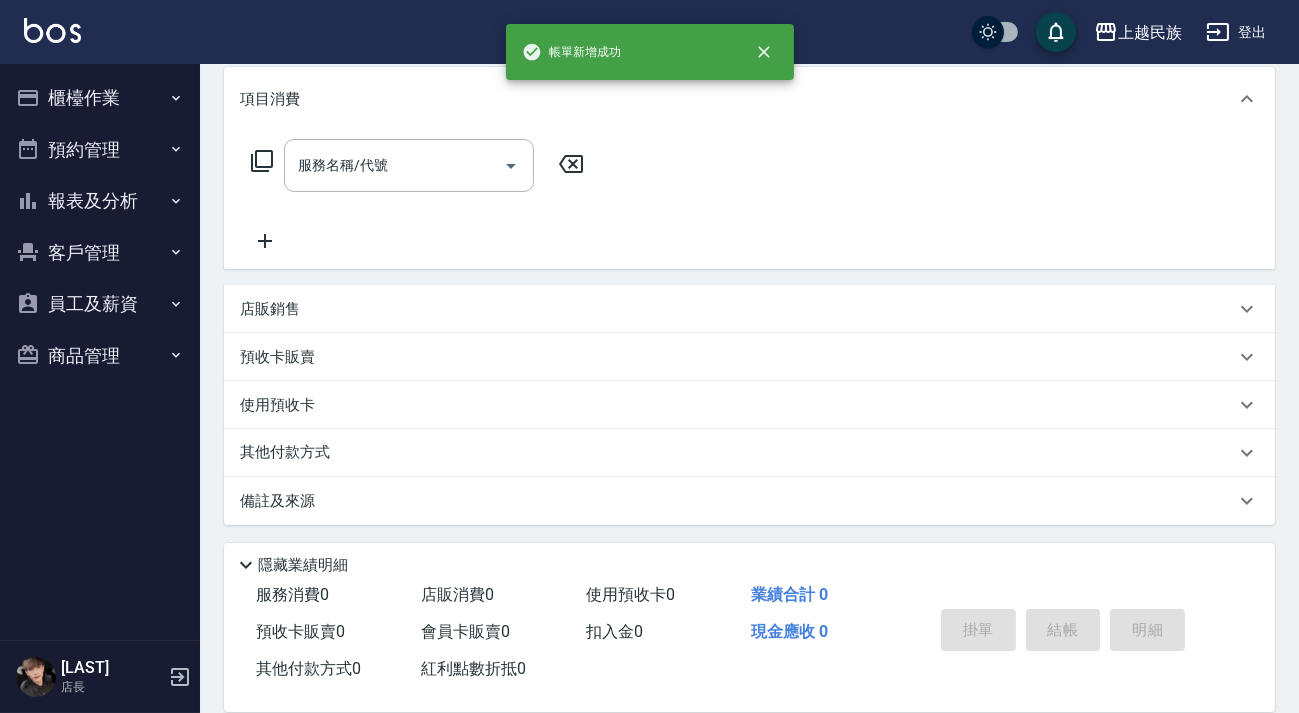 scroll, scrollTop: 0, scrollLeft: 0, axis: both 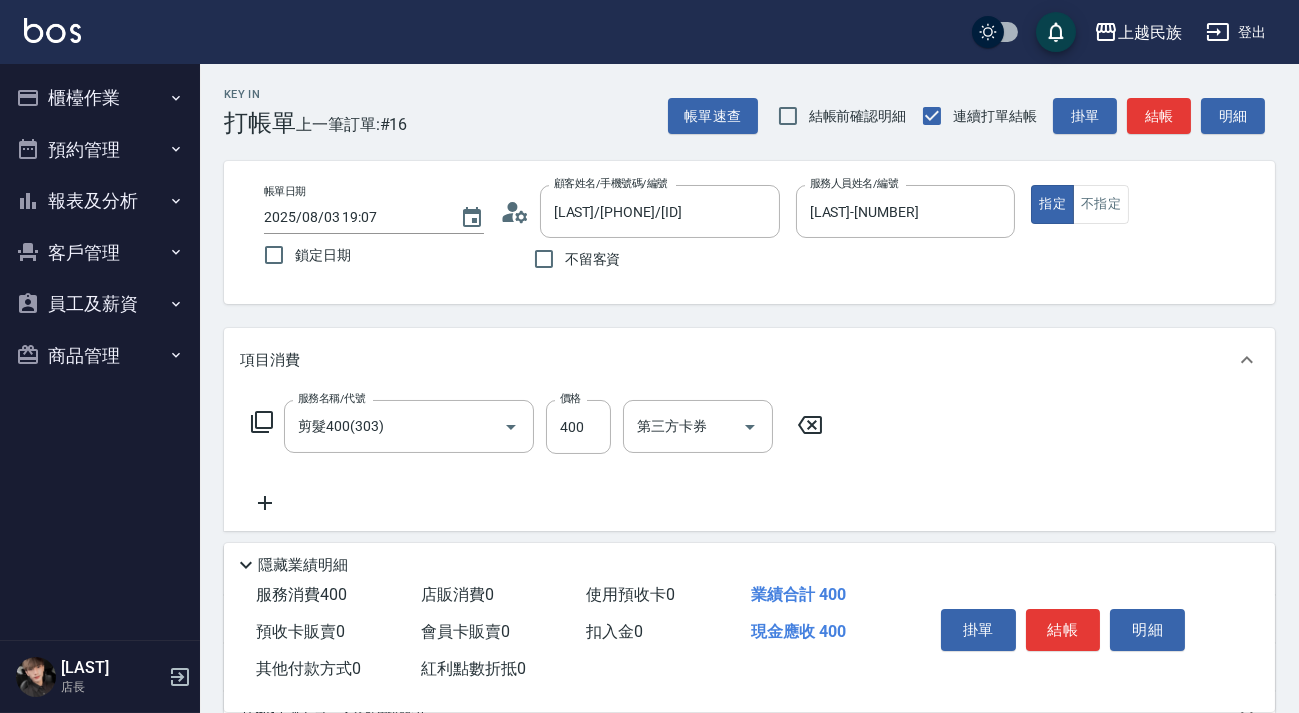 click on "服務名稱/代號 剪髮[PRICE]([ID]) 服務名稱/代號 價格 [PRICE] 價格 第三方卡券 第三方卡券" at bounding box center (537, 427) 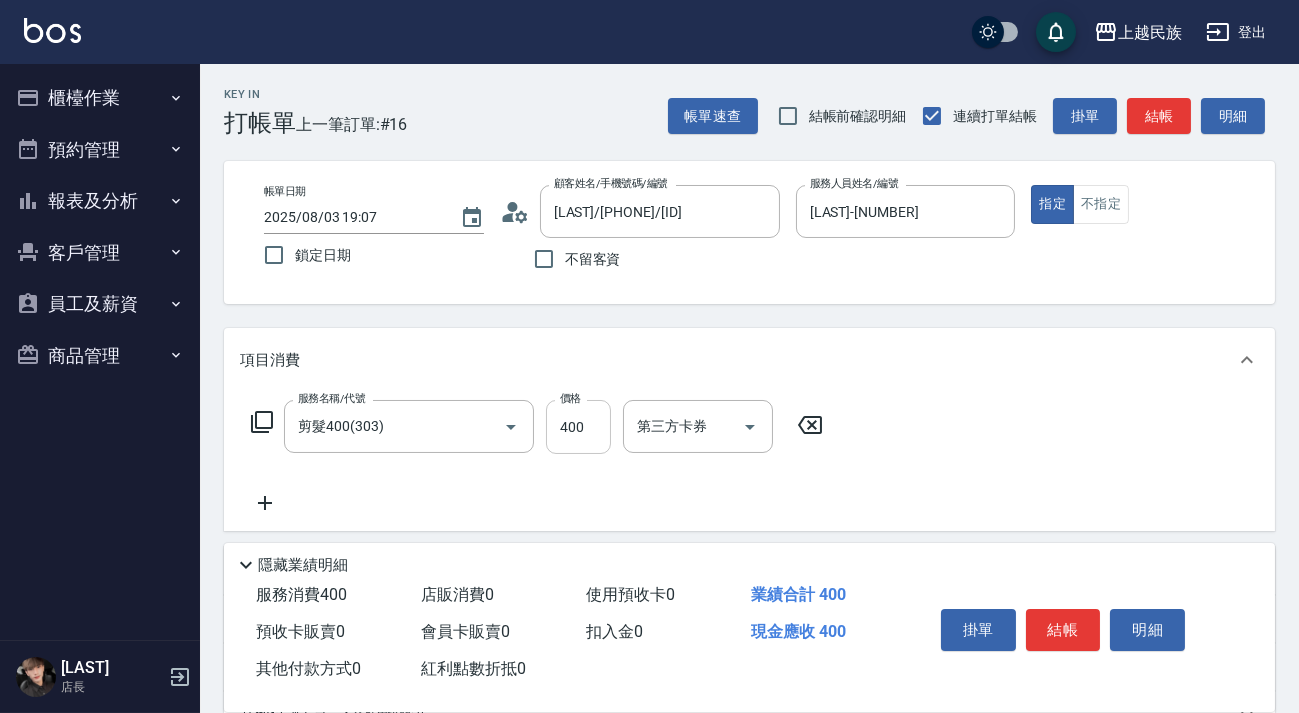 click on "400" at bounding box center [578, 427] 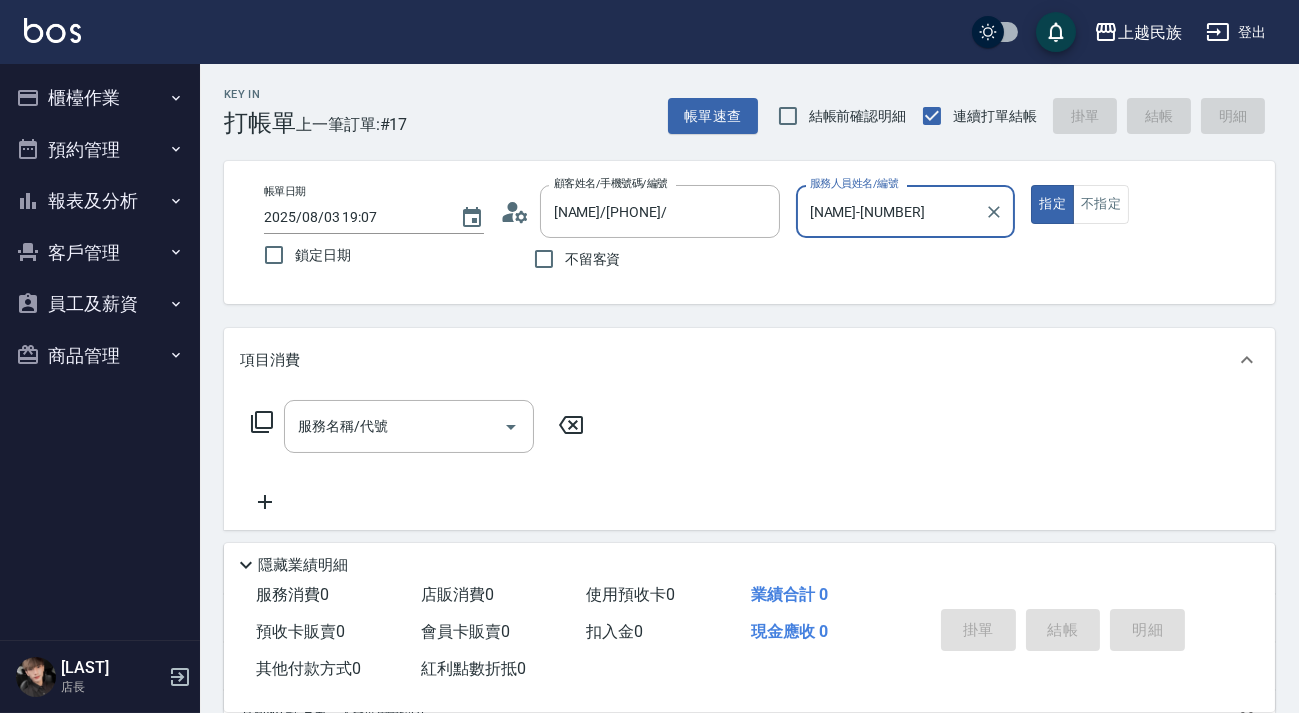 click on "指定" at bounding box center (1052, 204) 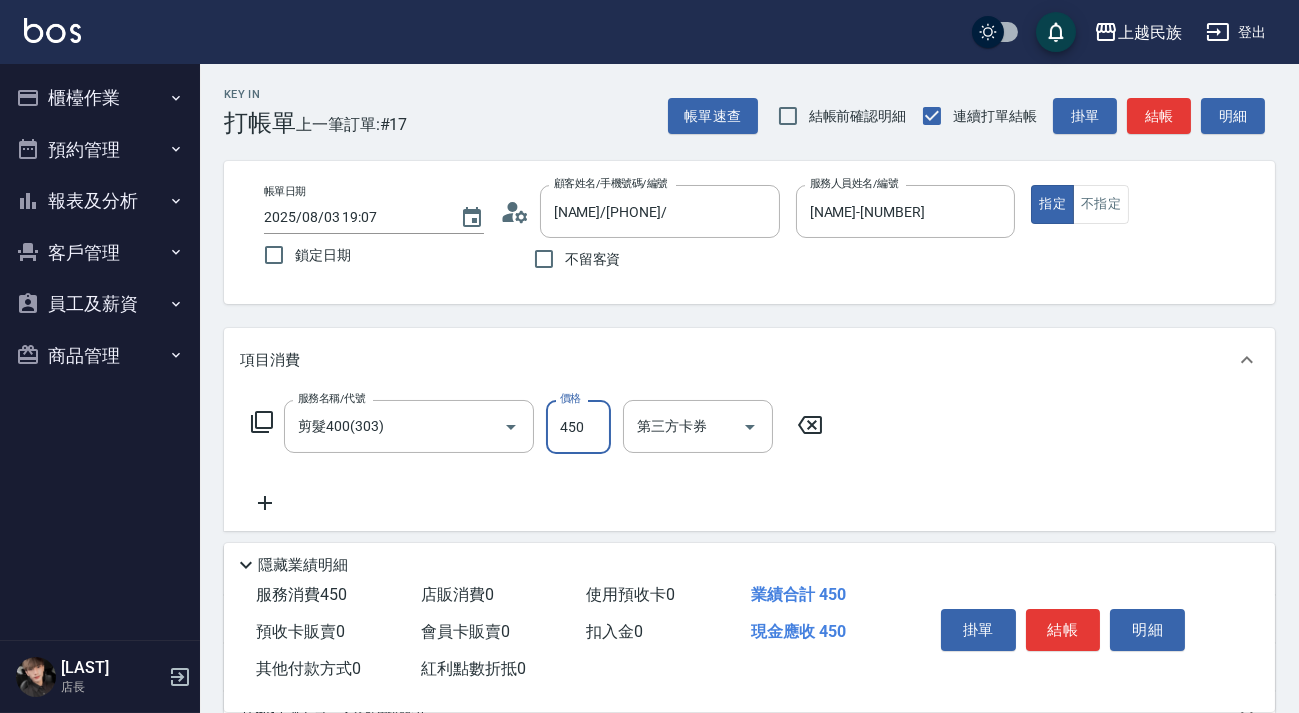 scroll, scrollTop: 262, scrollLeft: 0, axis: vertical 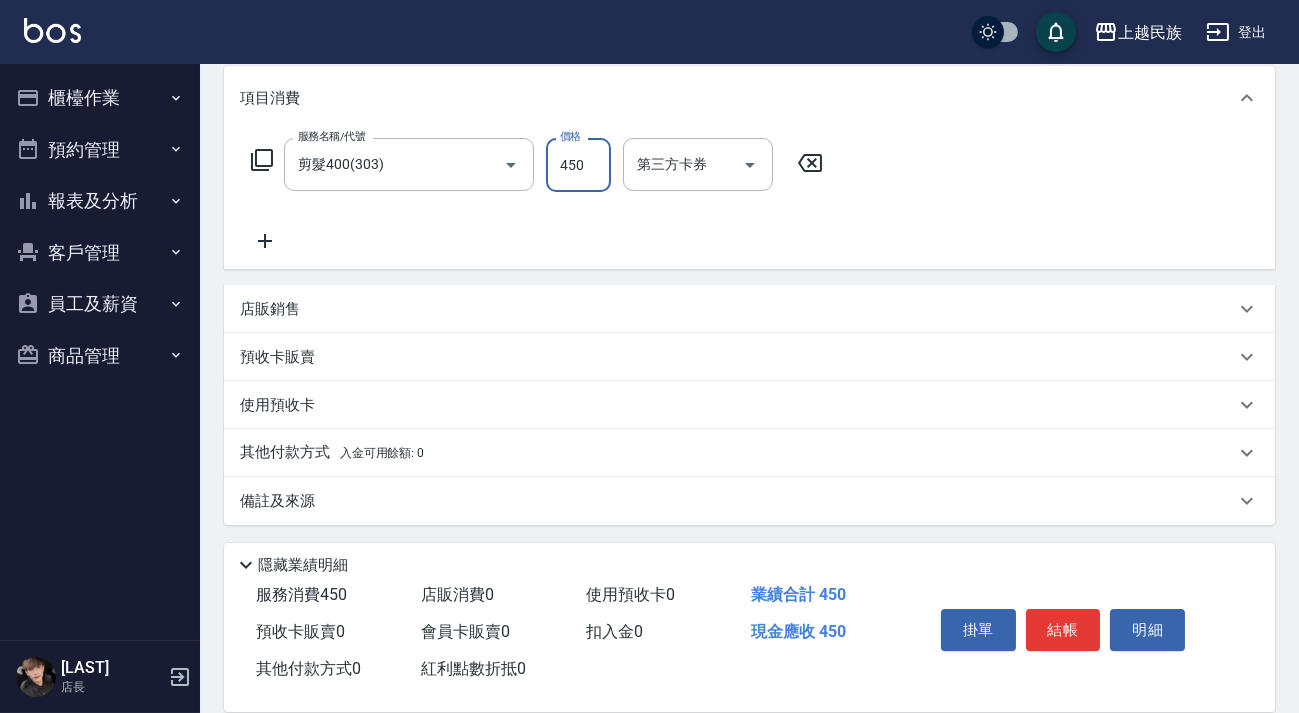 click on "其他付款方式 入金可用餘額: 0" at bounding box center [332, 453] 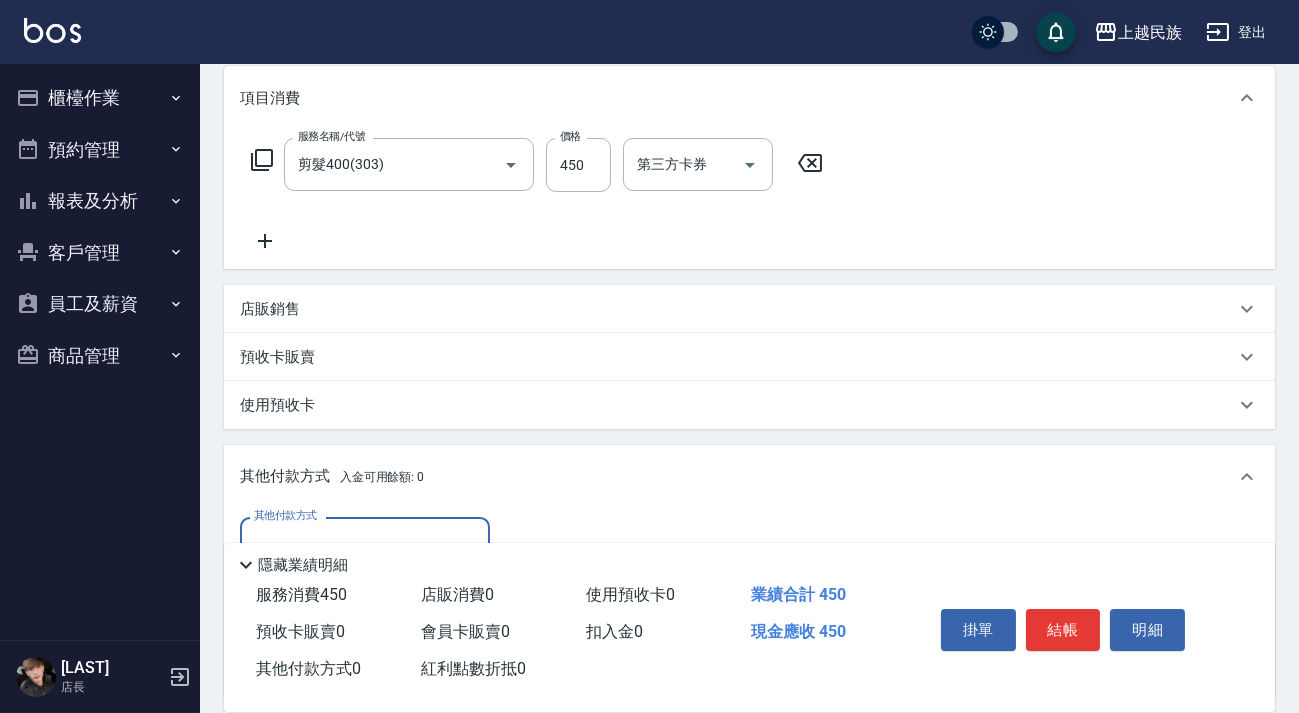 scroll, scrollTop: 0, scrollLeft: 0, axis: both 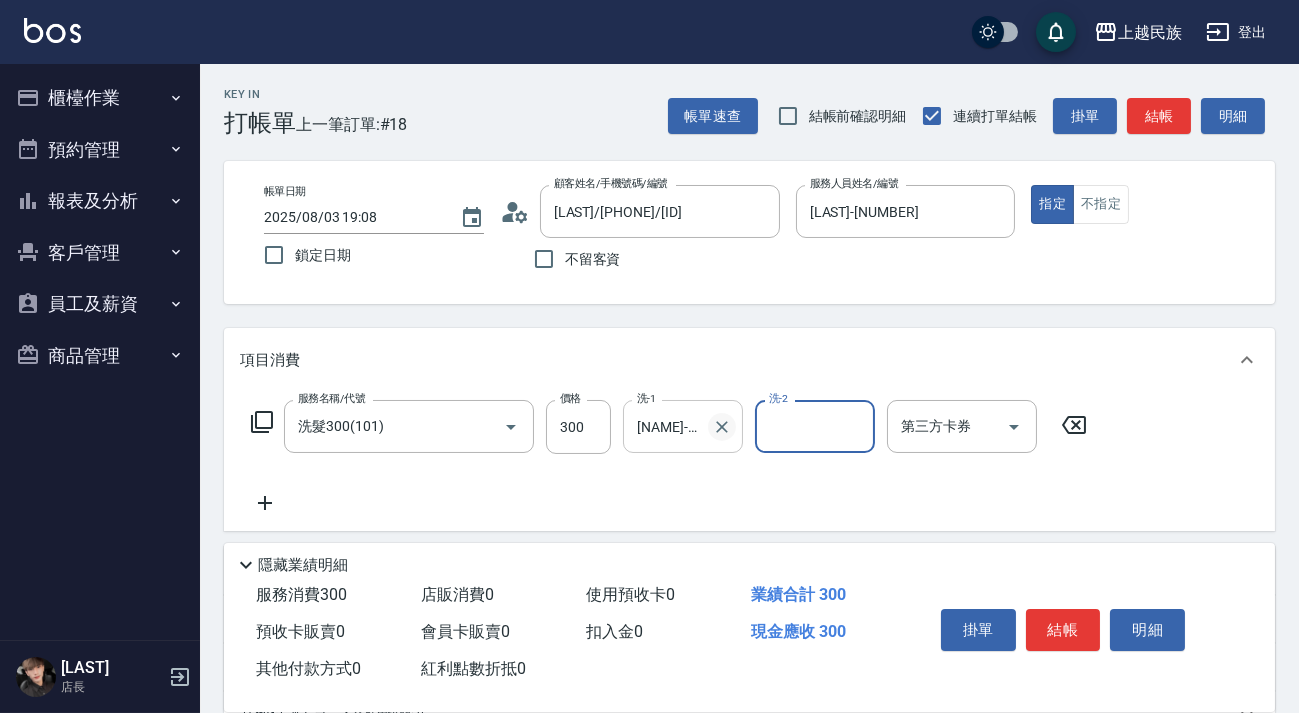 click 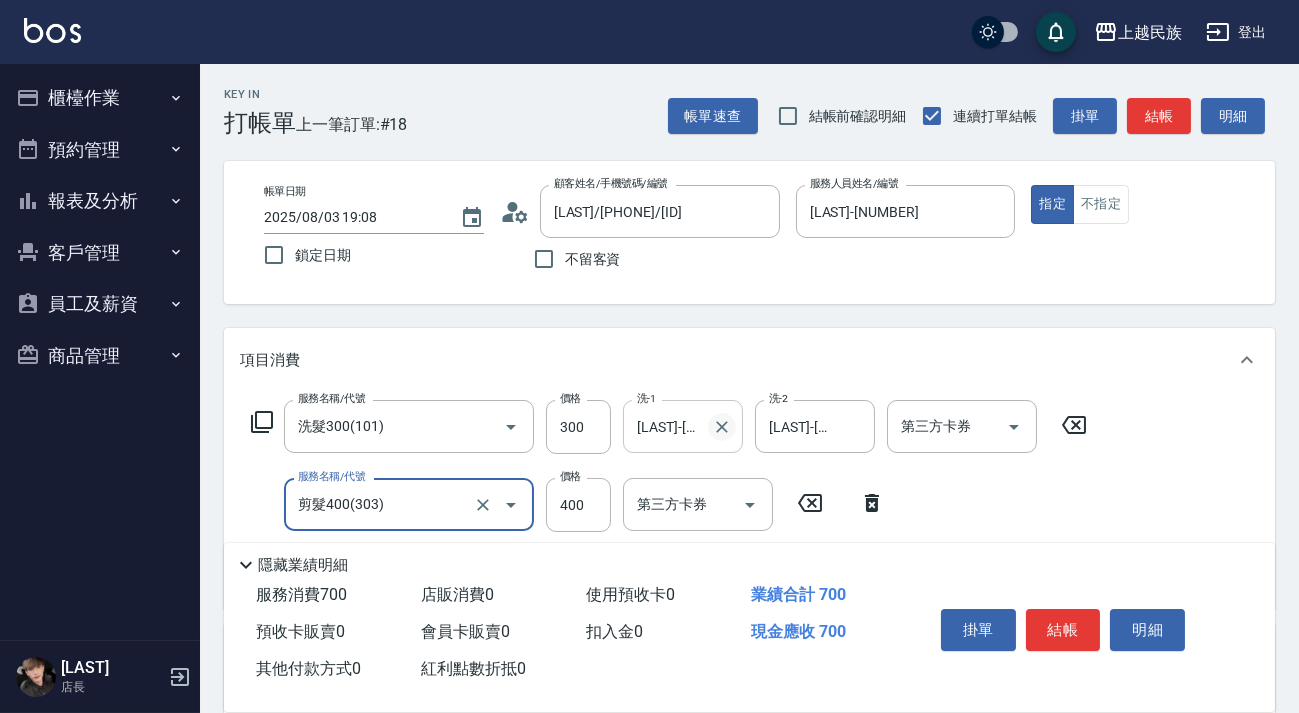 scroll, scrollTop: 340, scrollLeft: 0, axis: vertical 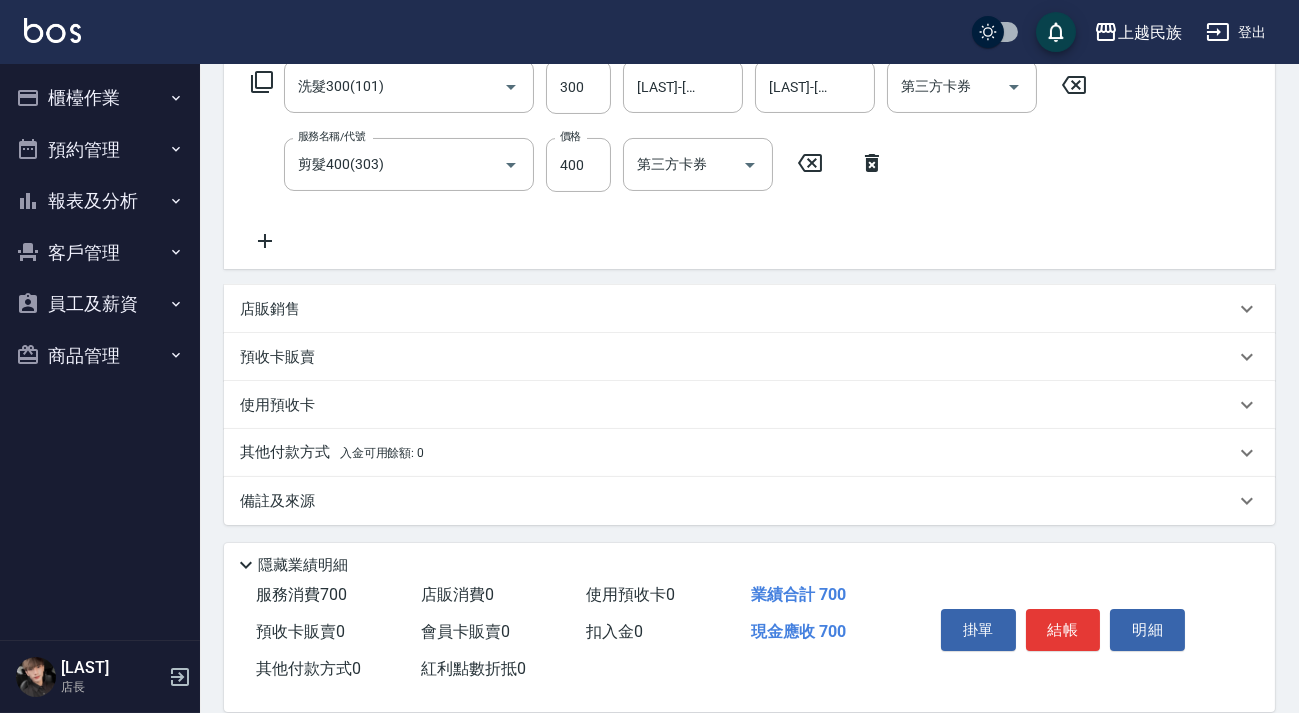 click on "其他付款方式 入金可用餘額: 0" at bounding box center [737, 453] 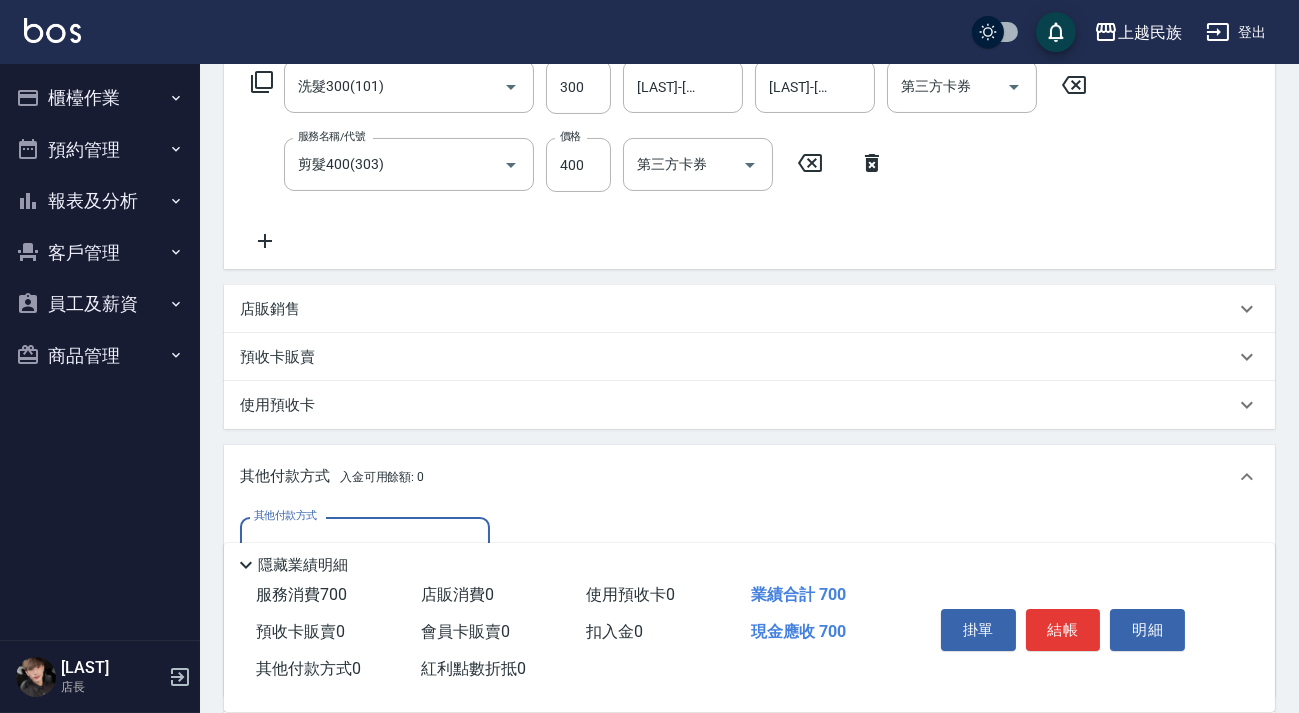 scroll, scrollTop: 0, scrollLeft: 0, axis: both 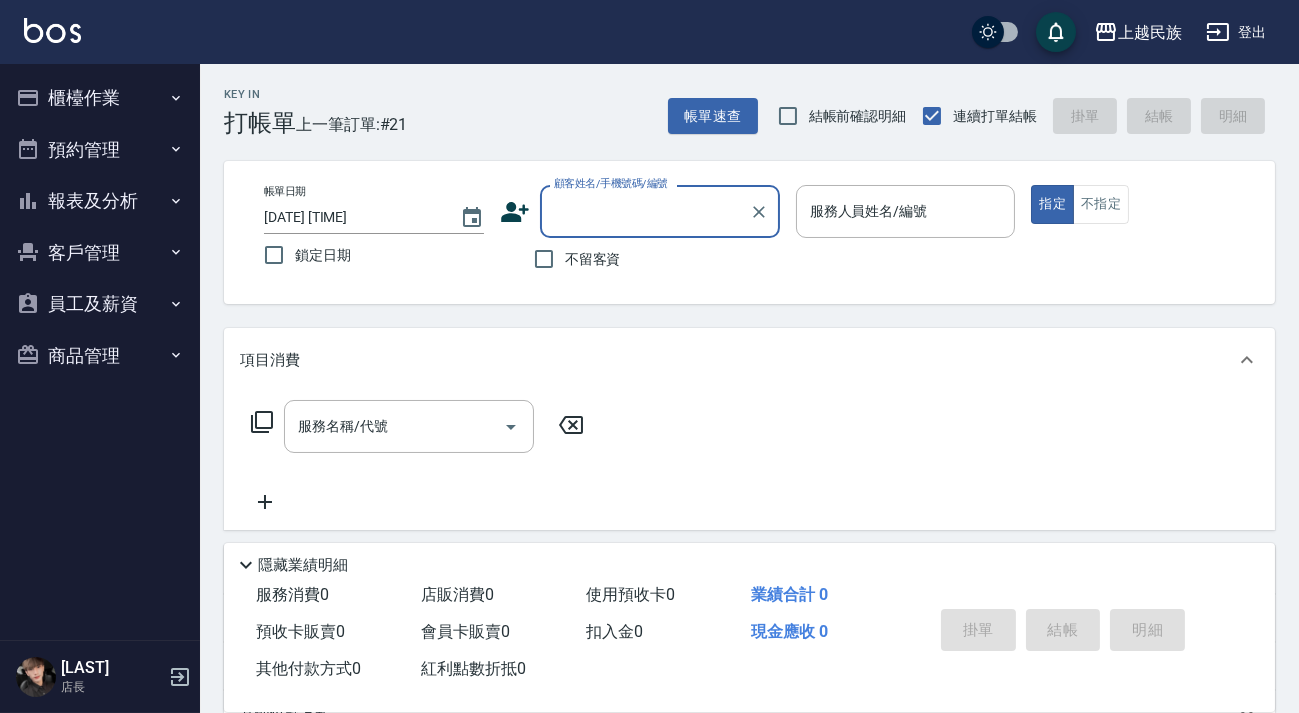 click on "顧客姓名/手機號碼/編號" at bounding box center [645, 211] 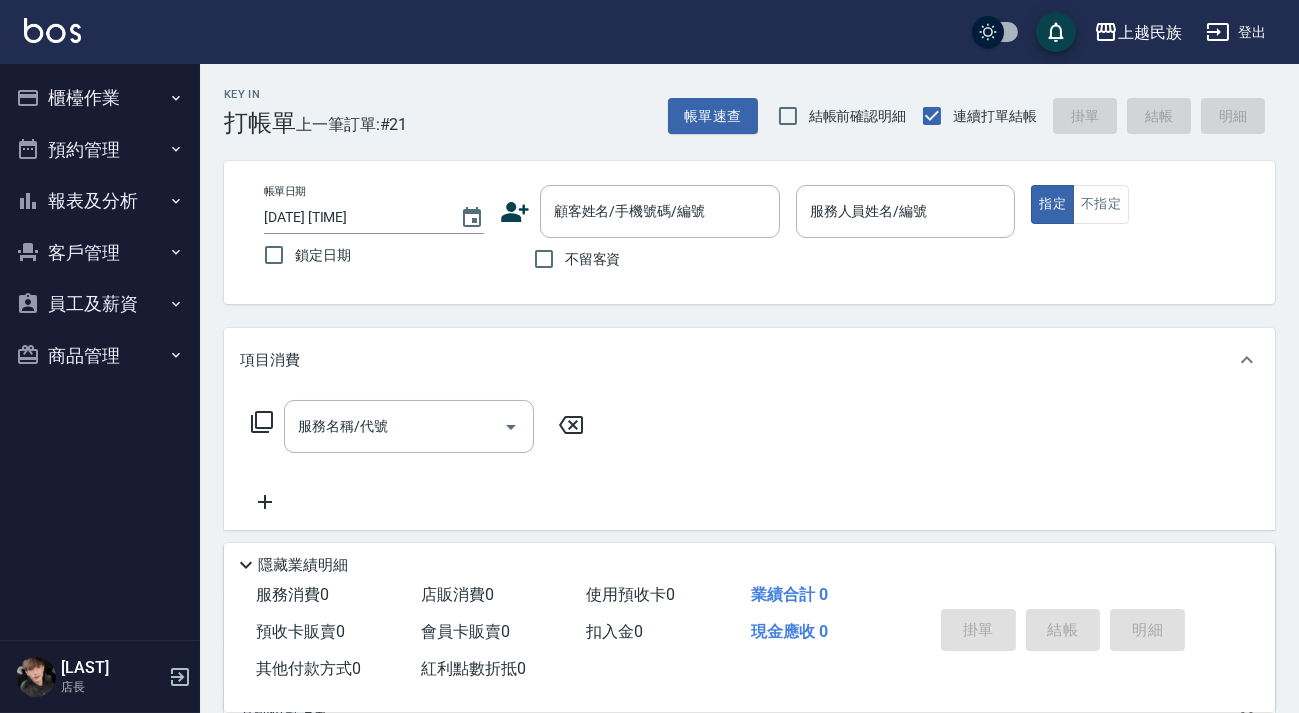 click on "顧客姓名/手機號碼/編號 顧客姓名/手機號碼/編號 不留客資 服務人員姓名/編號 服務人員姓名/編號 指定 不指定 項目消費 服務名稱/代號 服務名稱/代號 店販銷售 服務人員姓名/編號 服務人員姓名/編號 商品代號/名稱 商品代號/名稱 預收卡販賣 卡券名稱/代號 卡券名稱/代號 使用預收卡 其他付款方式 其他付款方式 其他付款方式 備註及來源 備註 備註 訂單來源 ​ 訂單來源 隱藏業績明細 服務消費  0 店販消費  0 使用預收卡  0 業績合計   0 預收卡販賣  0 會員卡販賣  0 扣入金  0 現金應收   0 其他付款方式  0 紅利點數折抵  0 掛單 結帳 明細" at bounding box center [749, 519] 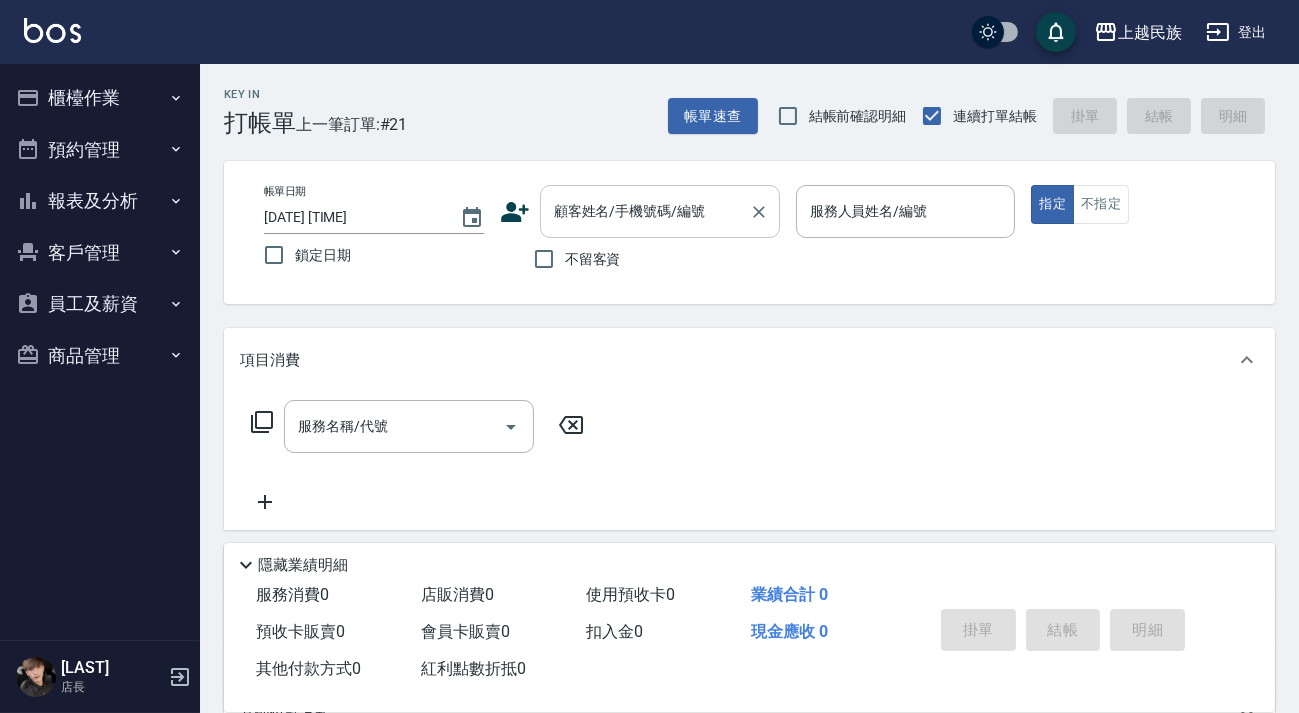click on "顧客姓名/手機號碼/編號" at bounding box center (660, 211) 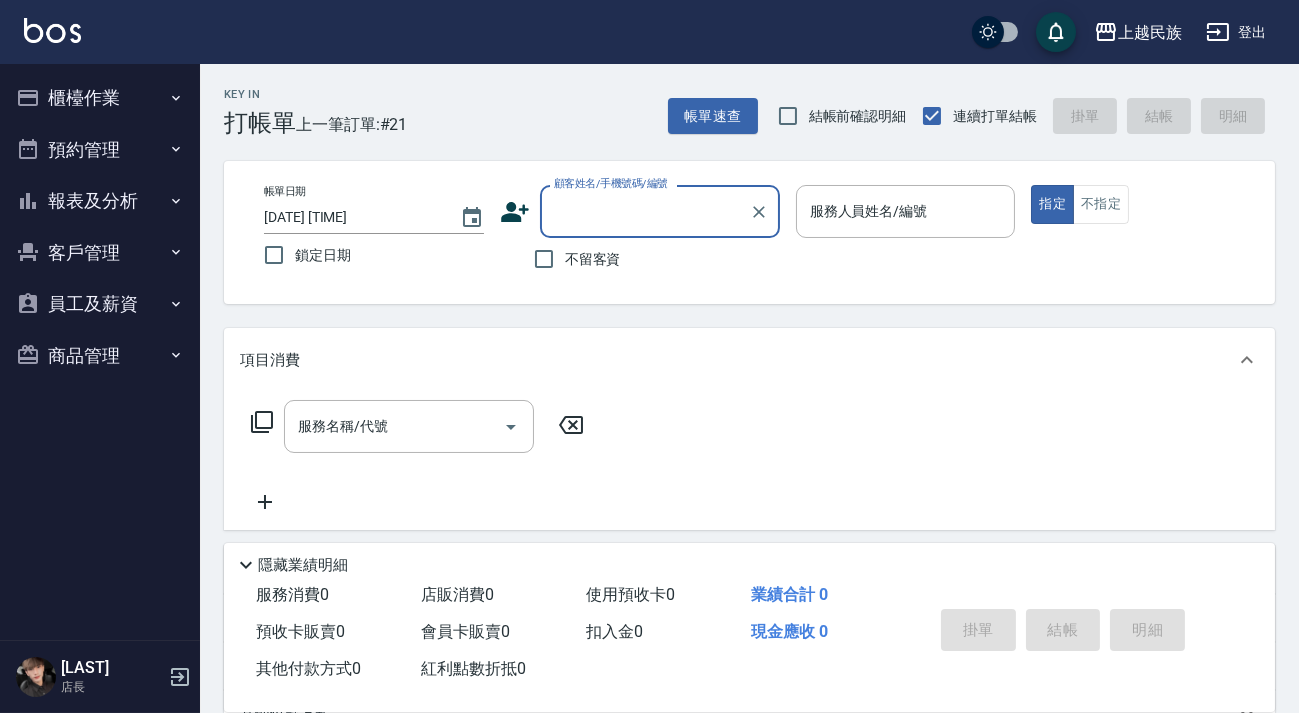 click on "顧客姓名/手機號碼/編號" at bounding box center (645, 211) 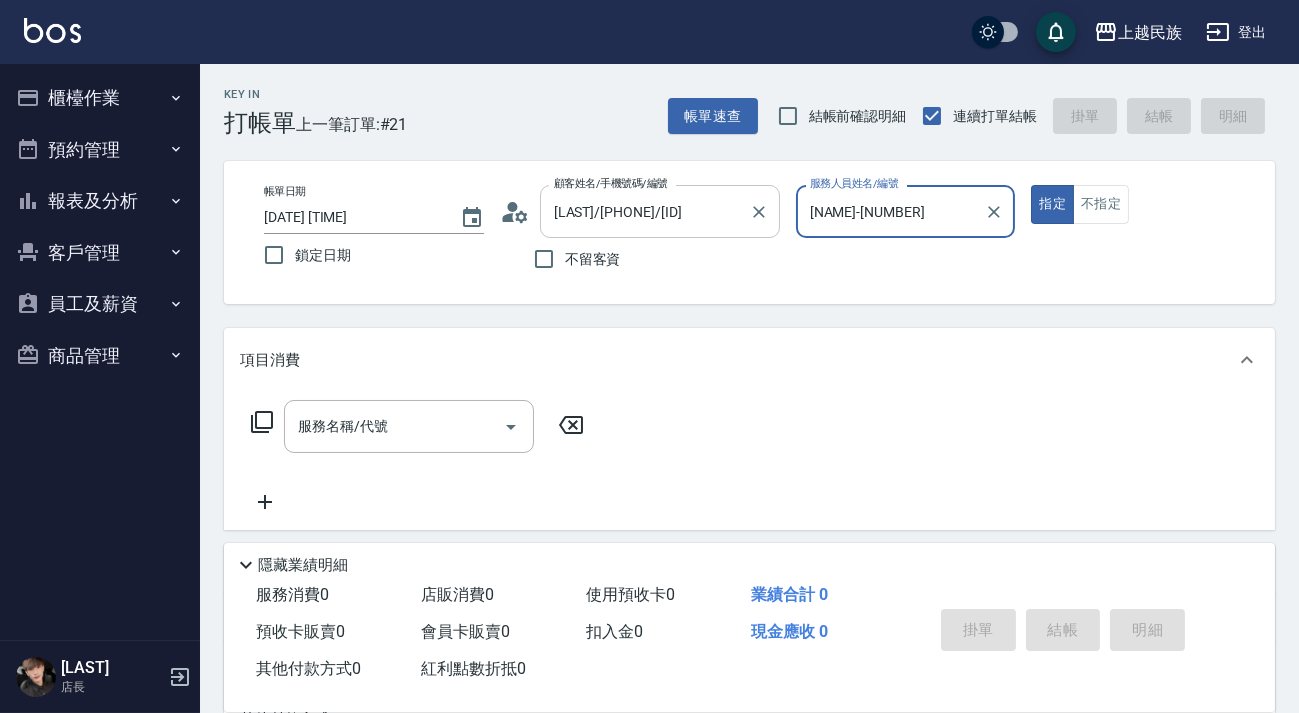 click on "指定" at bounding box center [1052, 204] 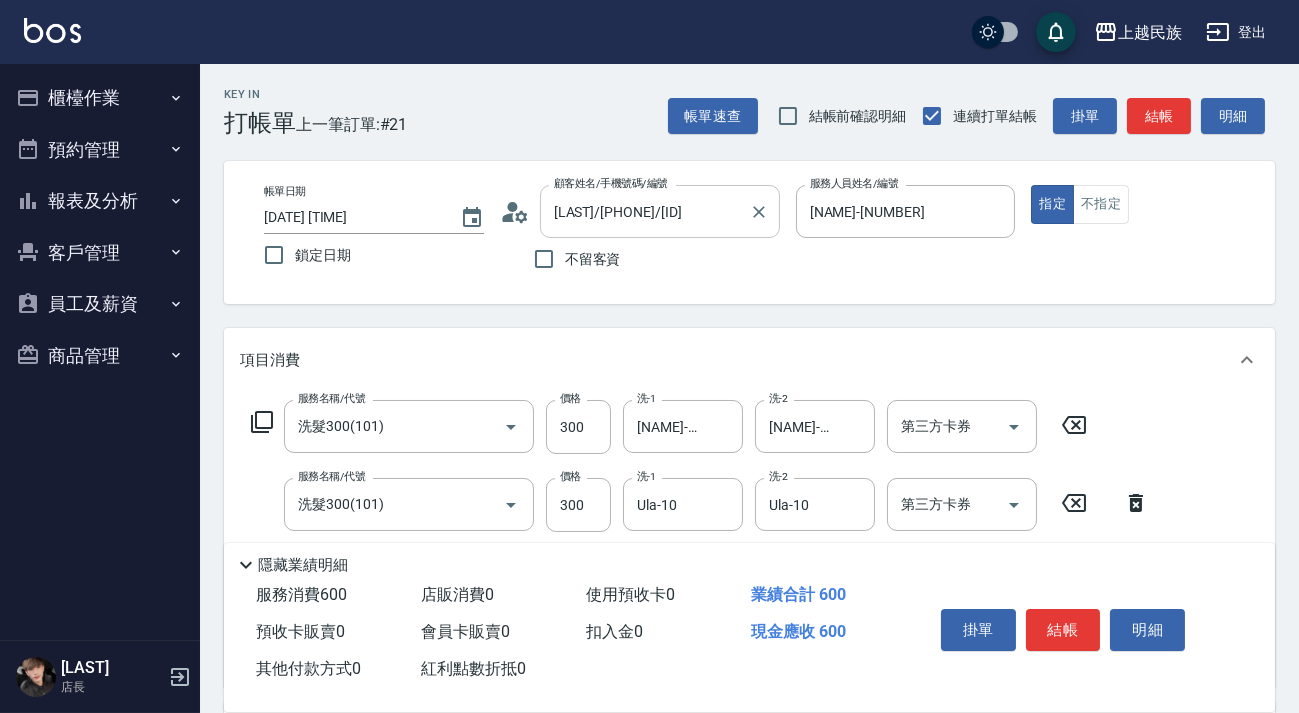 scroll, scrollTop: 181, scrollLeft: 0, axis: vertical 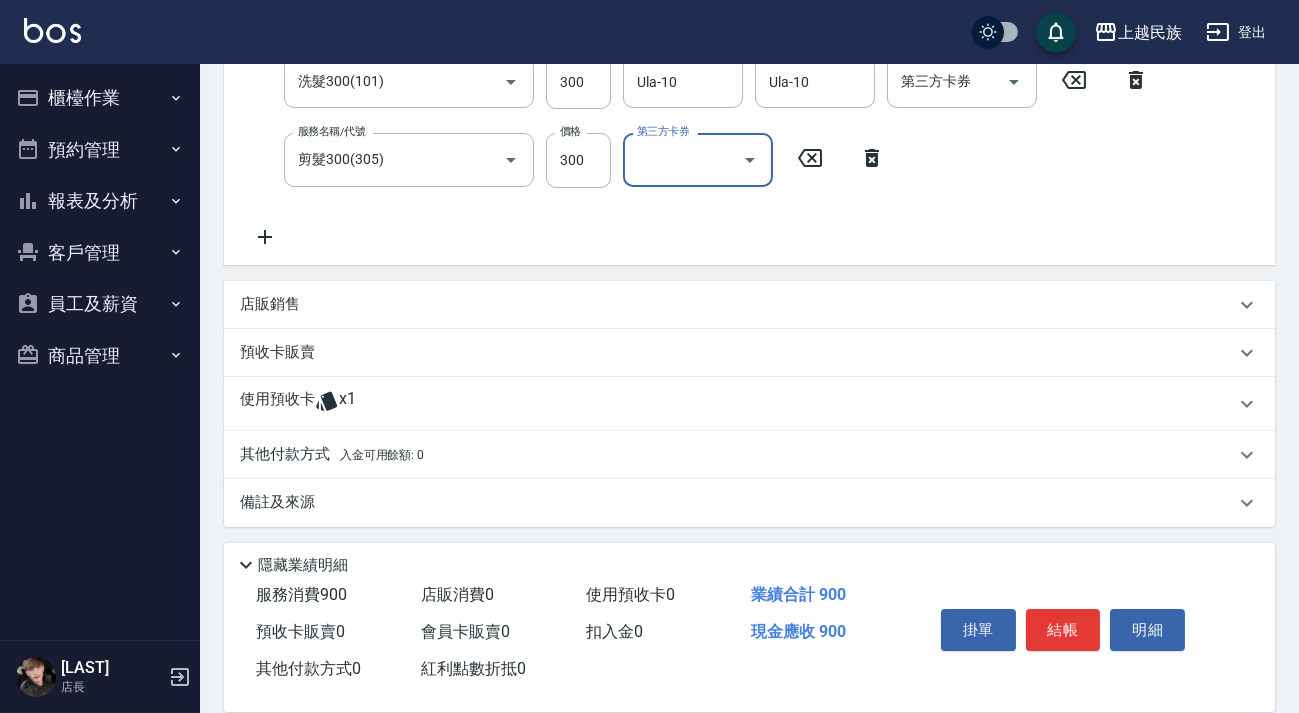 click on "店販銷售" at bounding box center (737, 304) 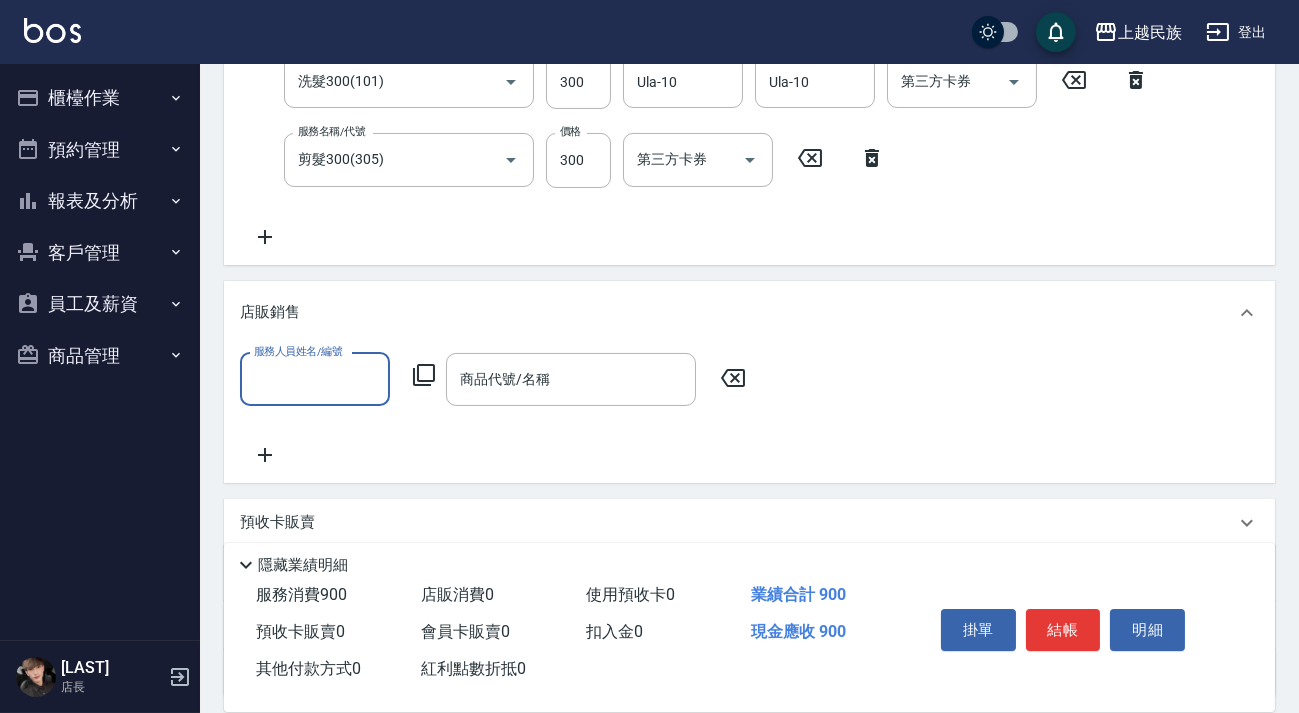 scroll, scrollTop: 0, scrollLeft: 0, axis: both 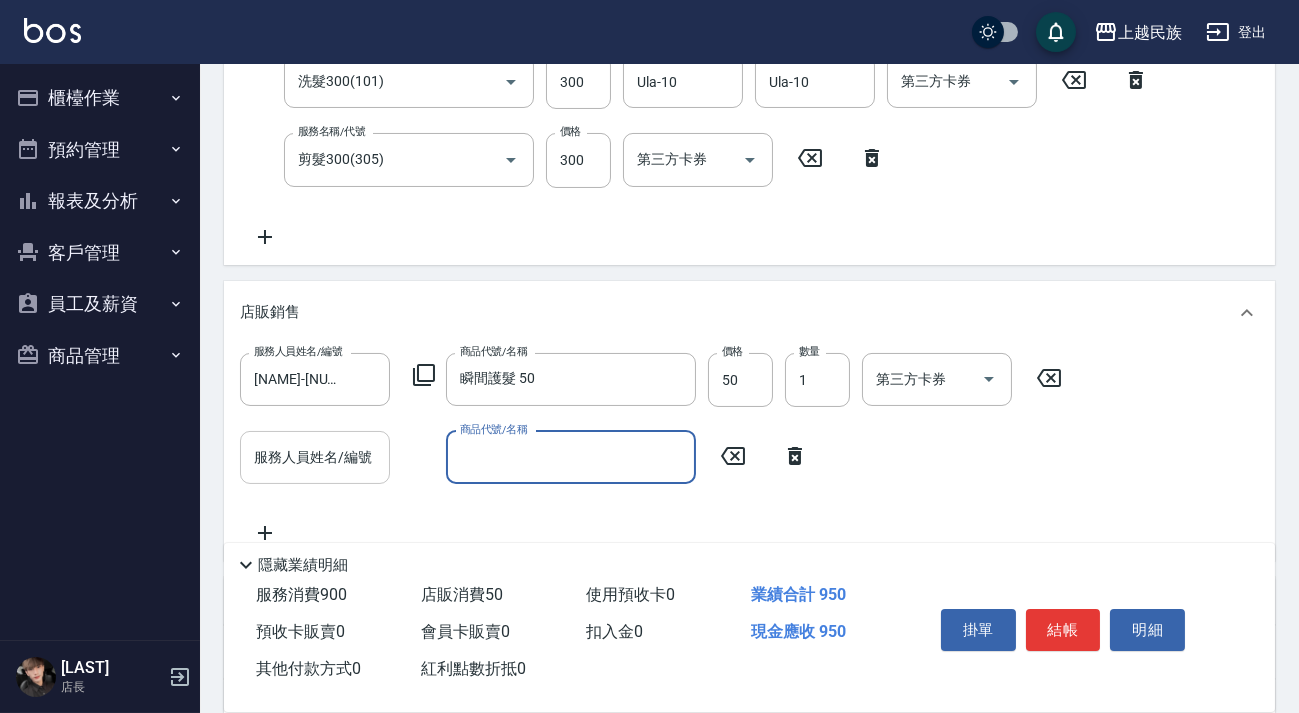 click on "服務人員姓名/編號" at bounding box center [315, 457] 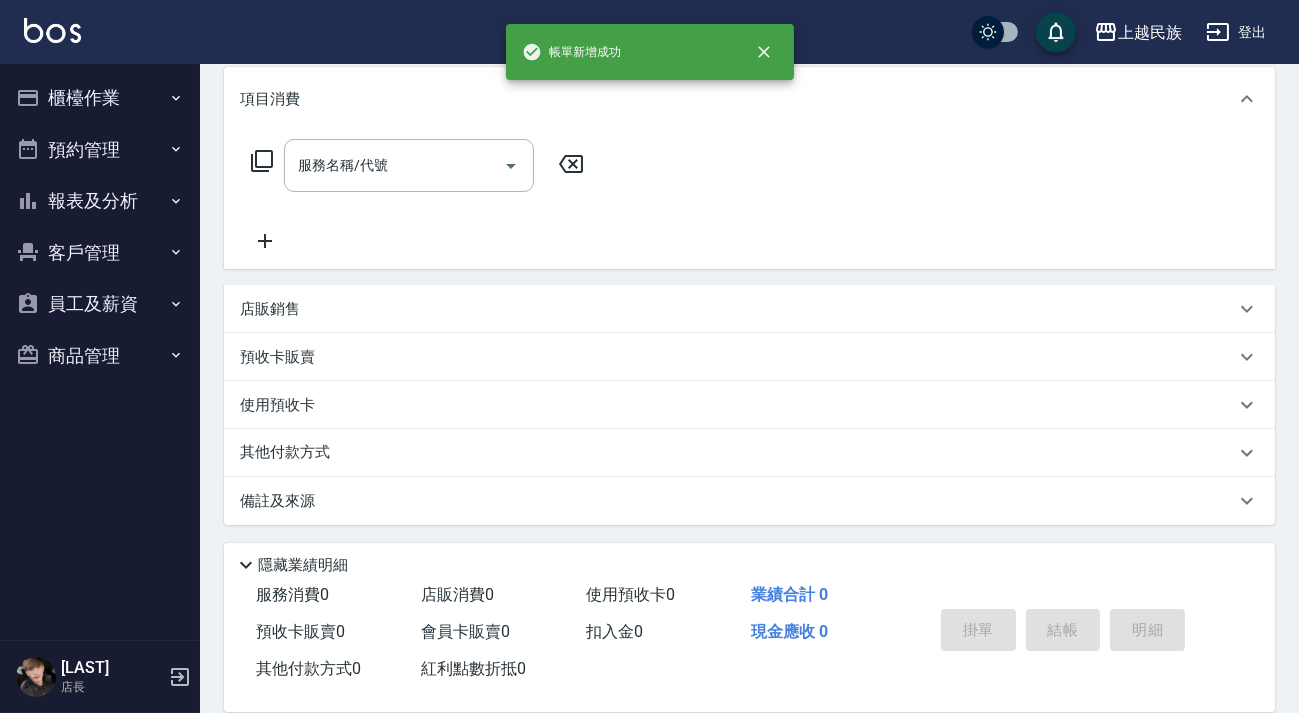 scroll, scrollTop: 0, scrollLeft: 0, axis: both 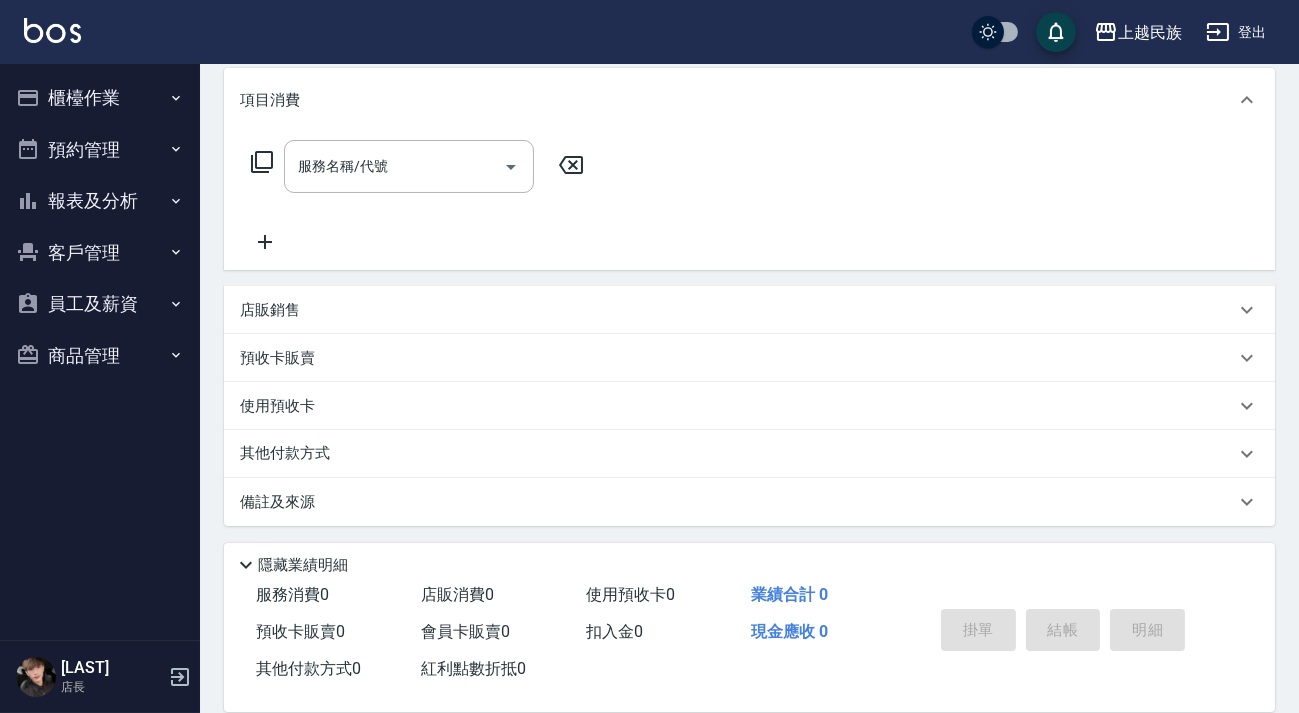 click on "店販銷售" at bounding box center (737, 310) 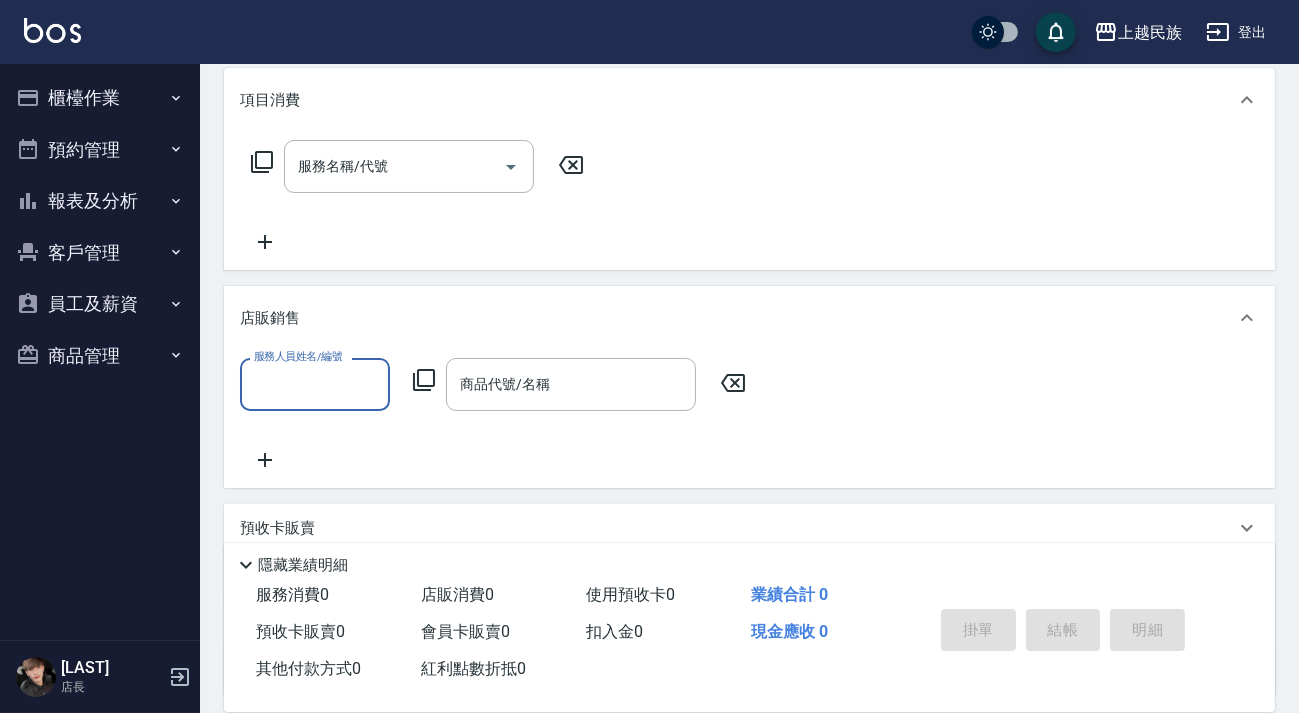 scroll, scrollTop: 0, scrollLeft: 0, axis: both 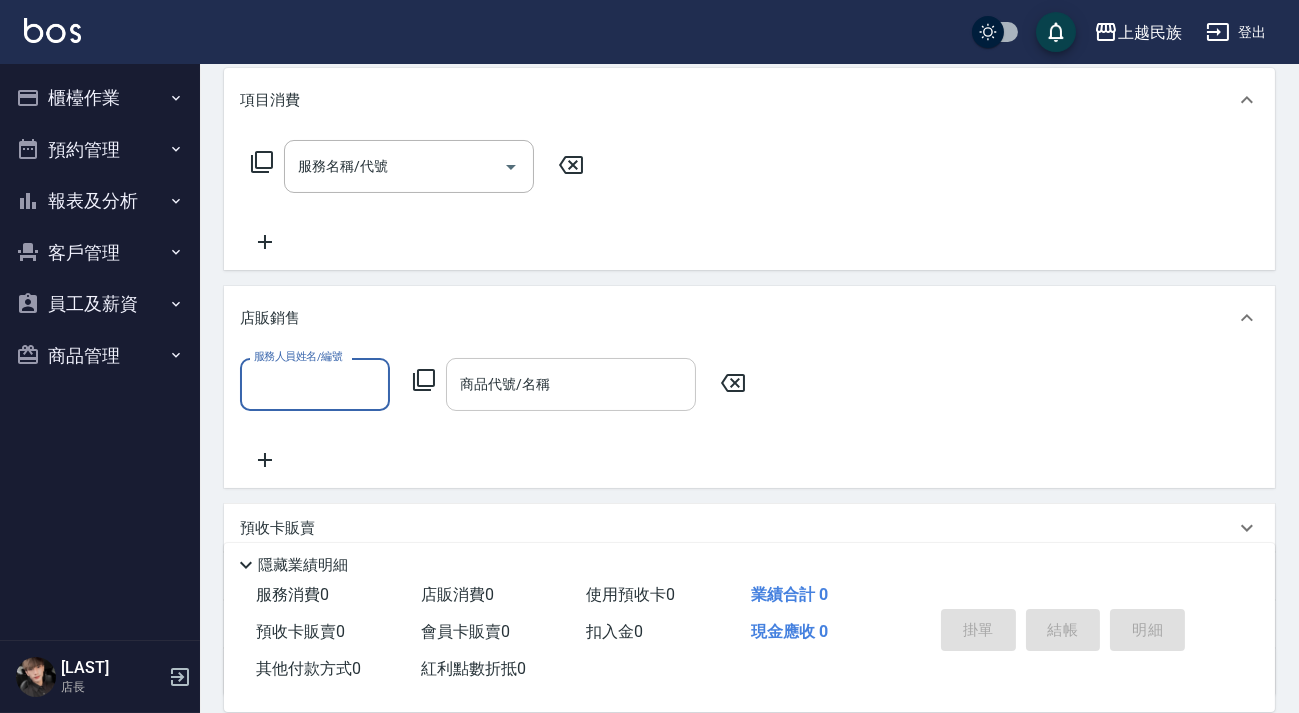 click on "商品代號/名稱 商品代號/名稱" at bounding box center [571, 384] 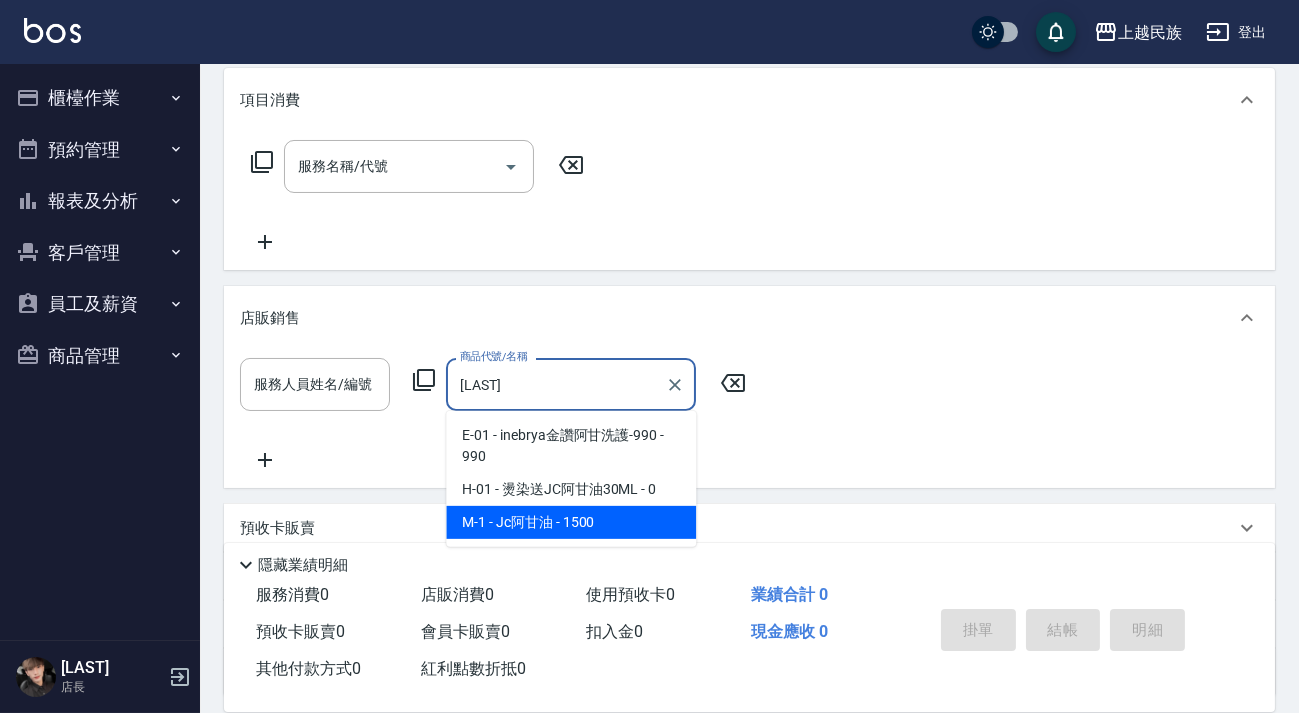 click on "M-1 - Jc阿甘油 - 1500" at bounding box center (571, 522) 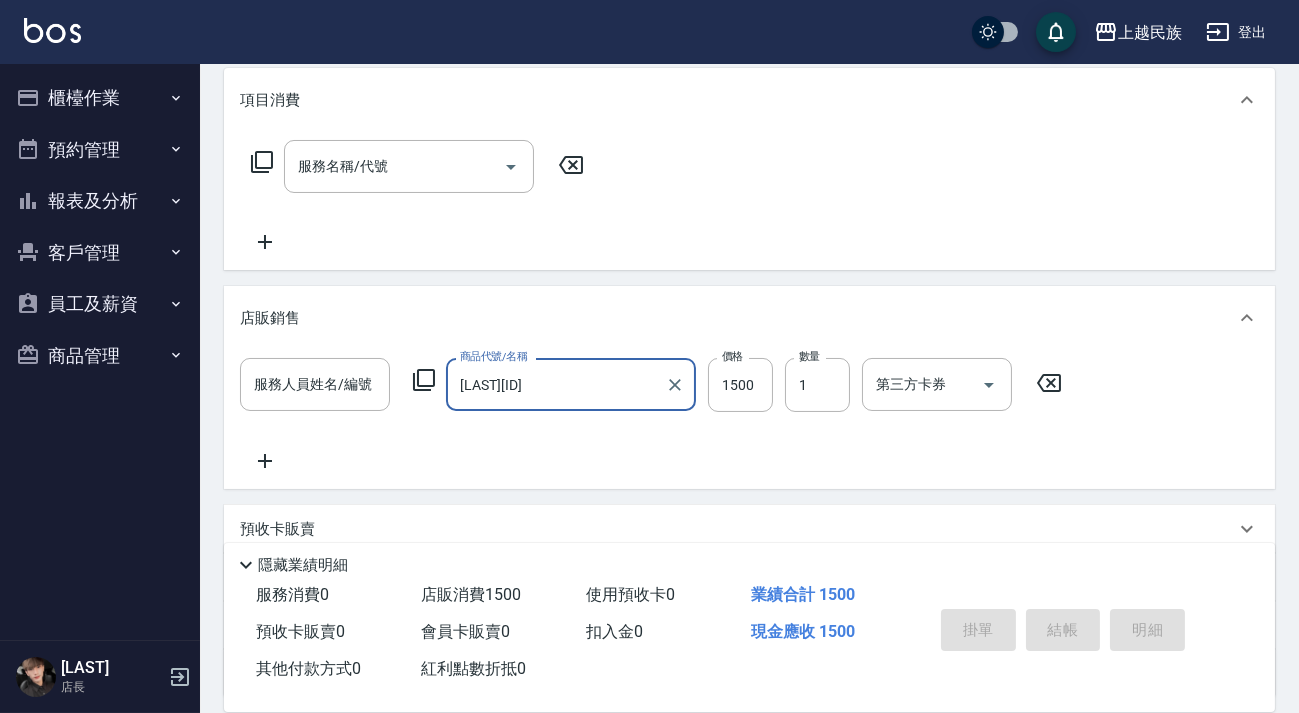 click on "[LAST][ID]" at bounding box center [556, 384] 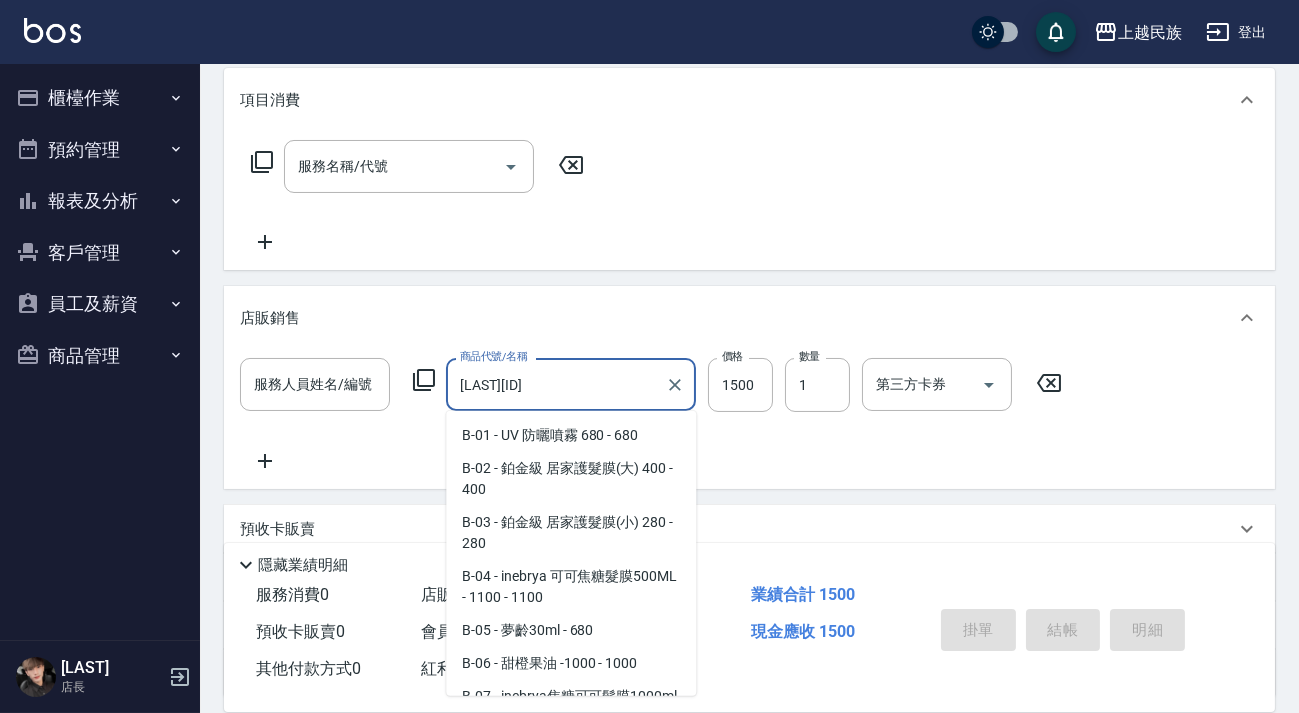 scroll, scrollTop: 5314, scrollLeft: 0, axis: vertical 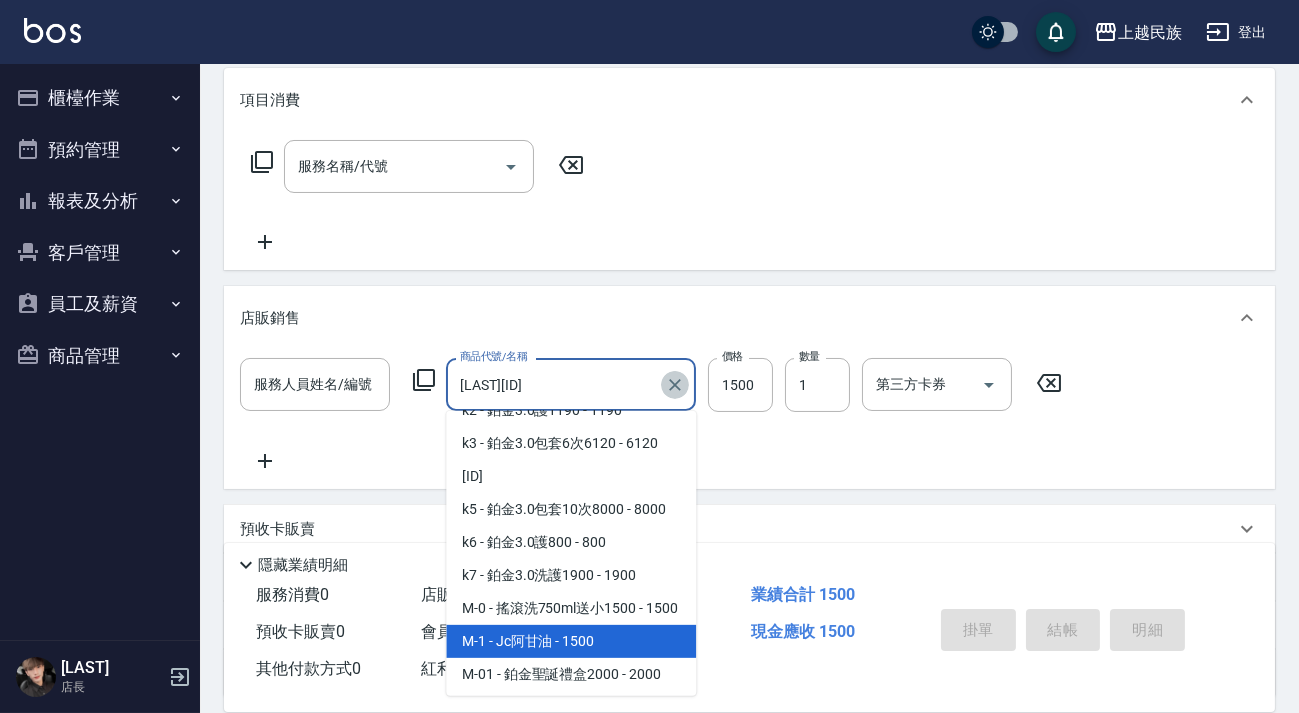 click 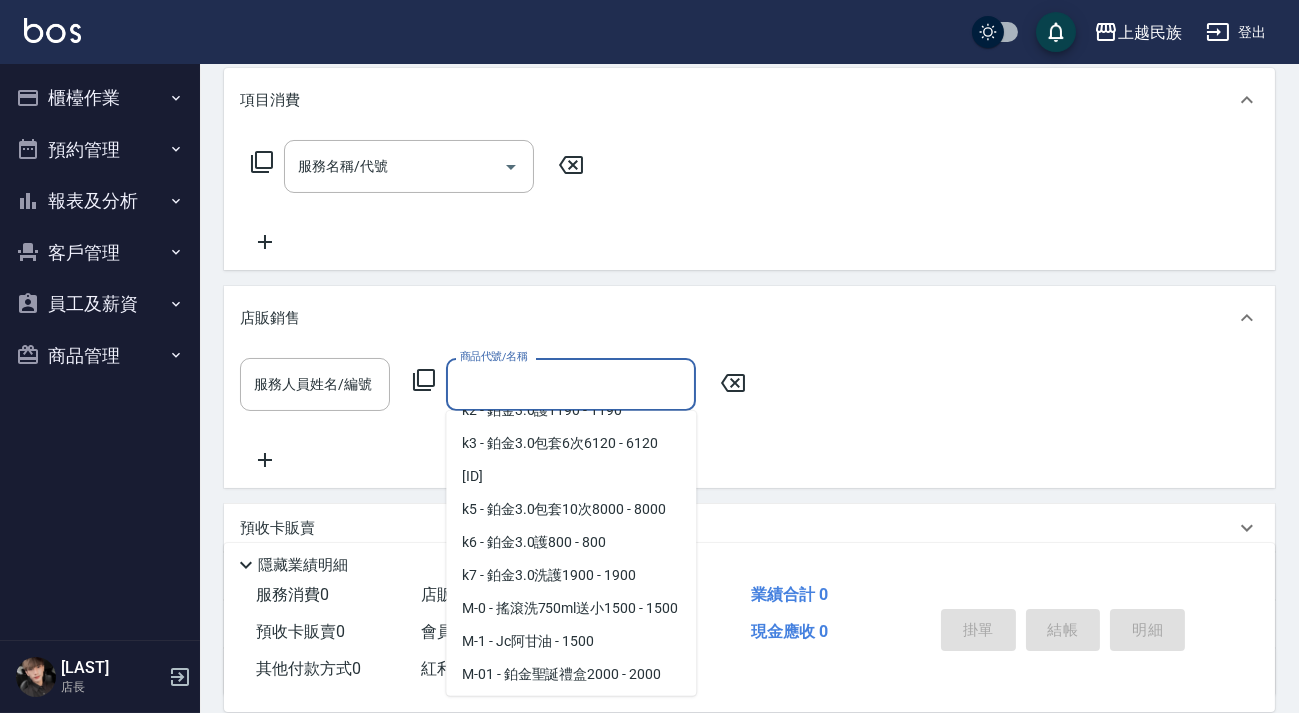 scroll, scrollTop: 7, scrollLeft: 0, axis: vertical 